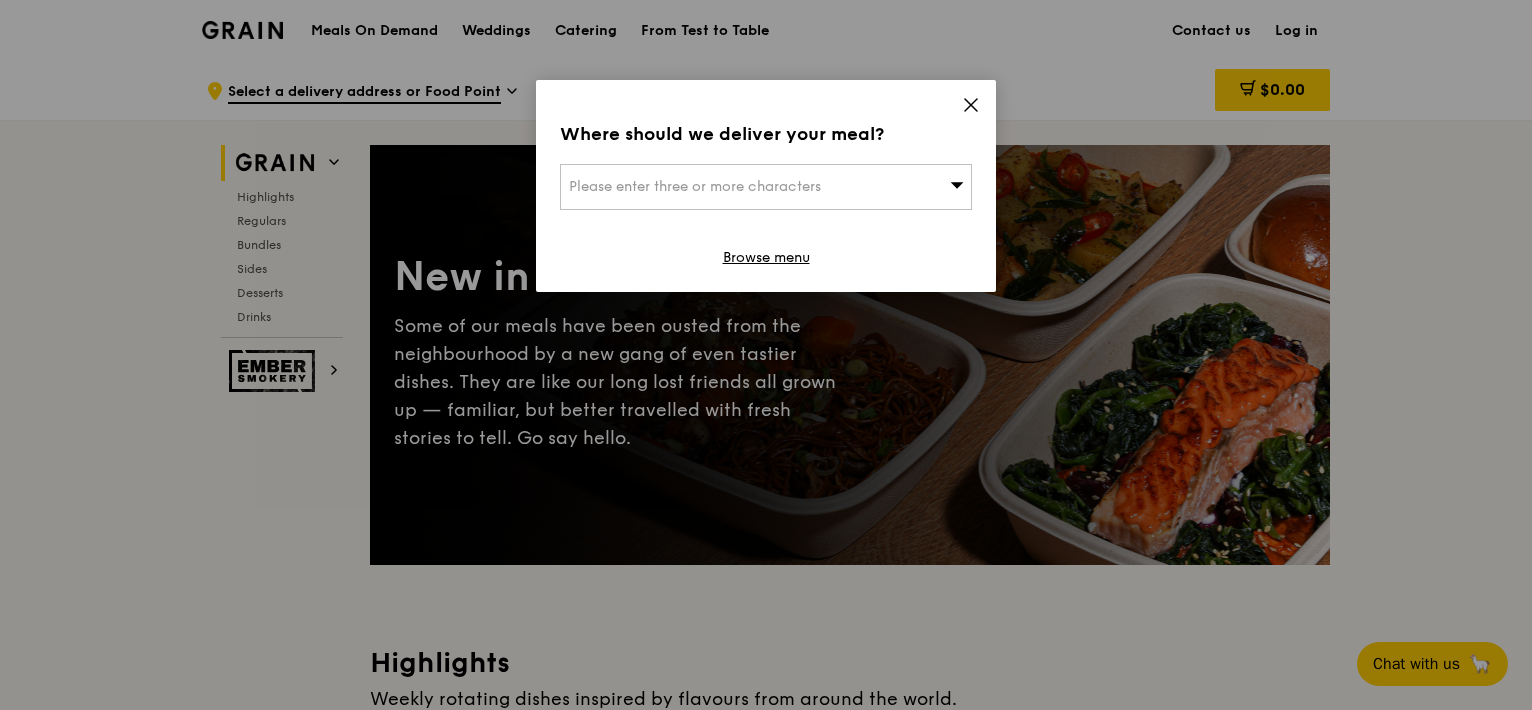 scroll, scrollTop: 0, scrollLeft: 0, axis: both 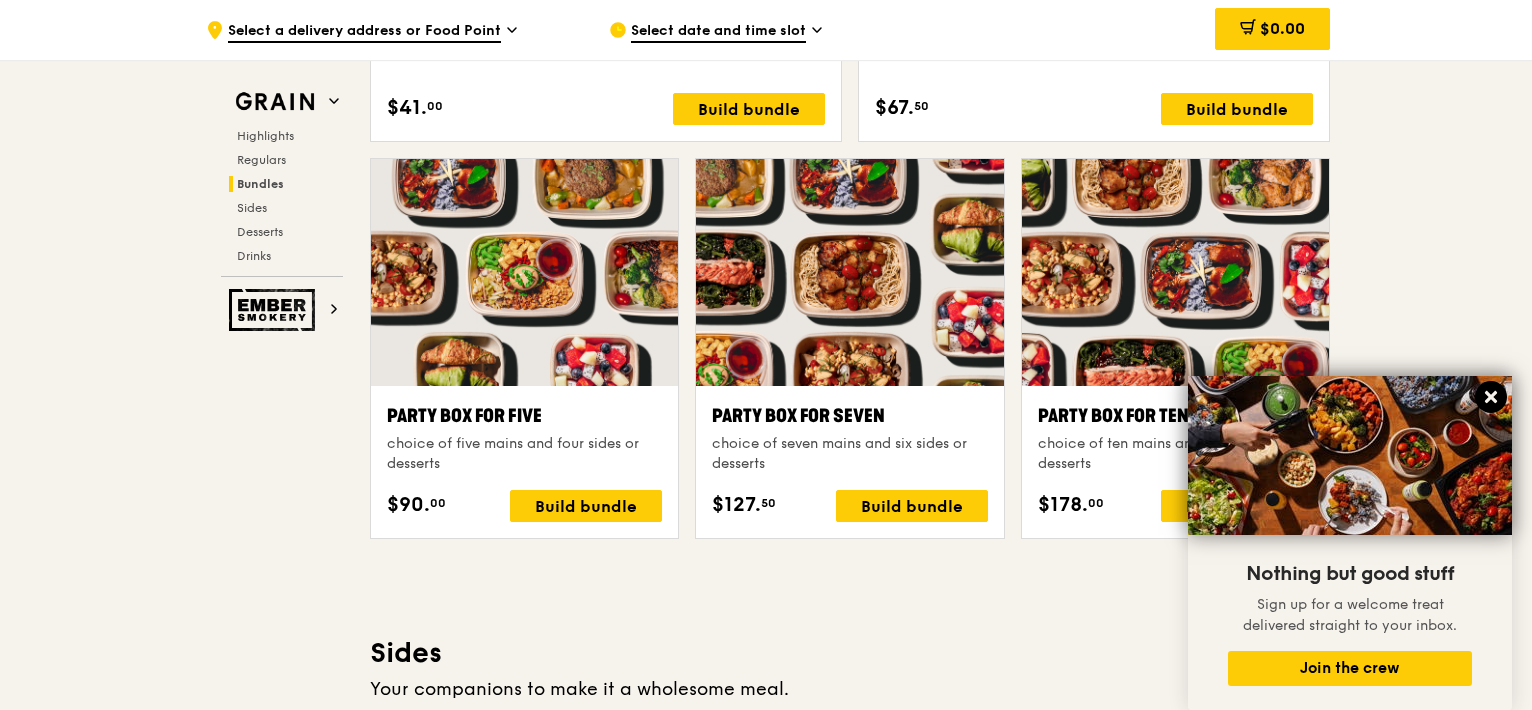 click 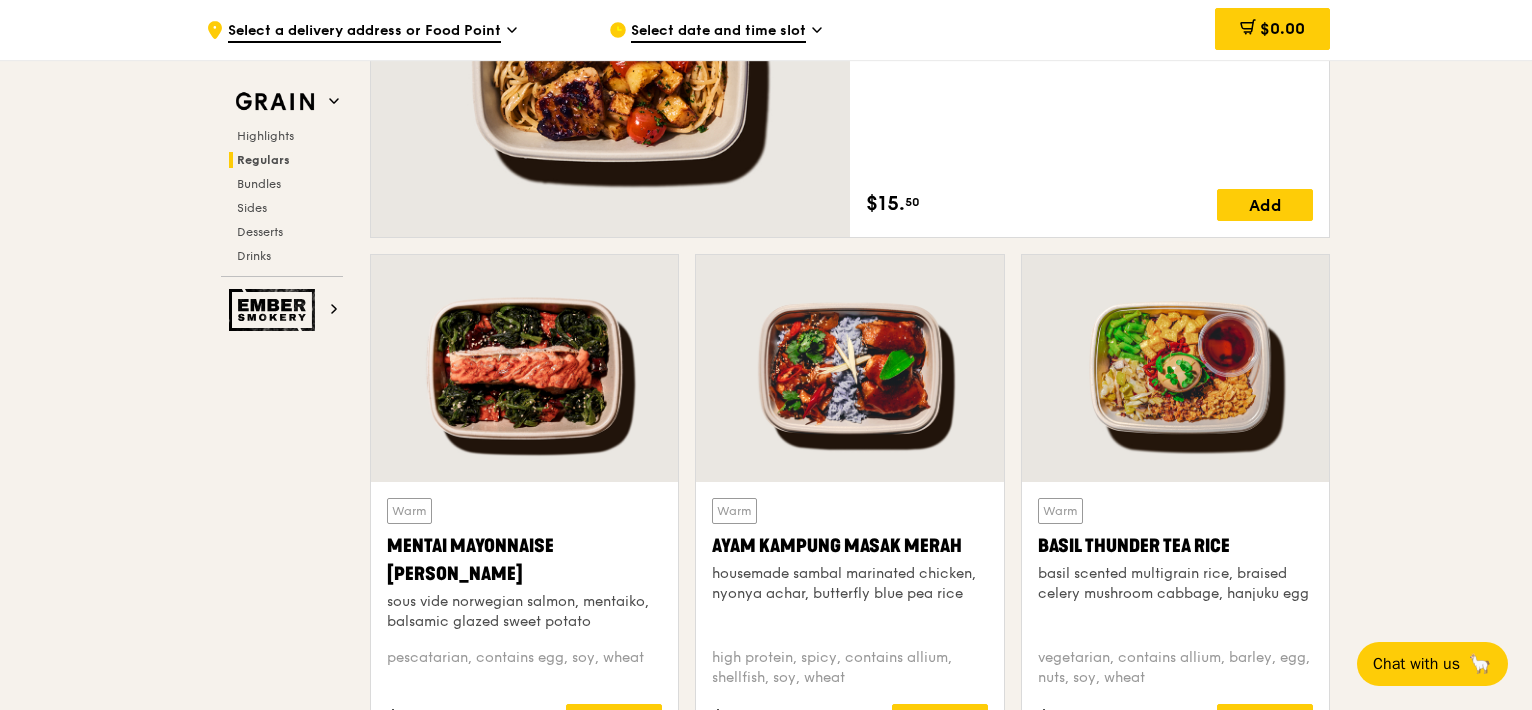 scroll, scrollTop: 1600, scrollLeft: 0, axis: vertical 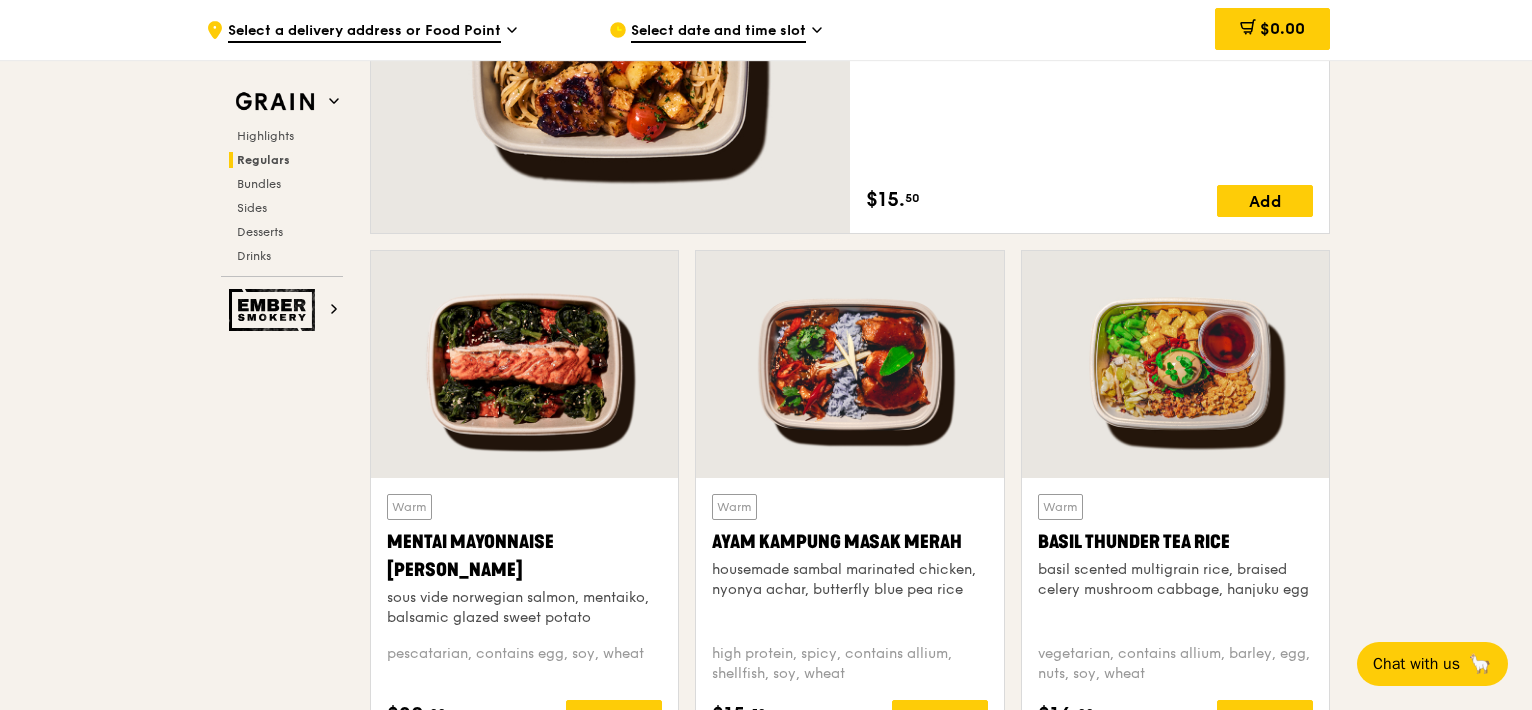 click at bounding box center (1175, 364) 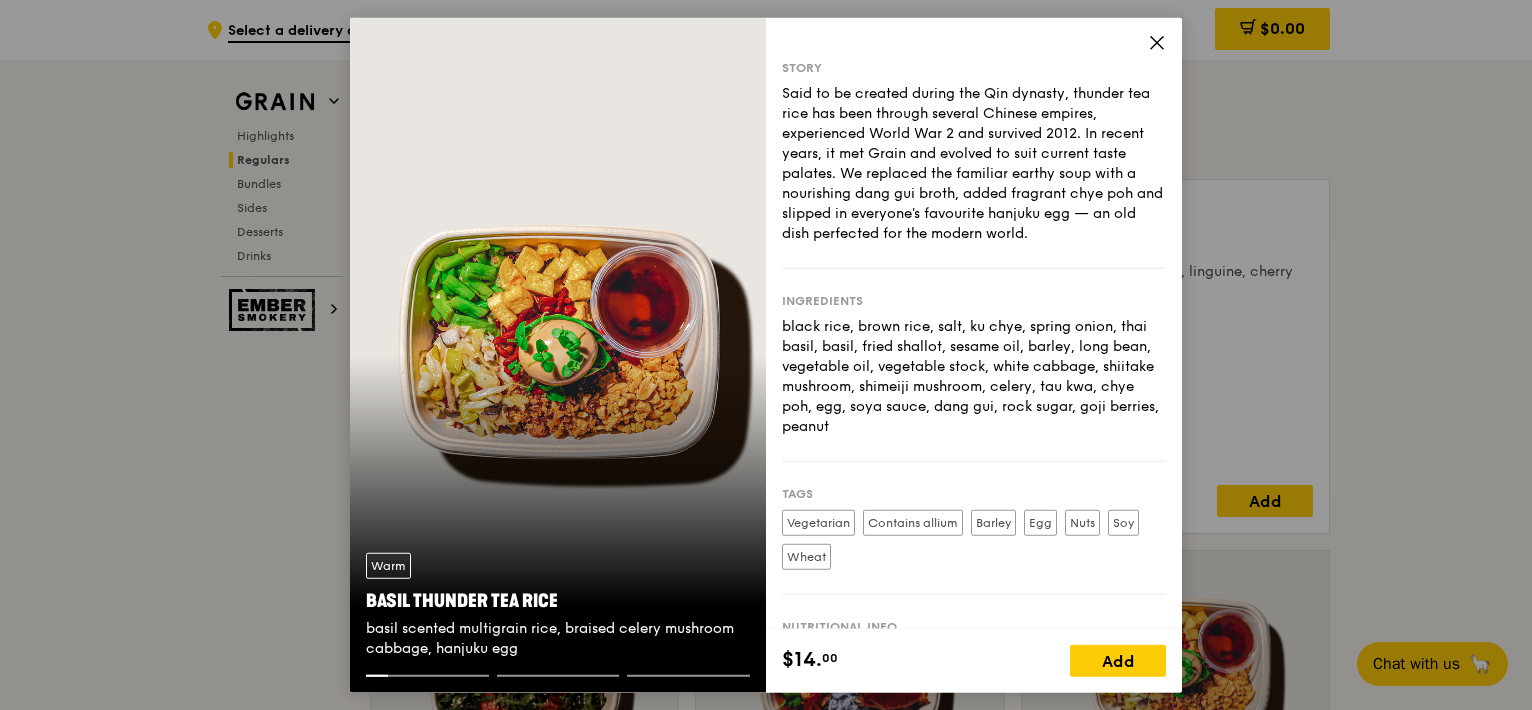 scroll, scrollTop: 1400, scrollLeft: 0, axis: vertical 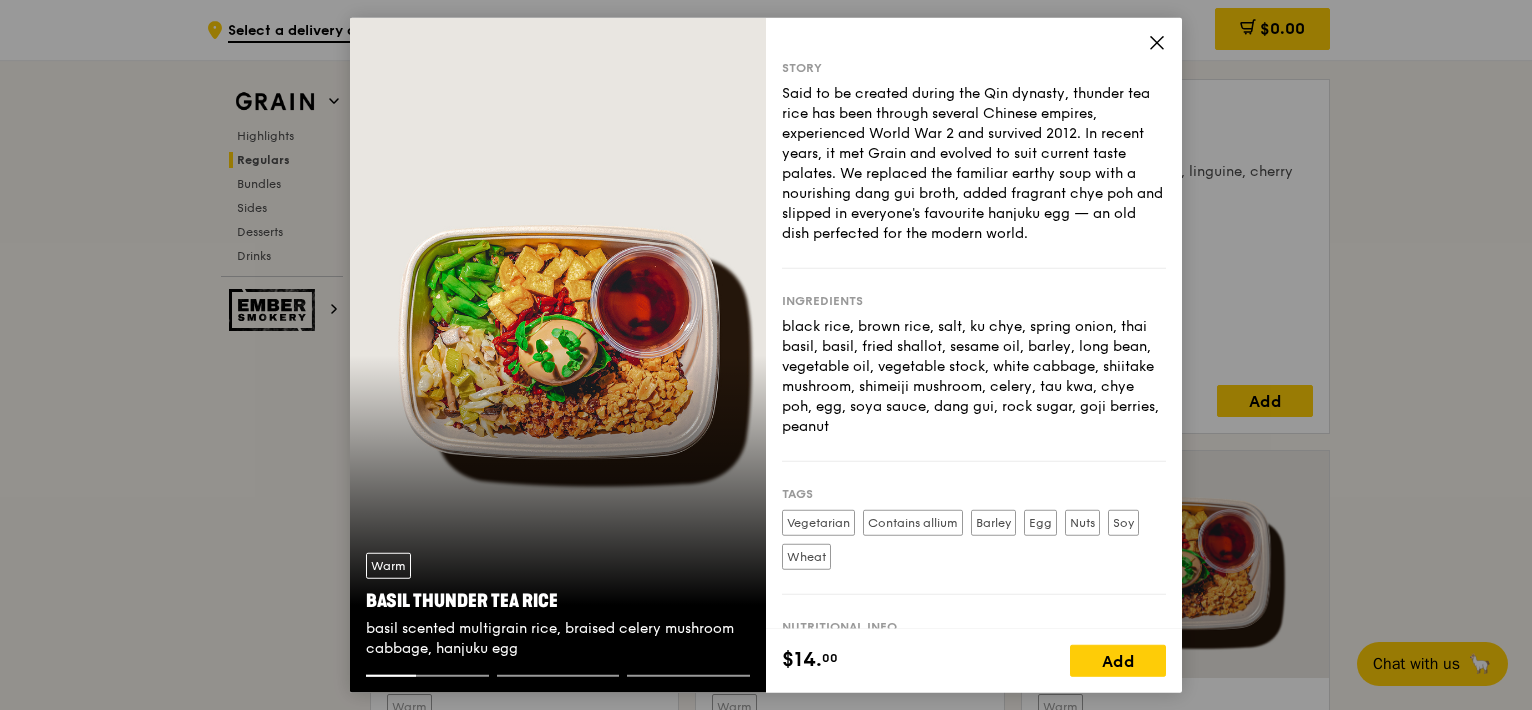 click 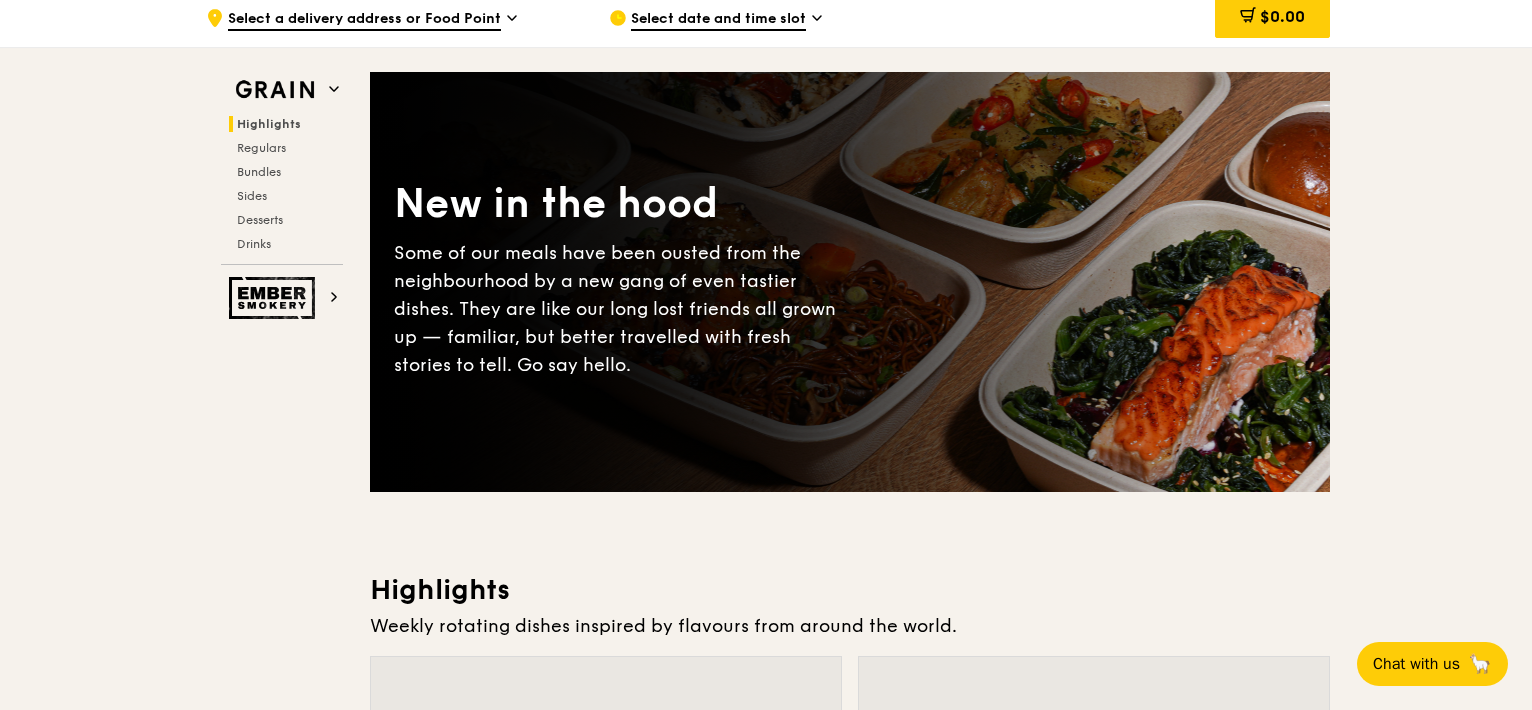 scroll, scrollTop: 0, scrollLeft: 0, axis: both 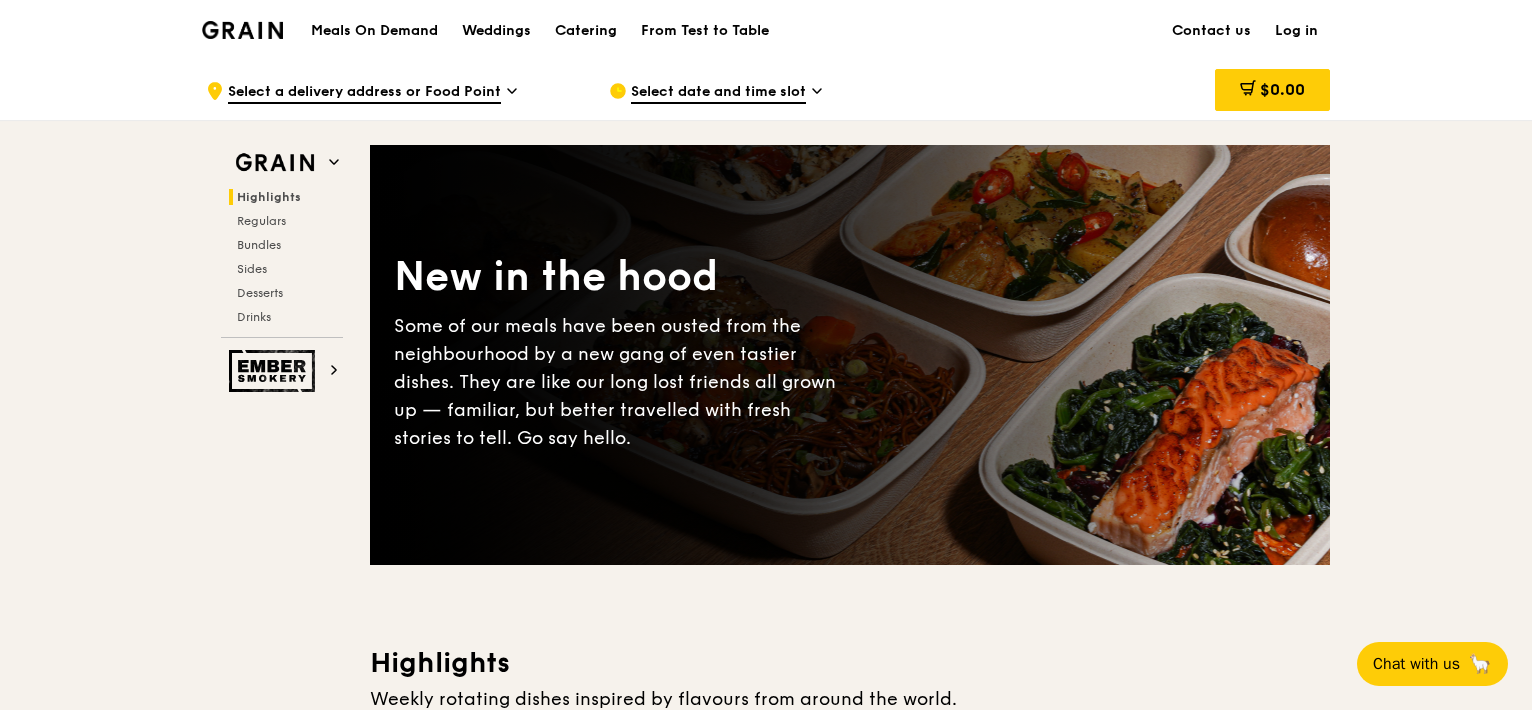 click on "Highlights
Regulars
Bundles
Sides
Desserts
Drinks" at bounding box center [282, 257] 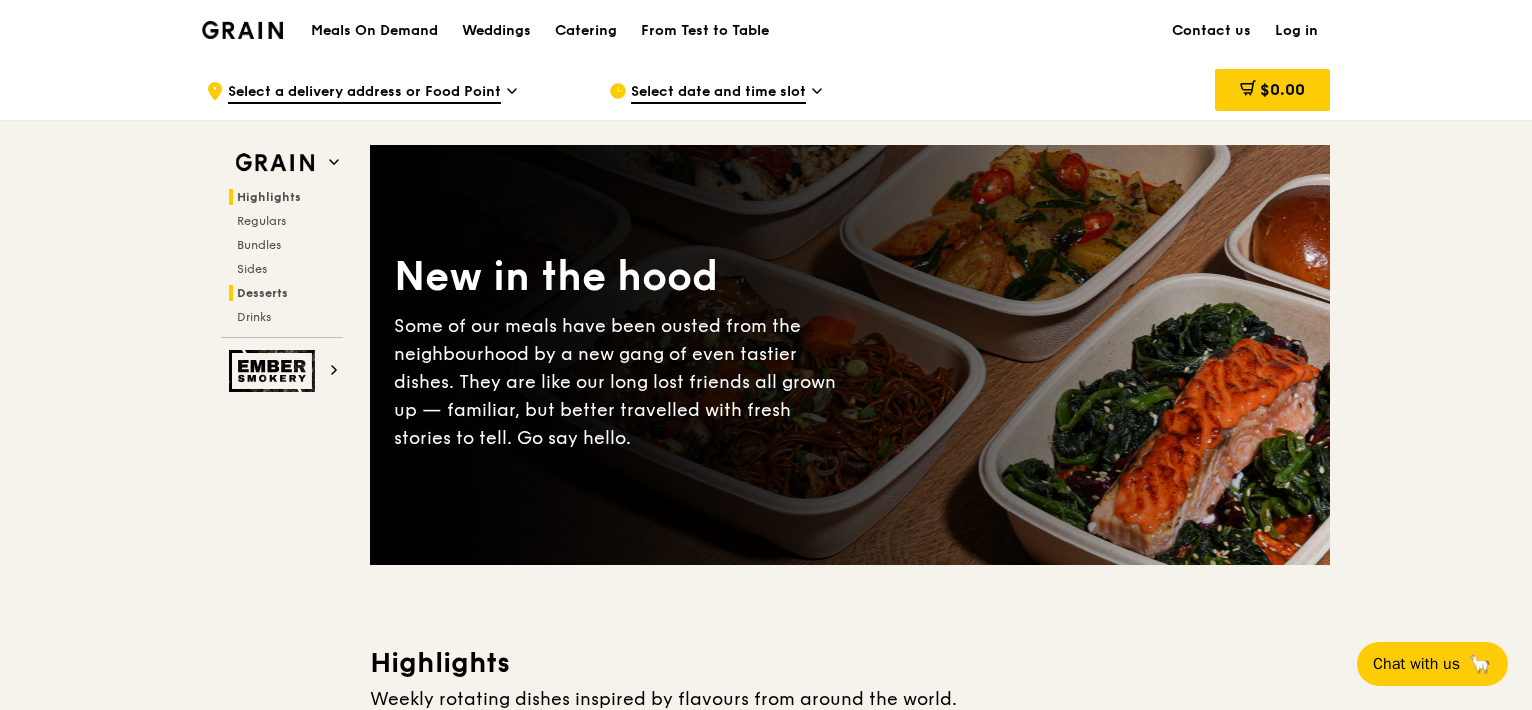 click on "Desserts" at bounding box center [262, 293] 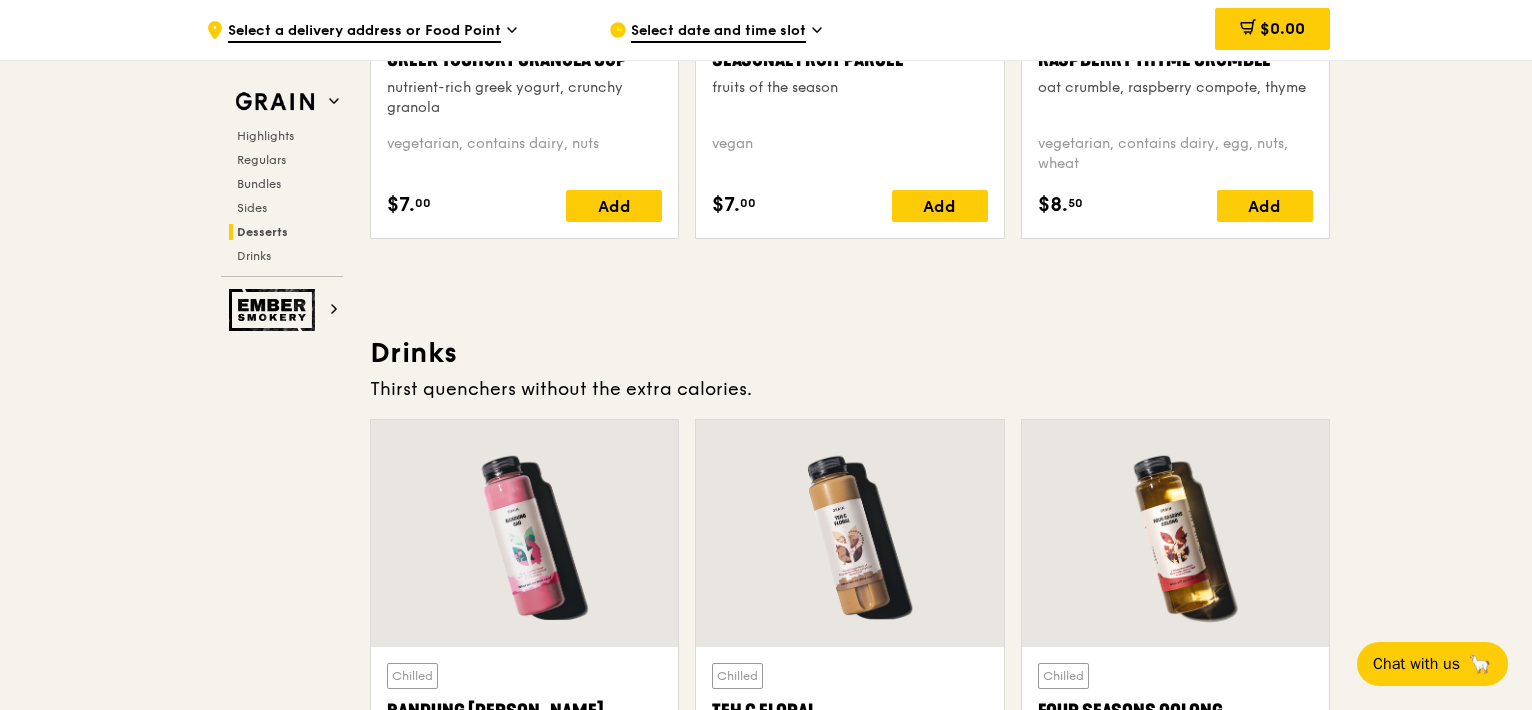 scroll, scrollTop: 6698, scrollLeft: 0, axis: vertical 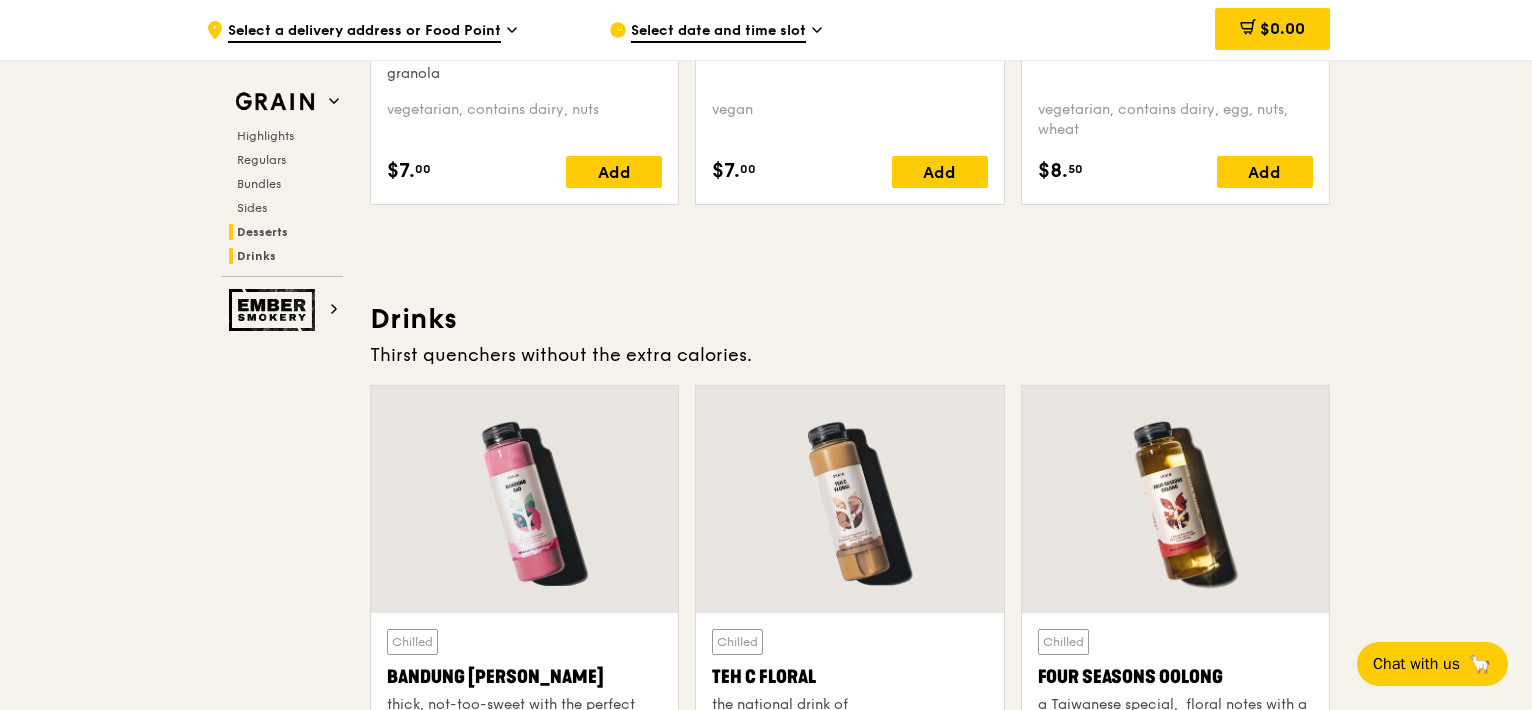 click on "Drinks" at bounding box center (286, 256) 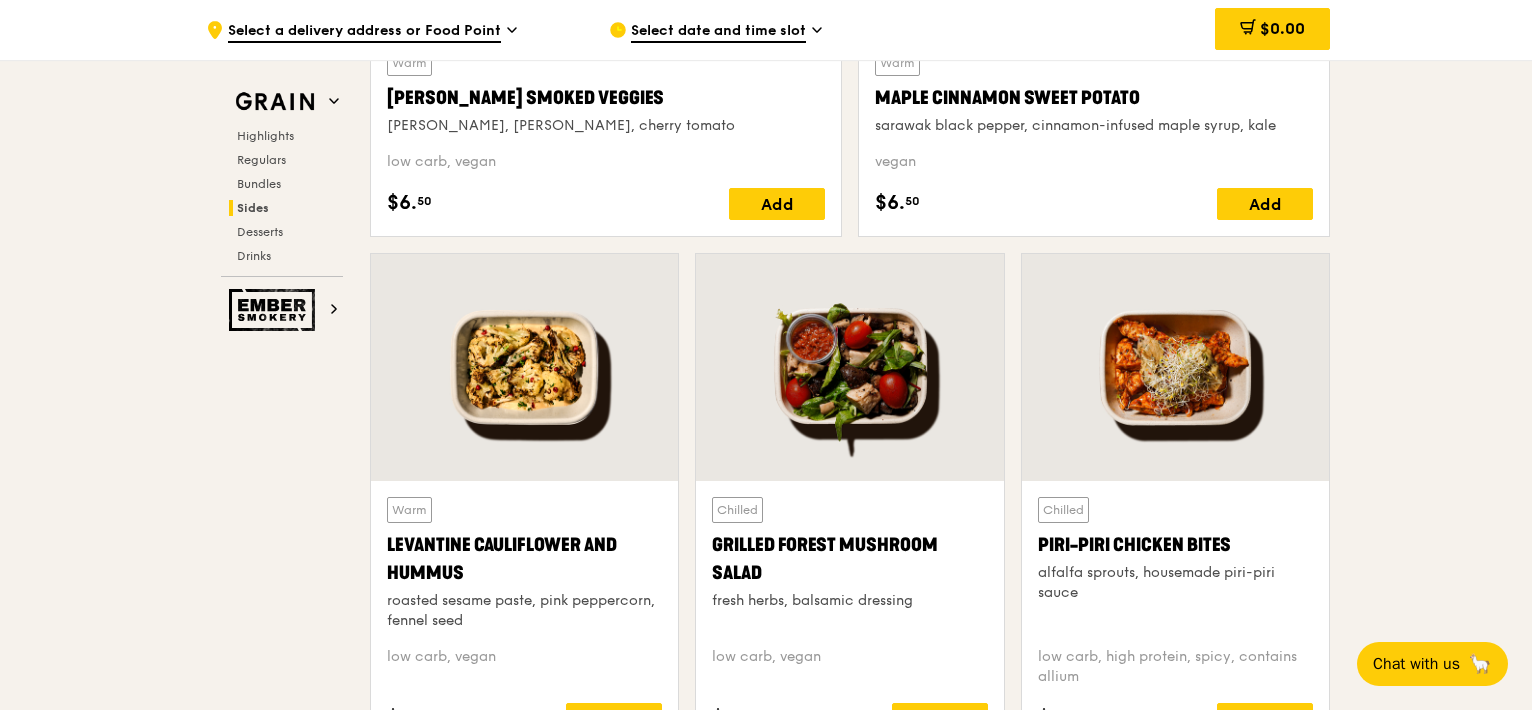 scroll, scrollTop: 4815, scrollLeft: 0, axis: vertical 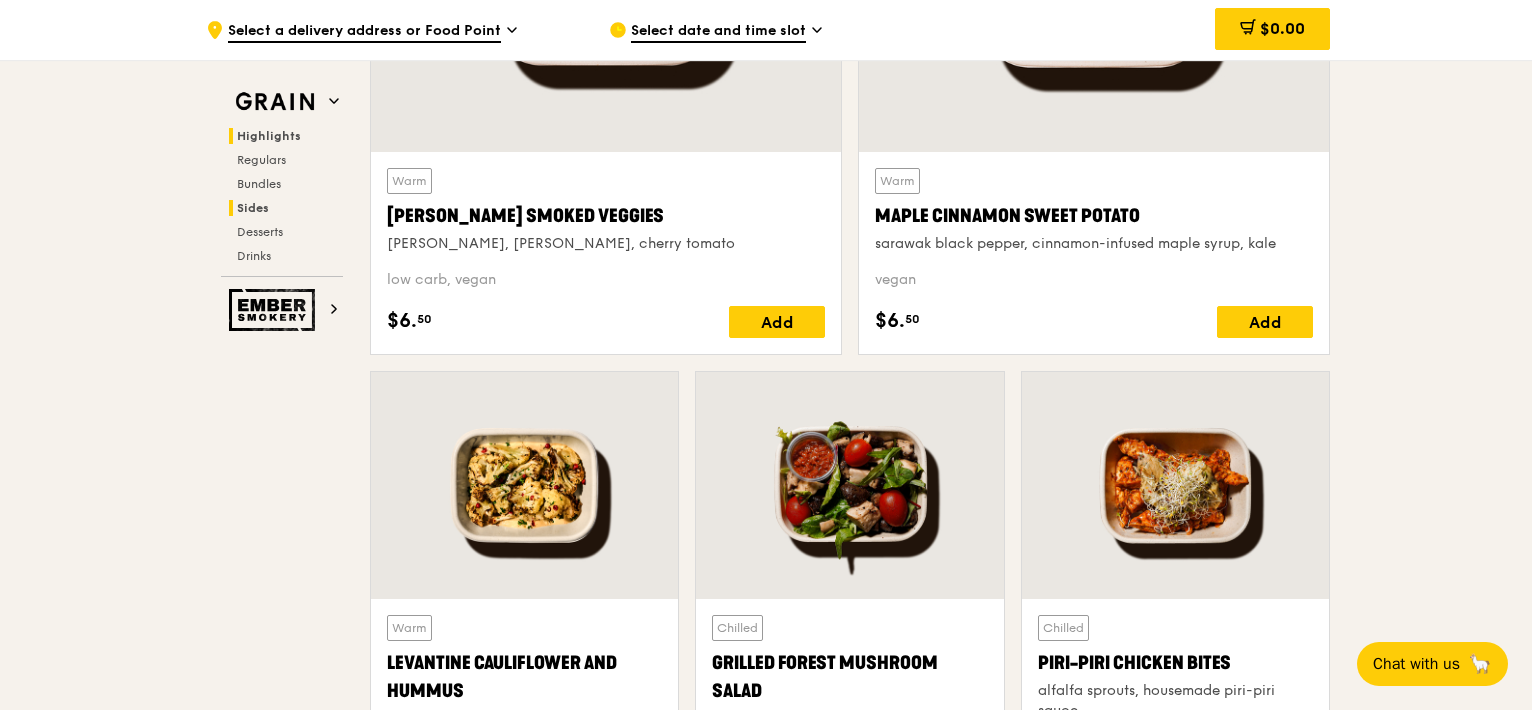 click on "Highlights" at bounding box center [269, 136] 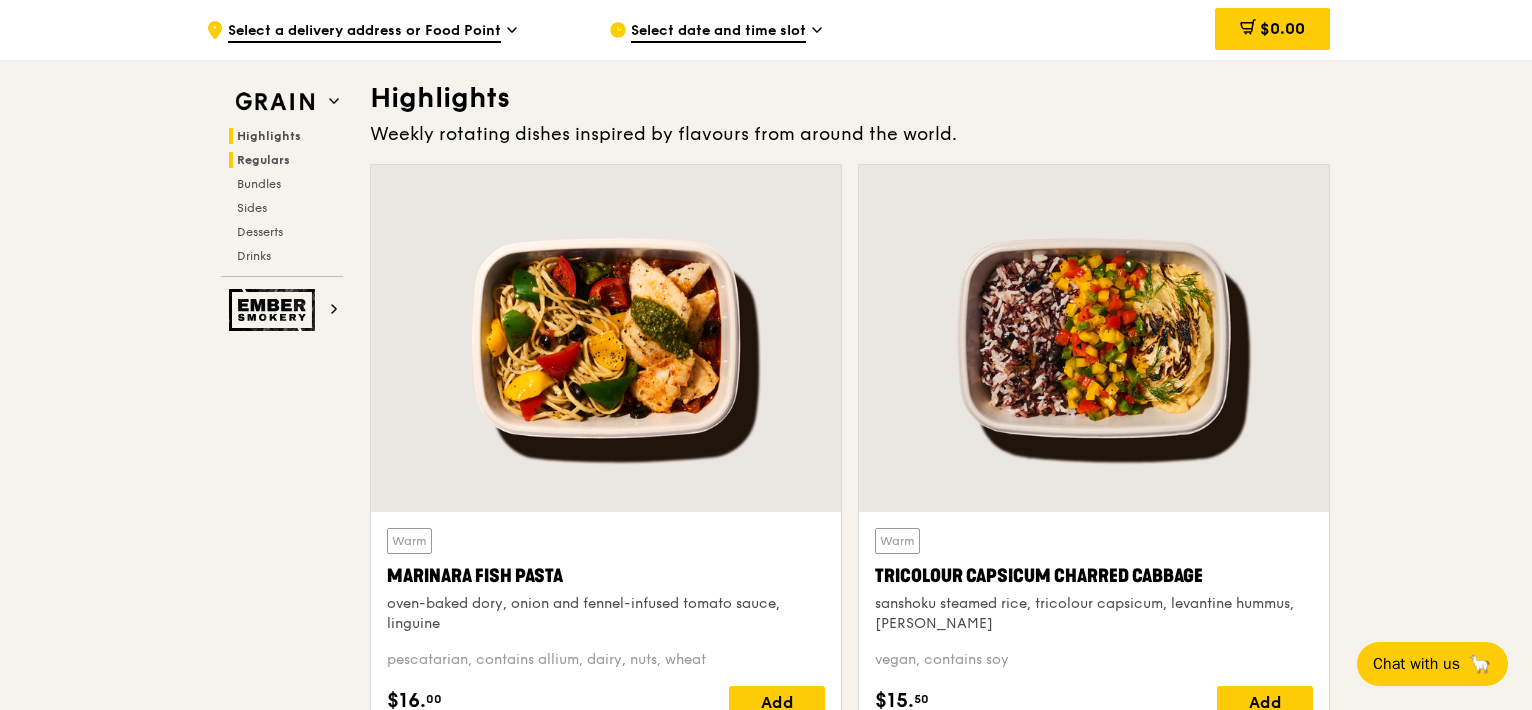 click on "Regulars" at bounding box center (263, 160) 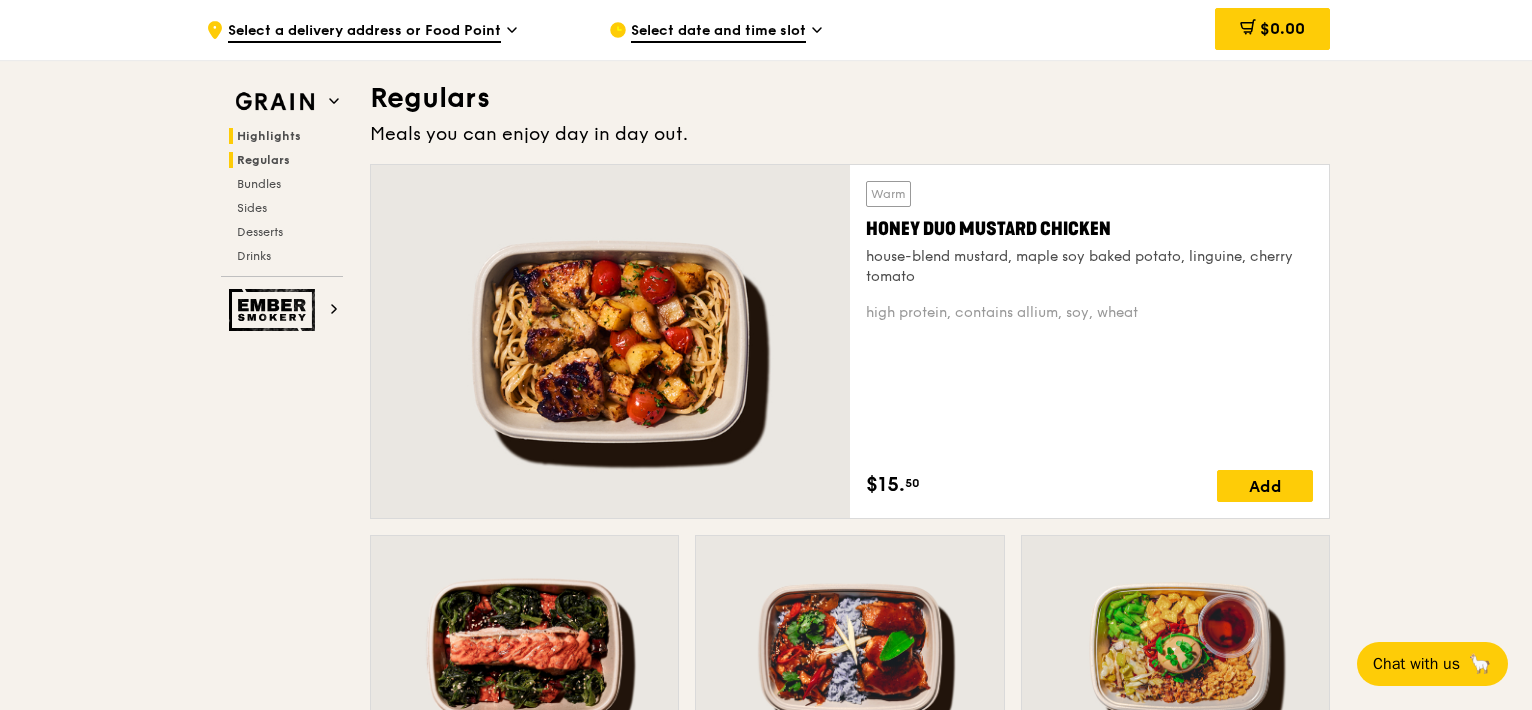 click on "Highlights" at bounding box center [269, 136] 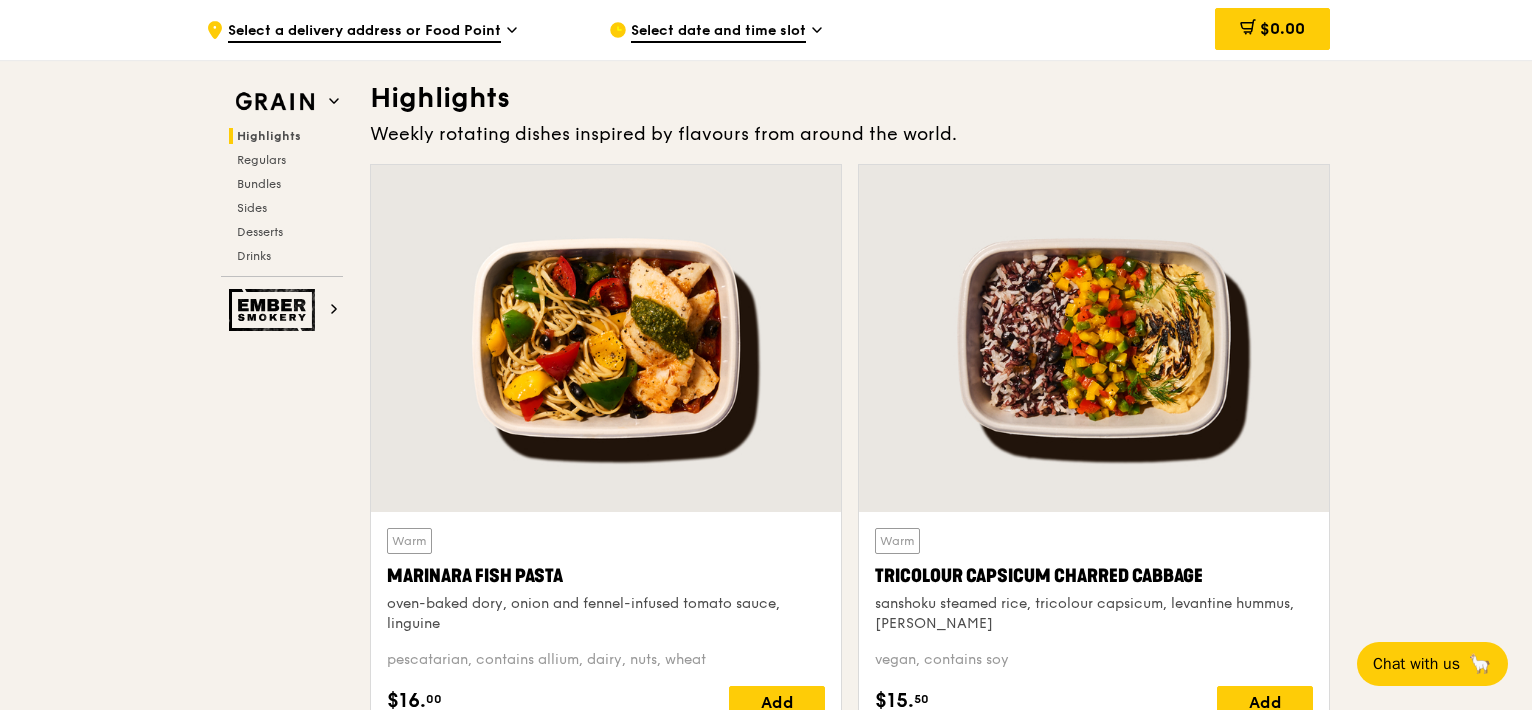 scroll, scrollTop: 564, scrollLeft: 0, axis: vertical 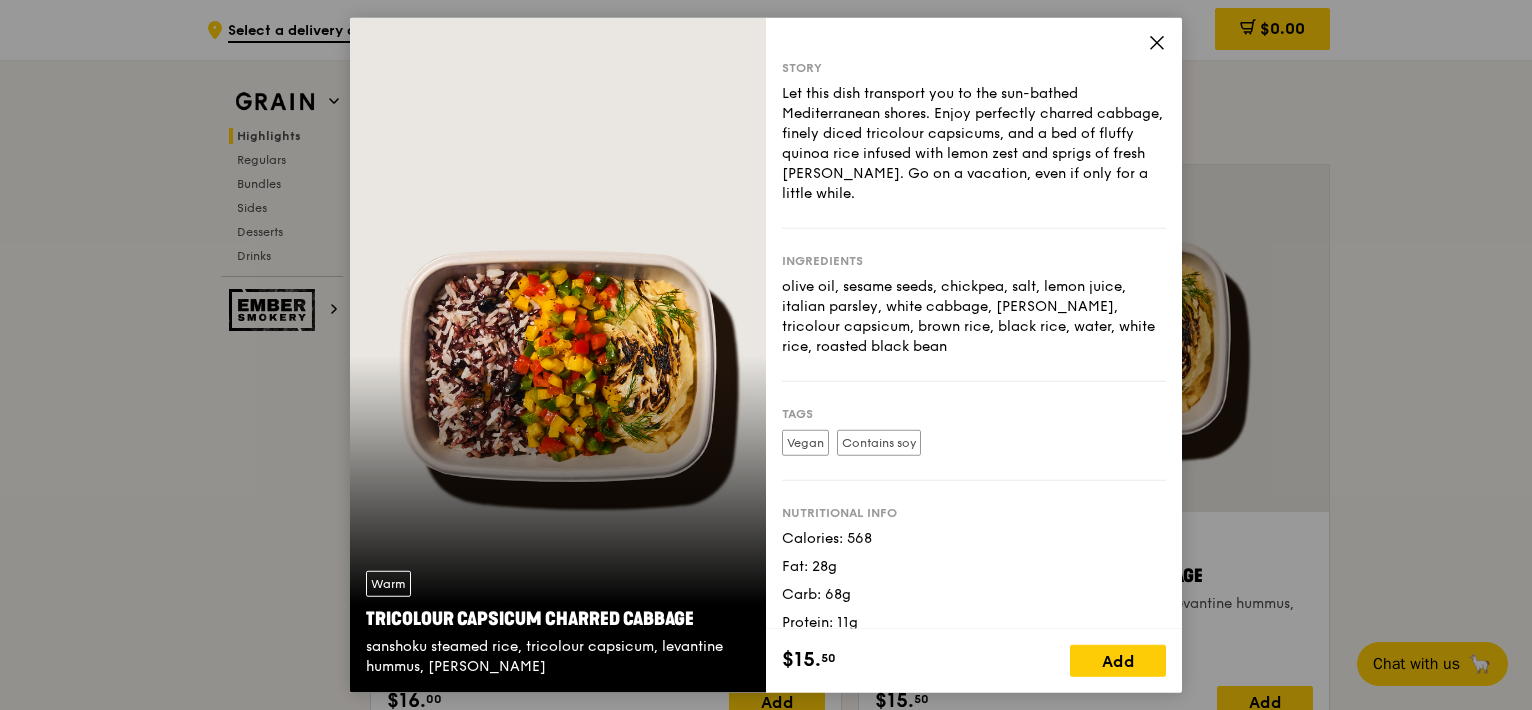 click 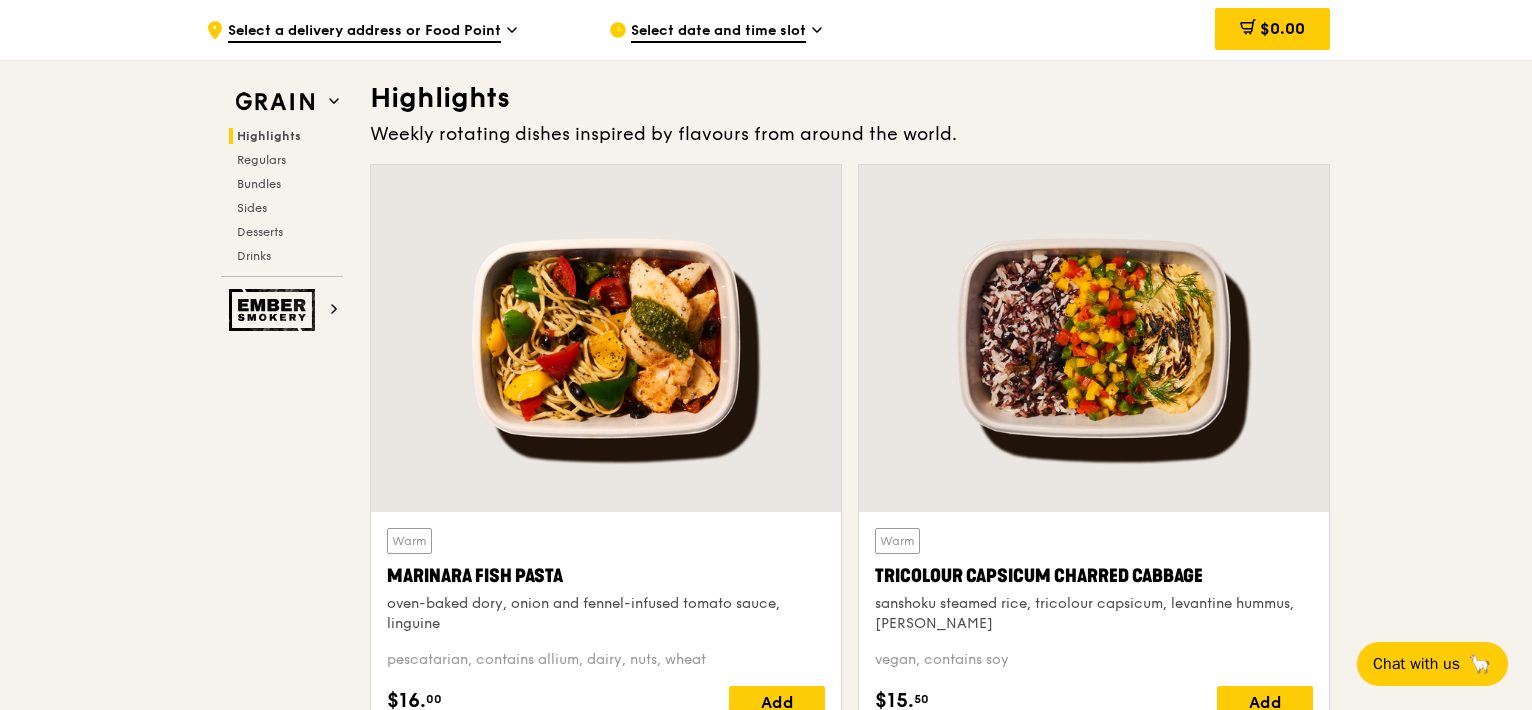 click at bounding box center (606, 338) 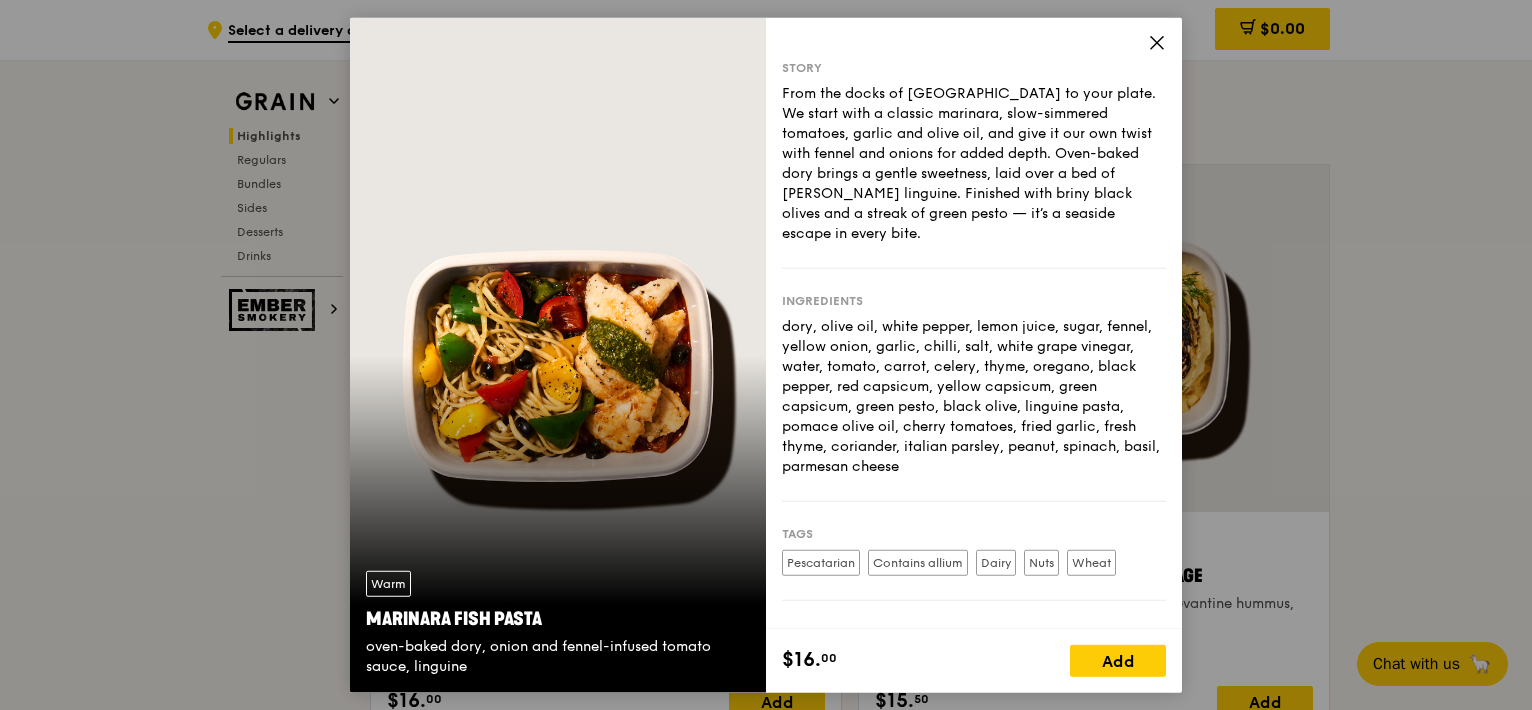 click 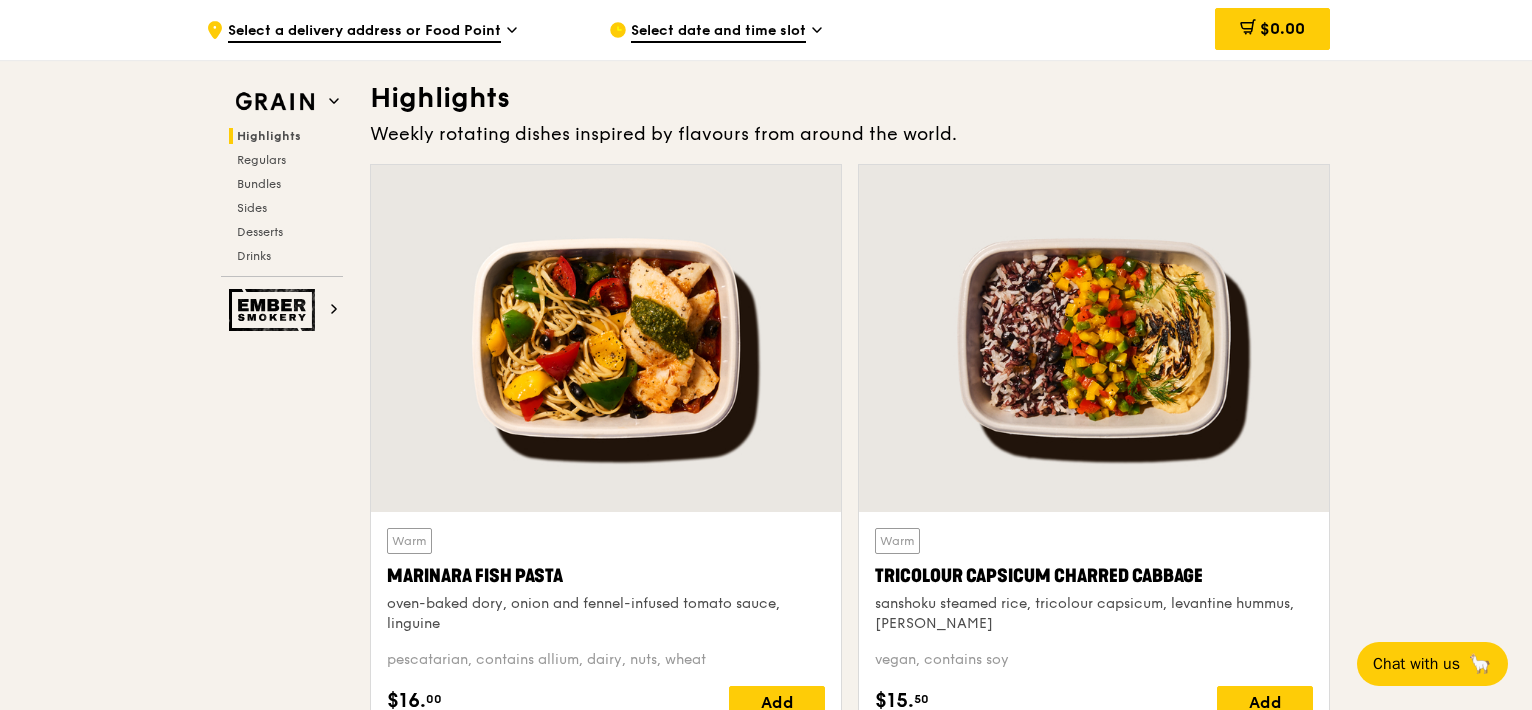 click at bounding box center (606, 338) 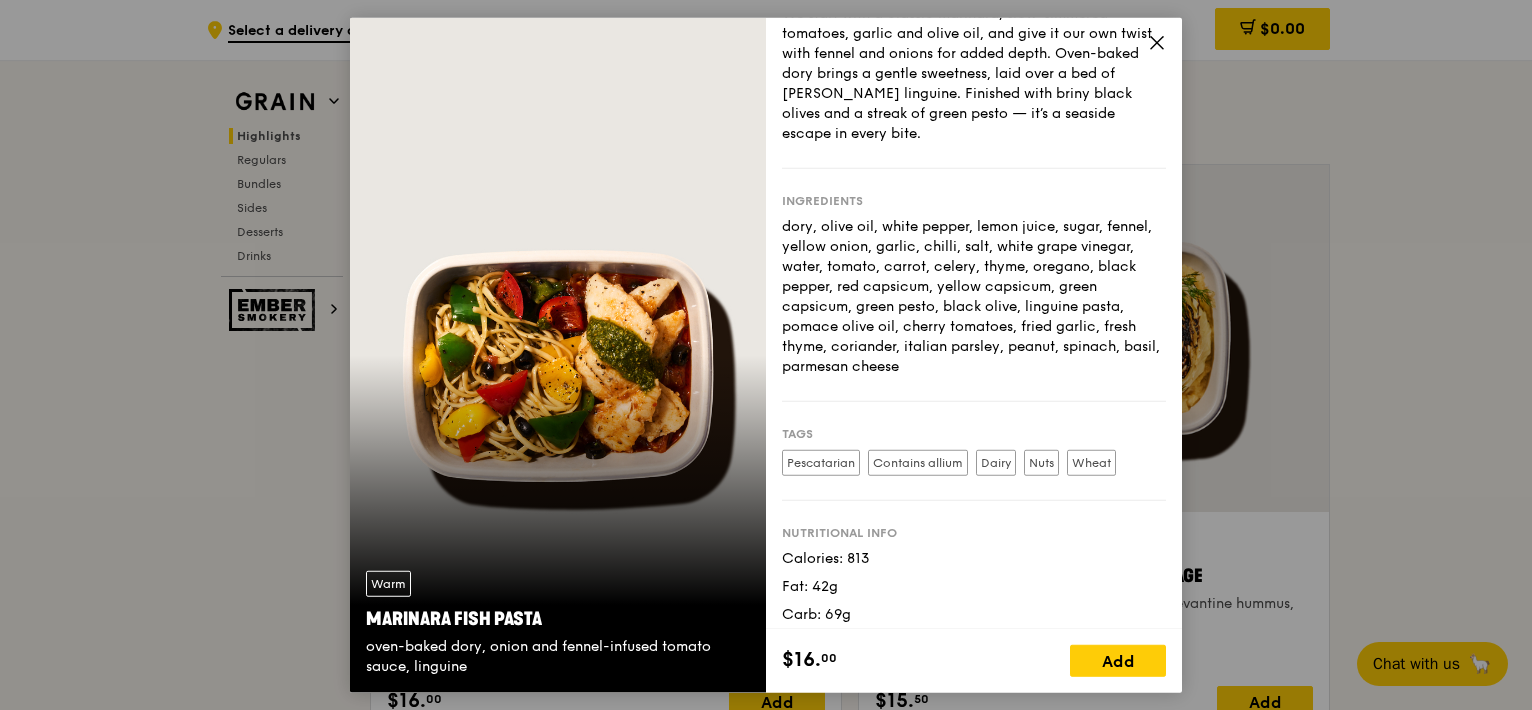 scroll, scrollTop: 120, scrollLeft: 0, axis: vertical 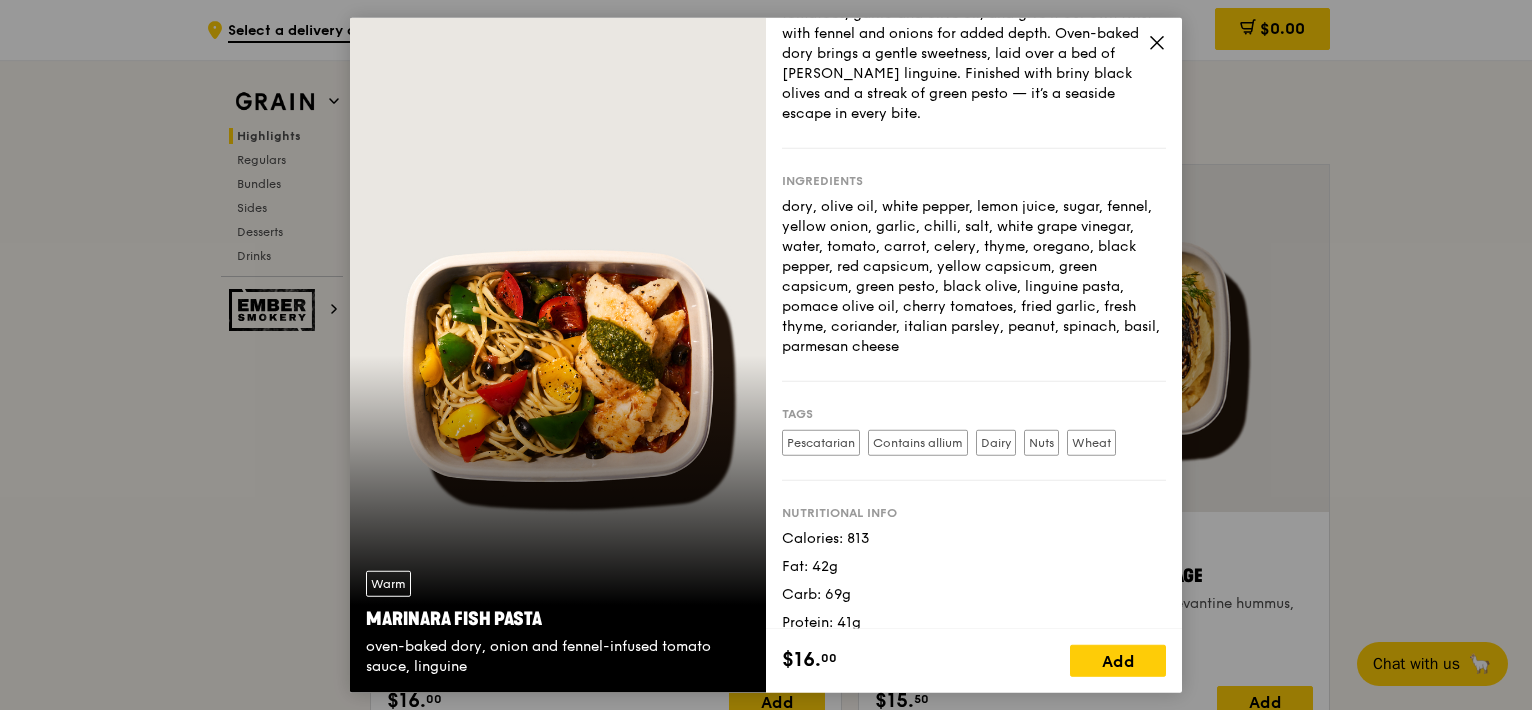 click 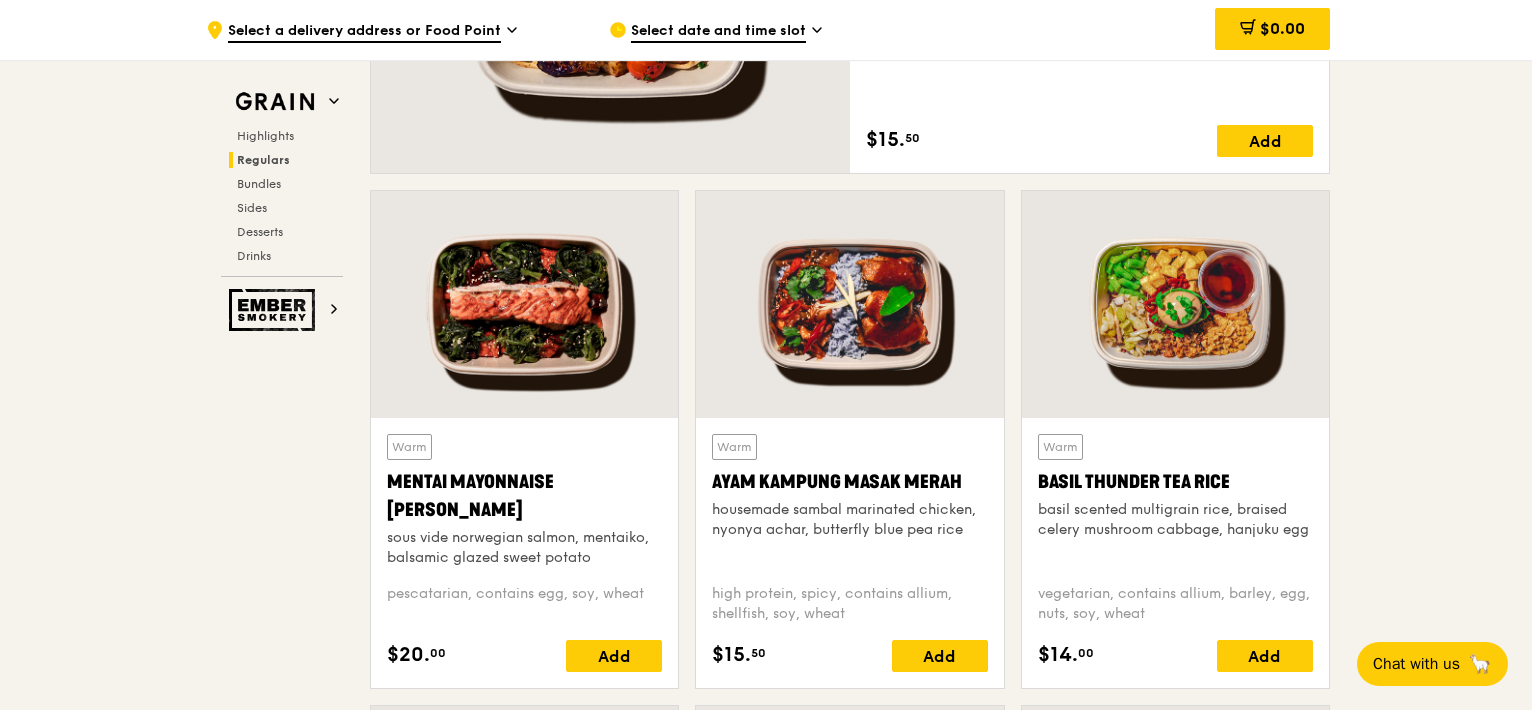 scroll, scrollTop: 1664, scrollLeft: 0, axis: vertical 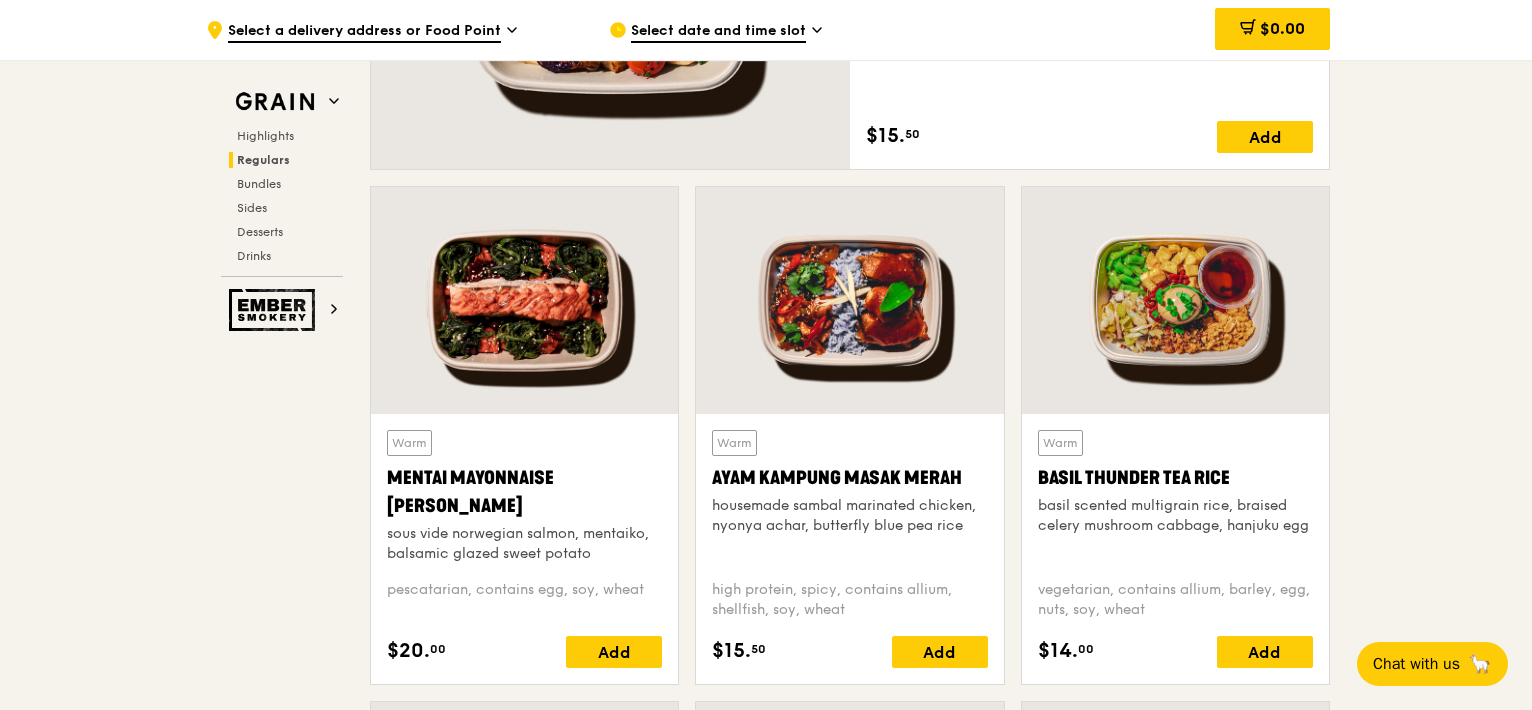 click at bounding box center [1175, 300] 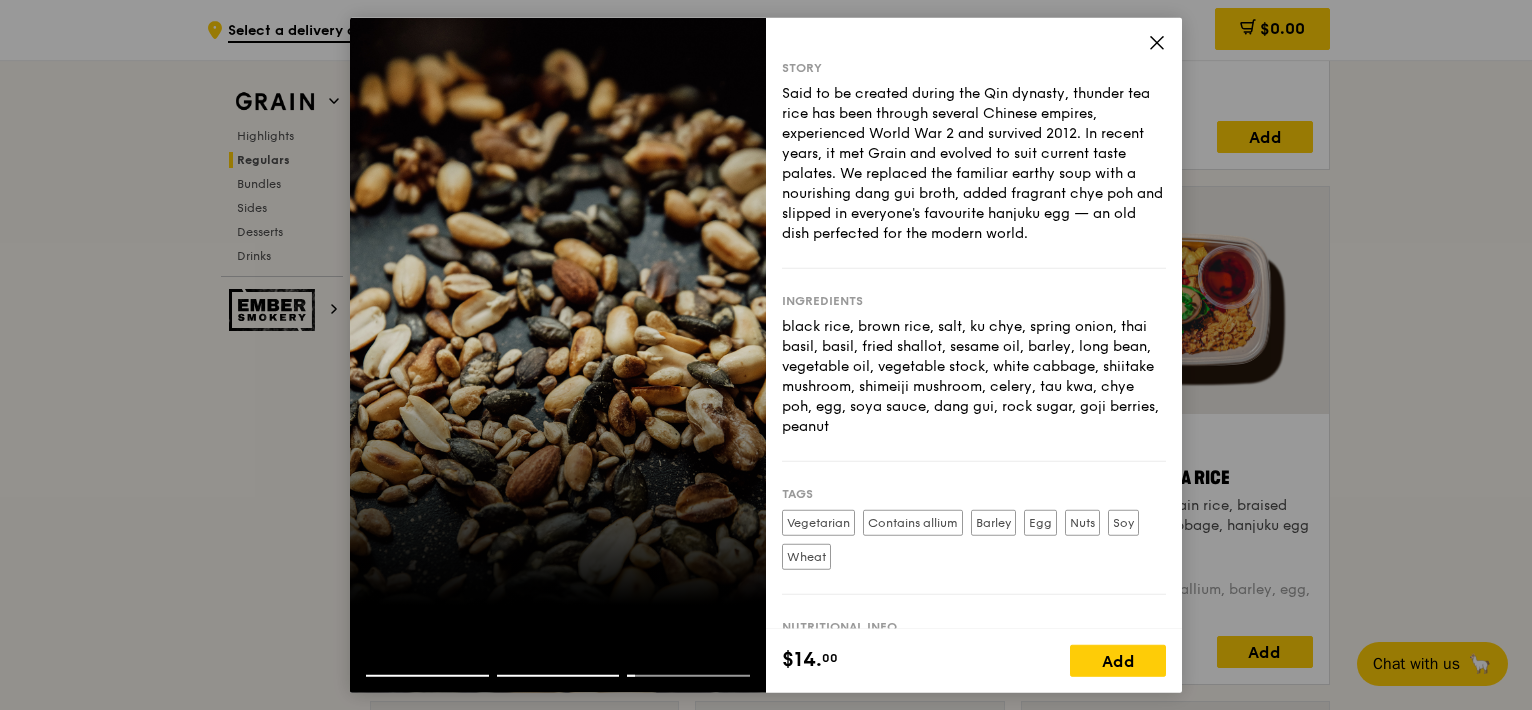 click 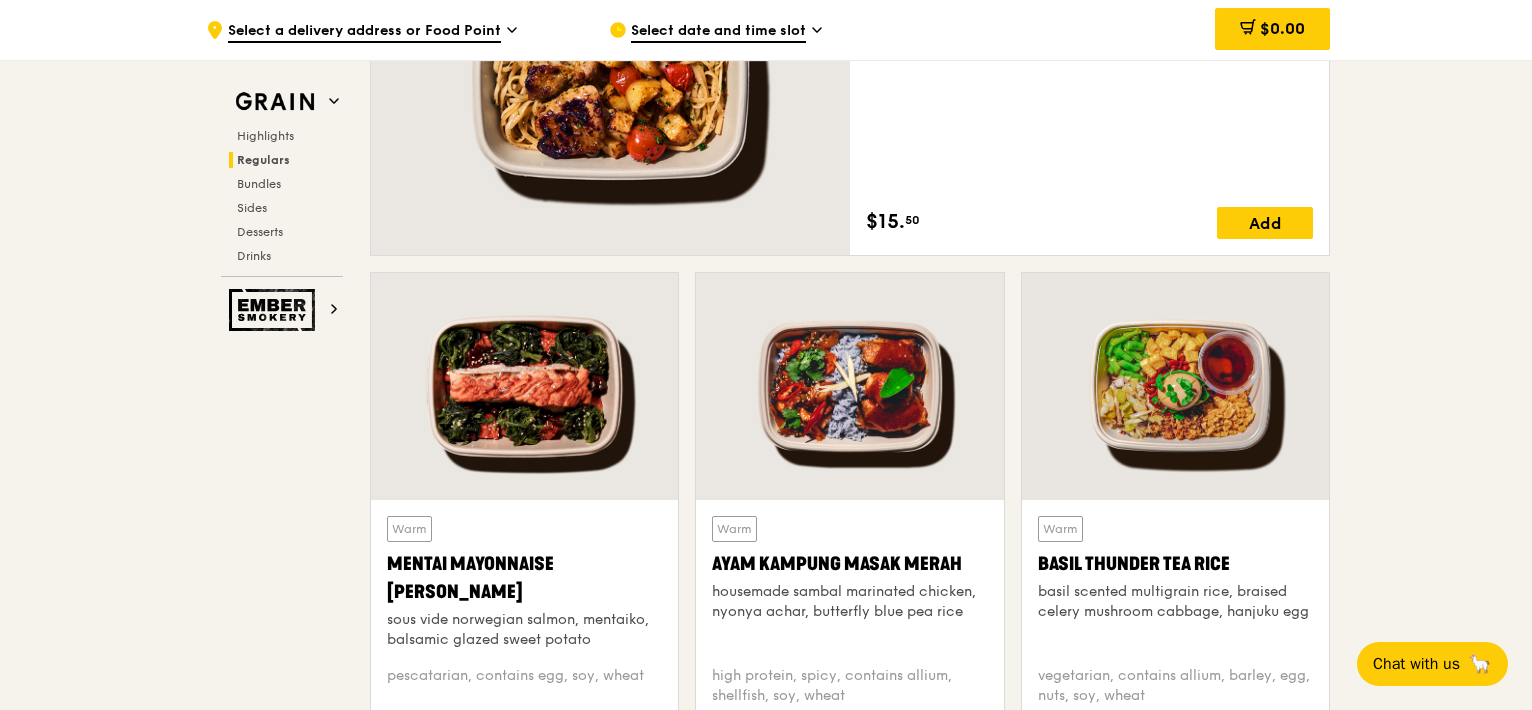 scroll, scrollTop: 1364, scrollLeft: 0, axis: vertical 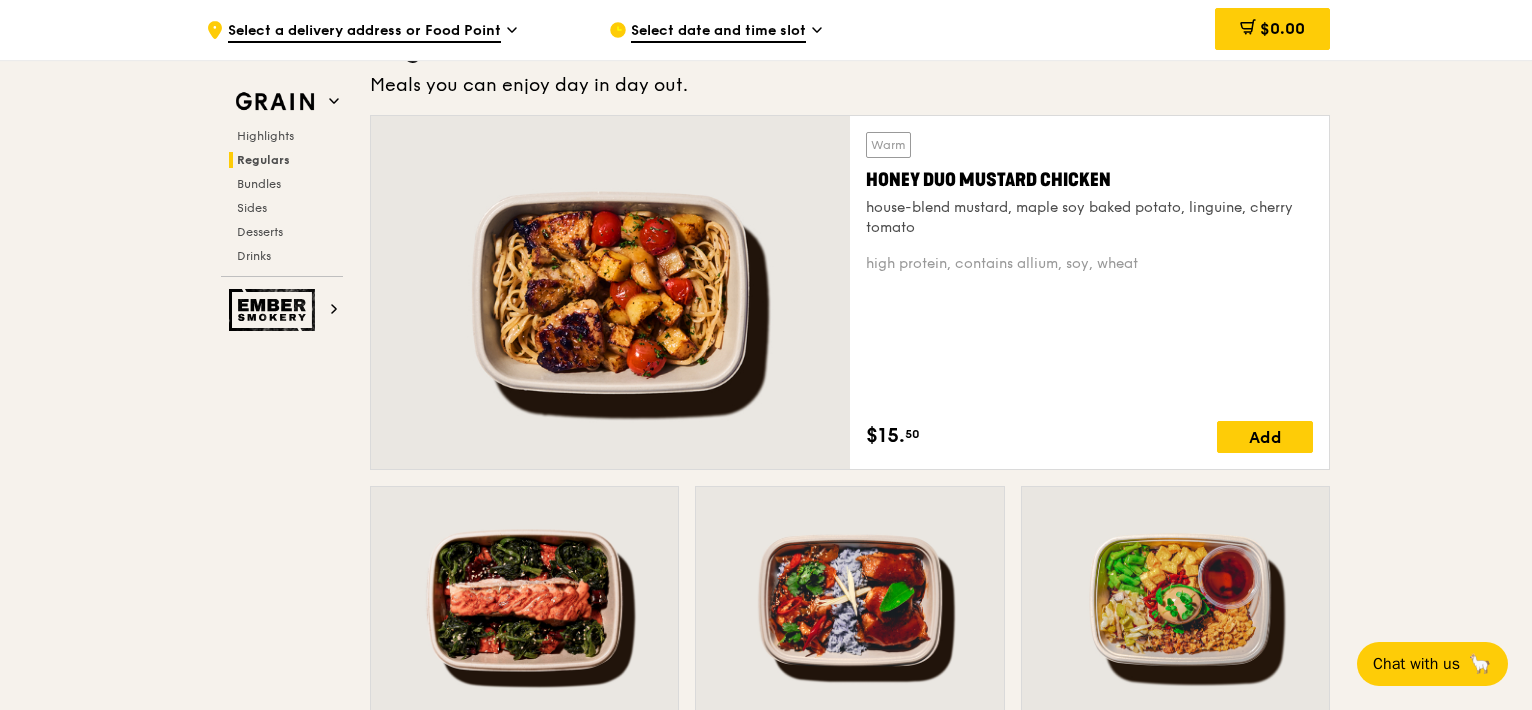 click at bounding box center (610, 292) 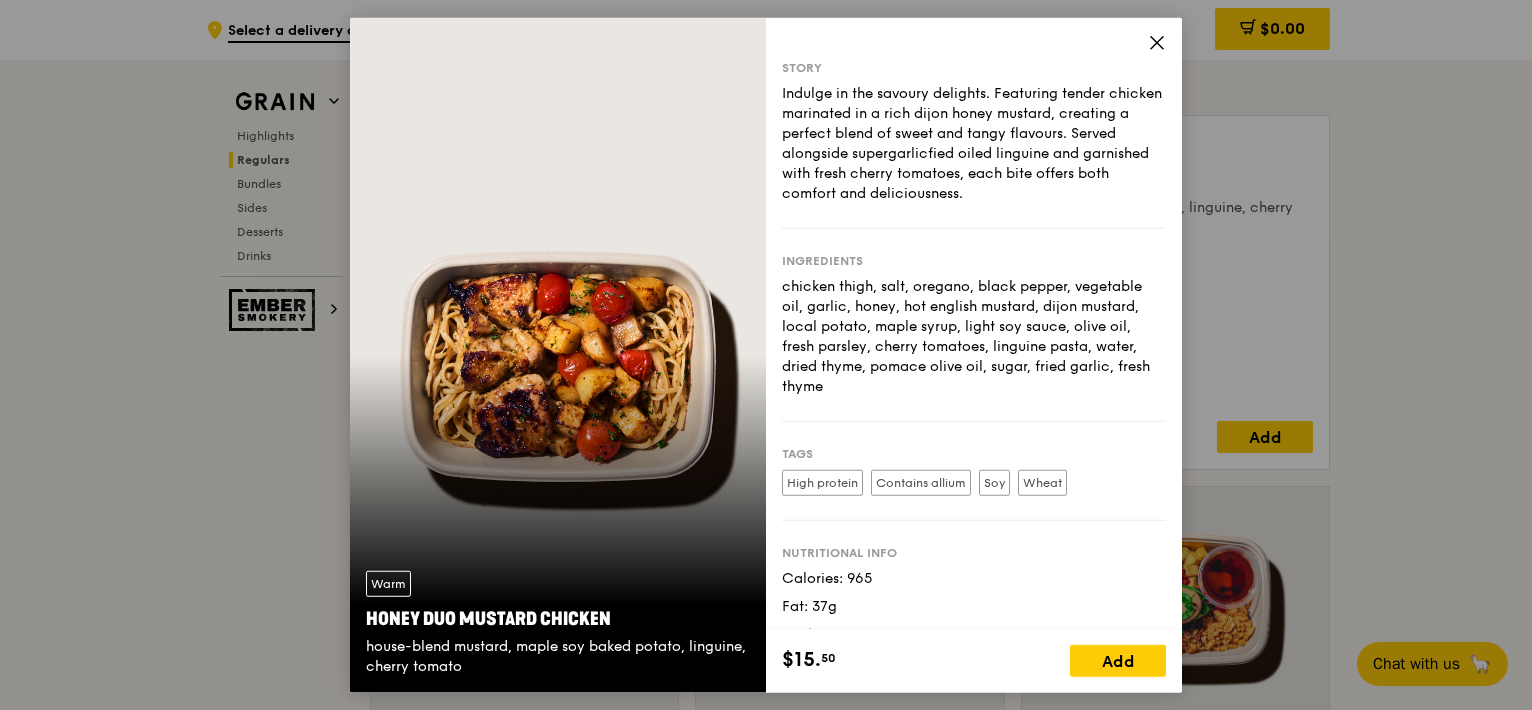 click 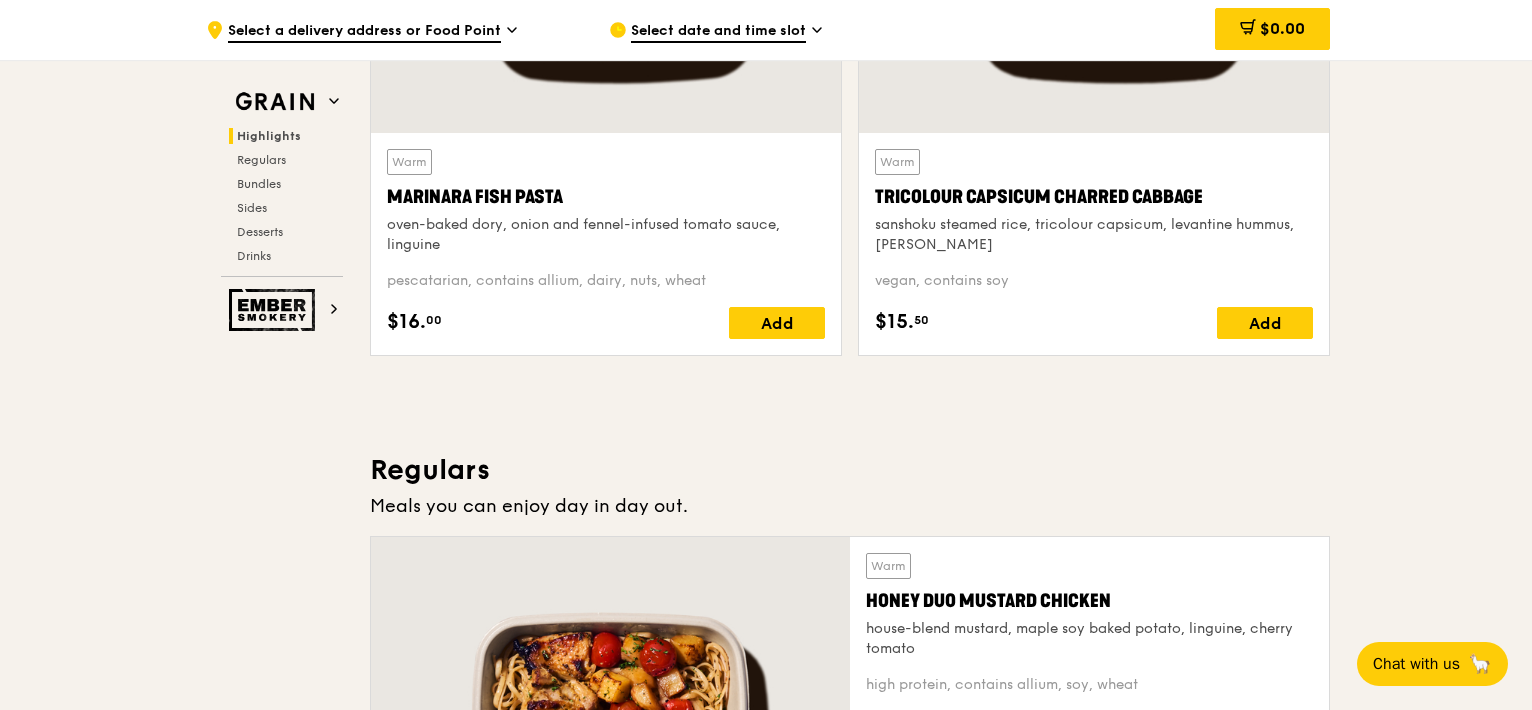 scroll, scrollTop: 664, scrollLeft: 0, axis: vertical 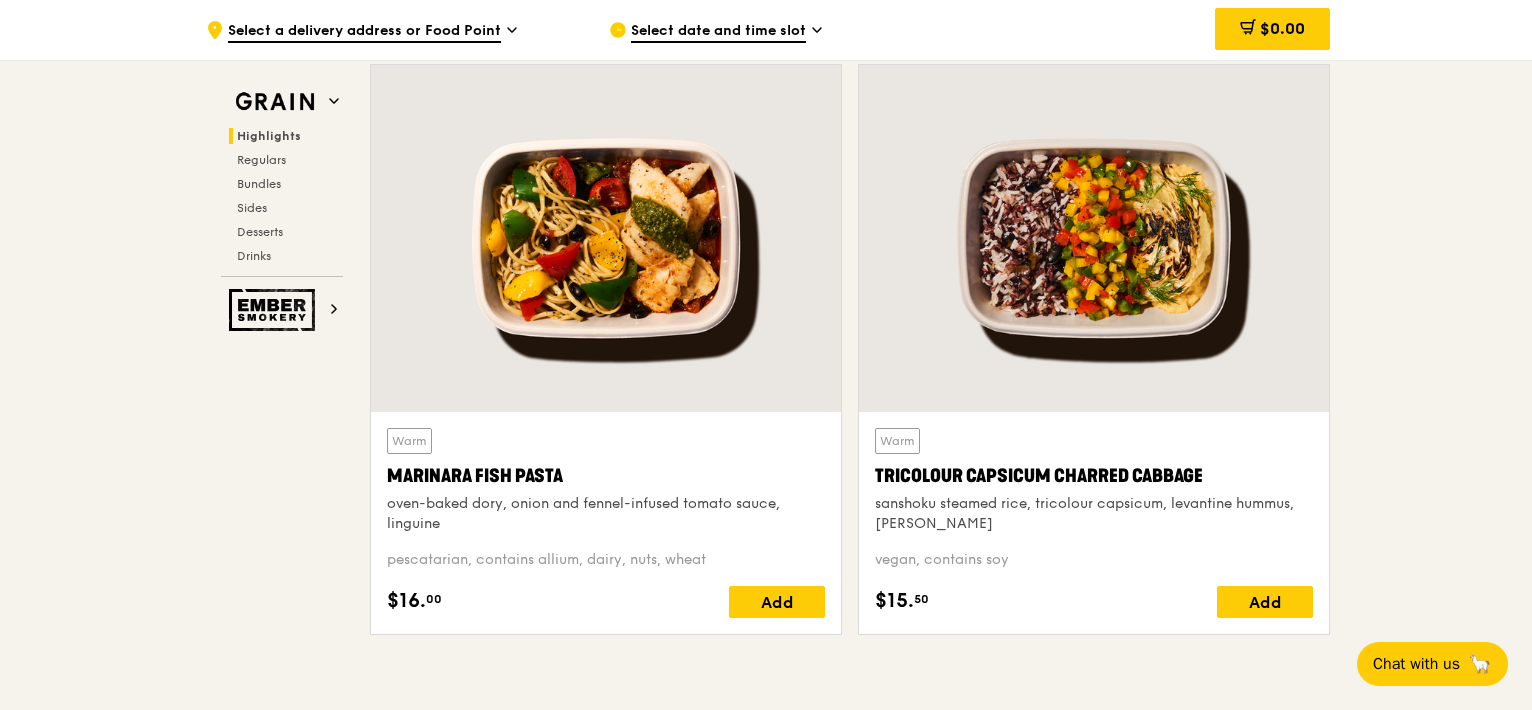 click at bounding box center (606, 238) 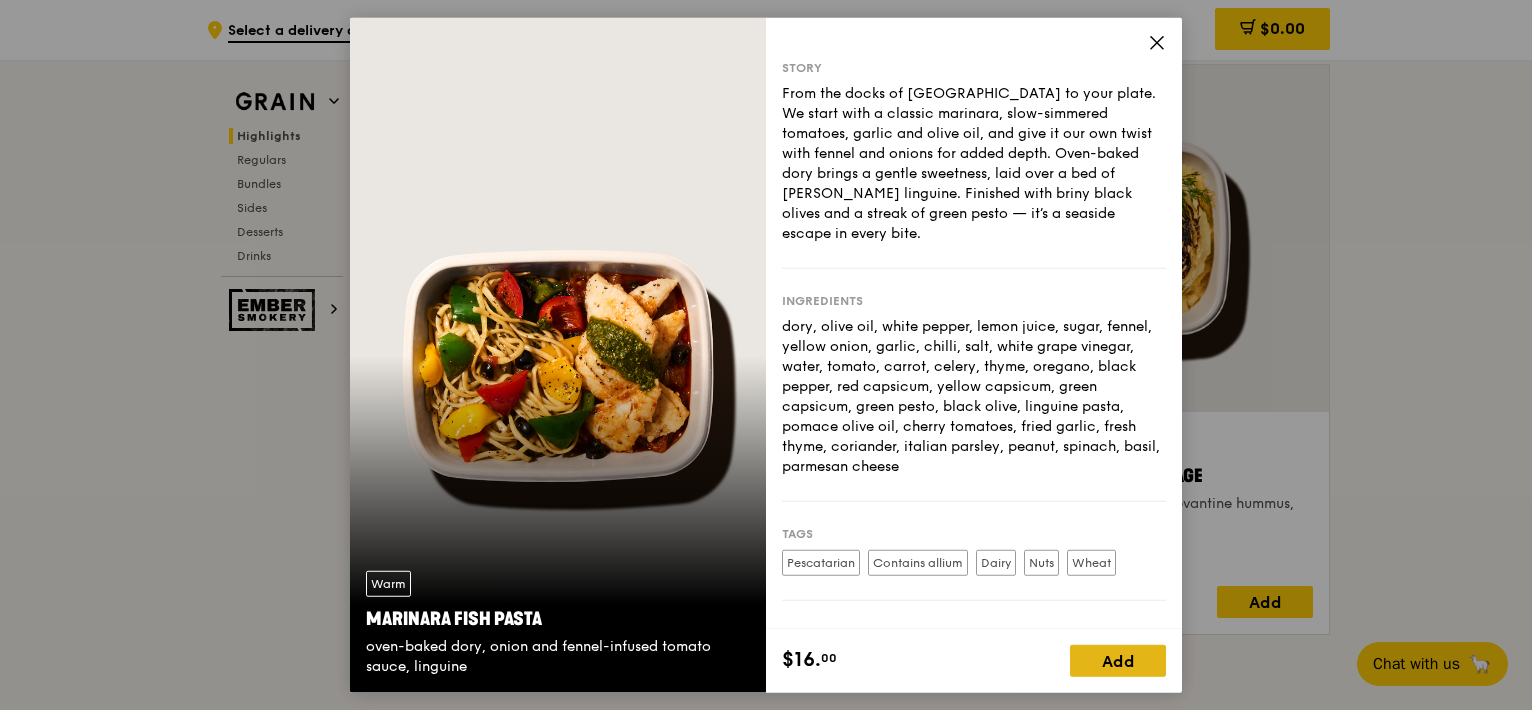 click on "Add" at bounding box center (1118, 660) 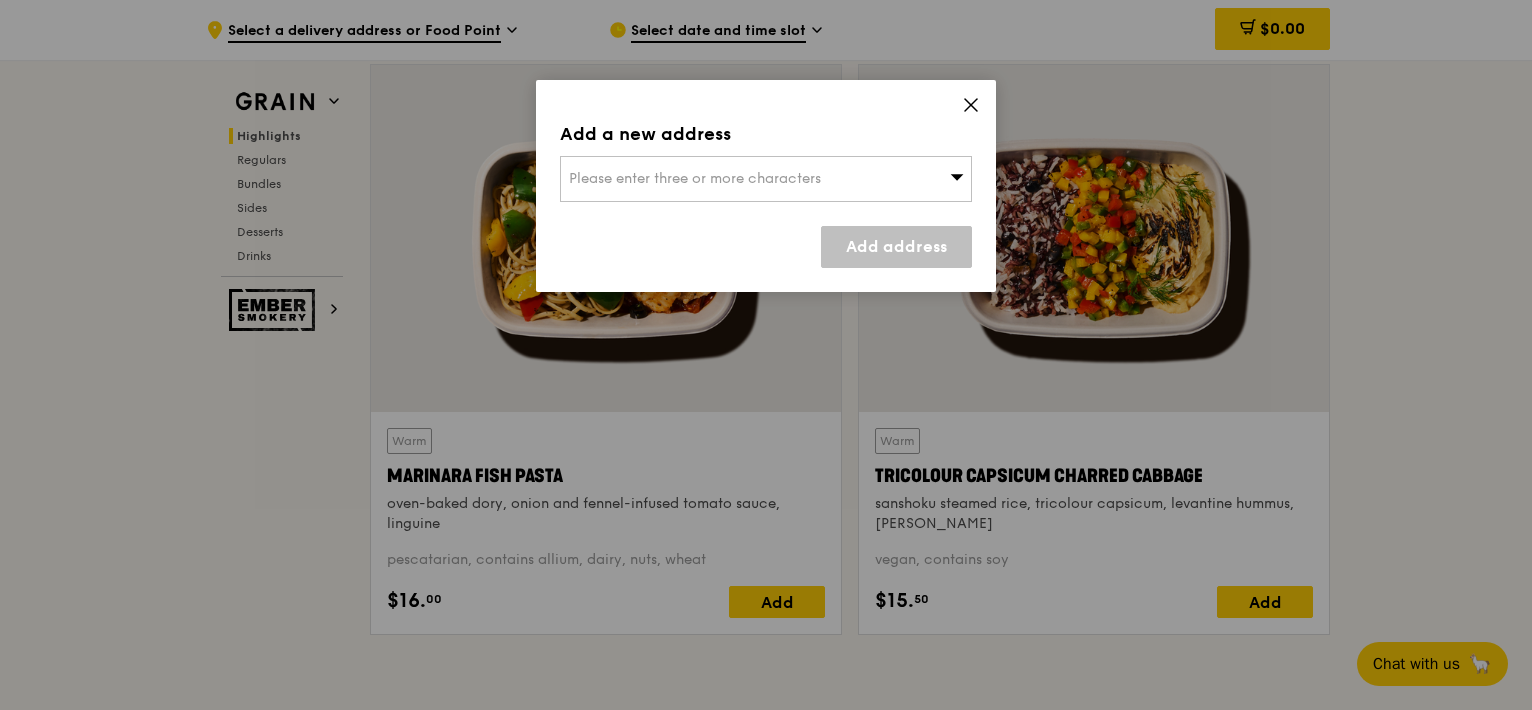 click 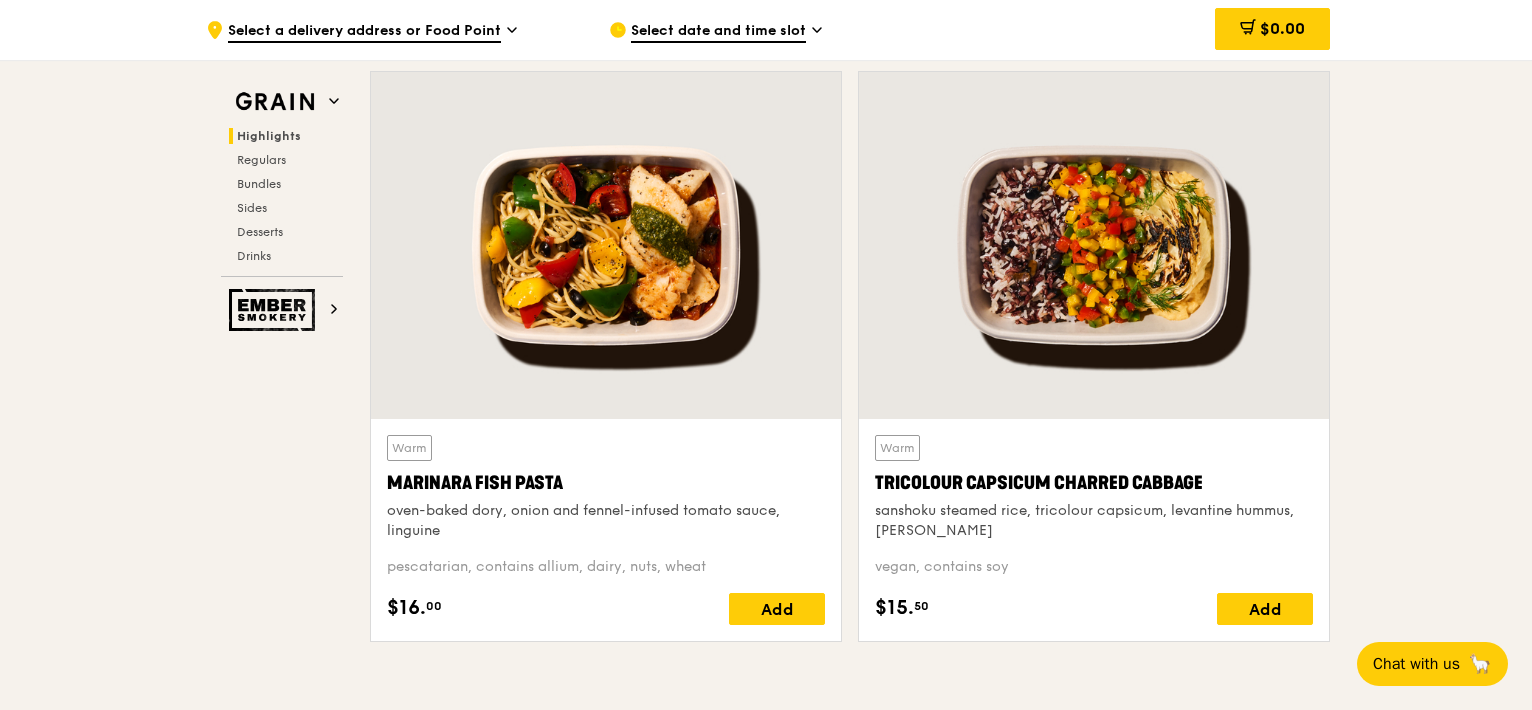 scroll, scrollTop: 664, scrollLeft: 0, axis: vertical 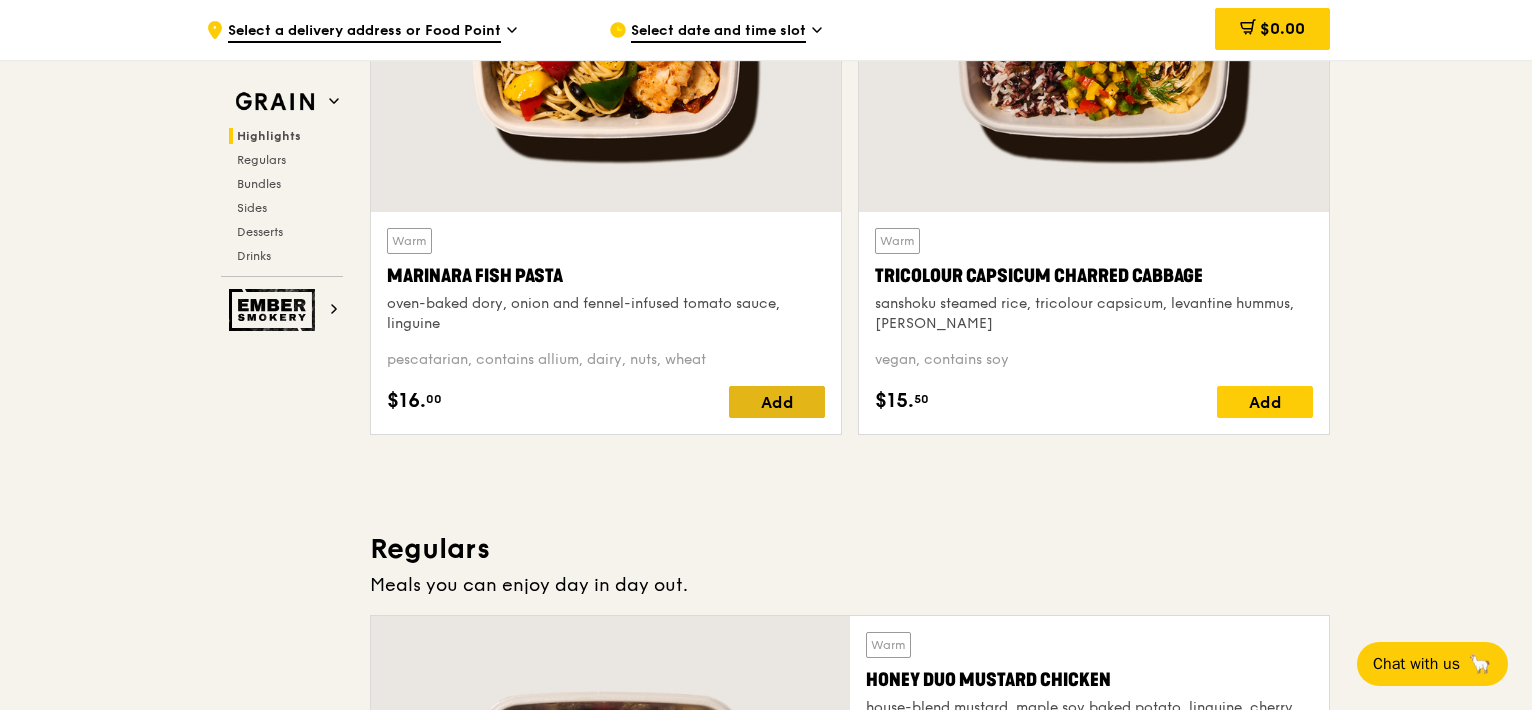 click on "Add" at bounding box center [777, 402] 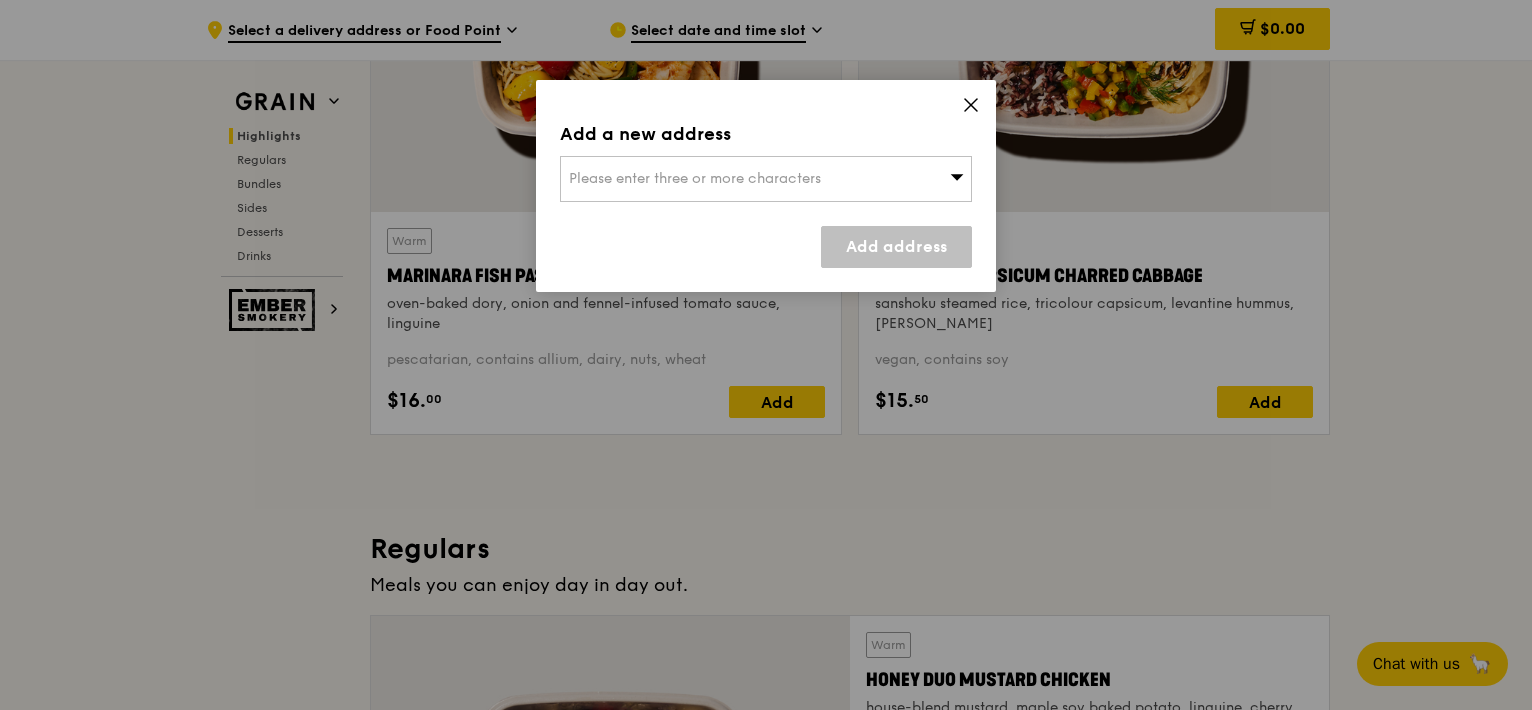 click on "Please enter three or more characters" at bounding box center (695, 178) 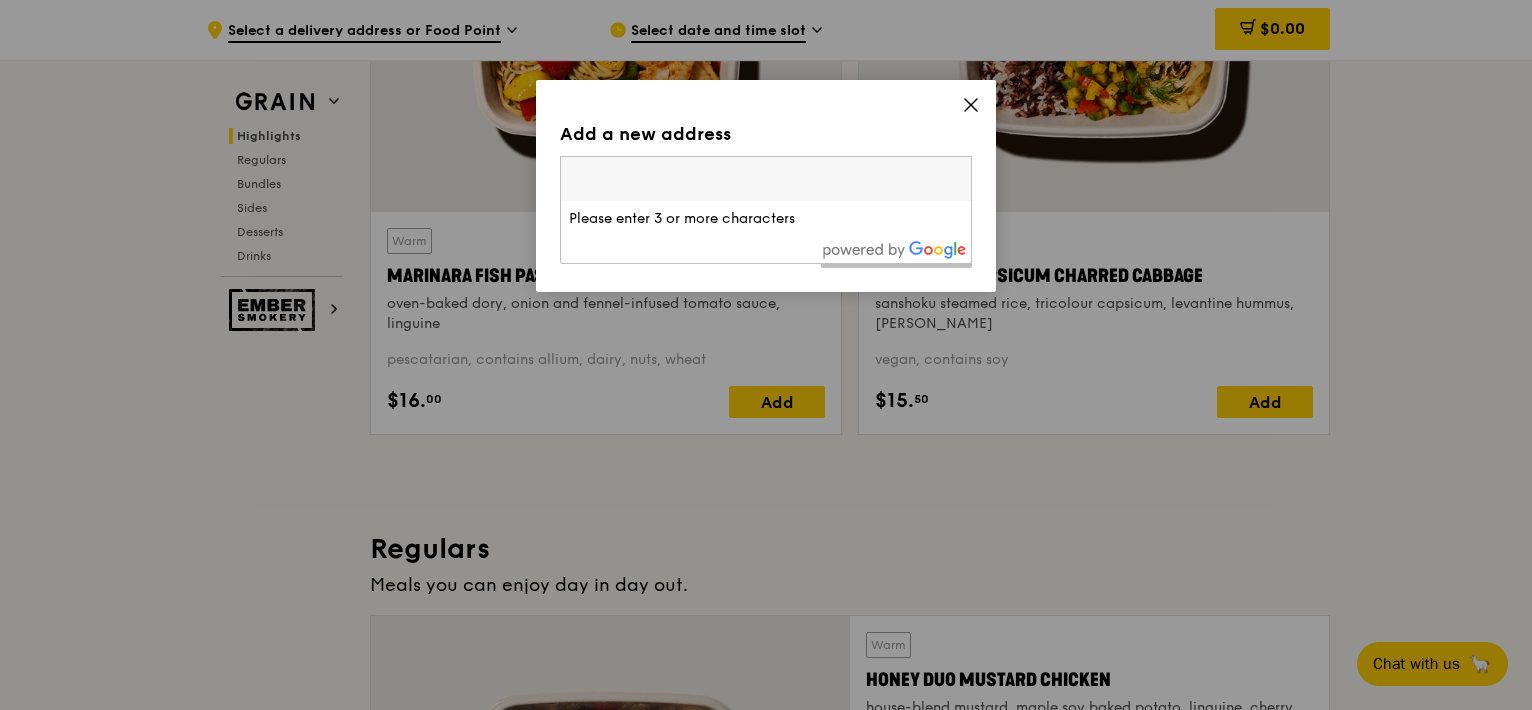 click 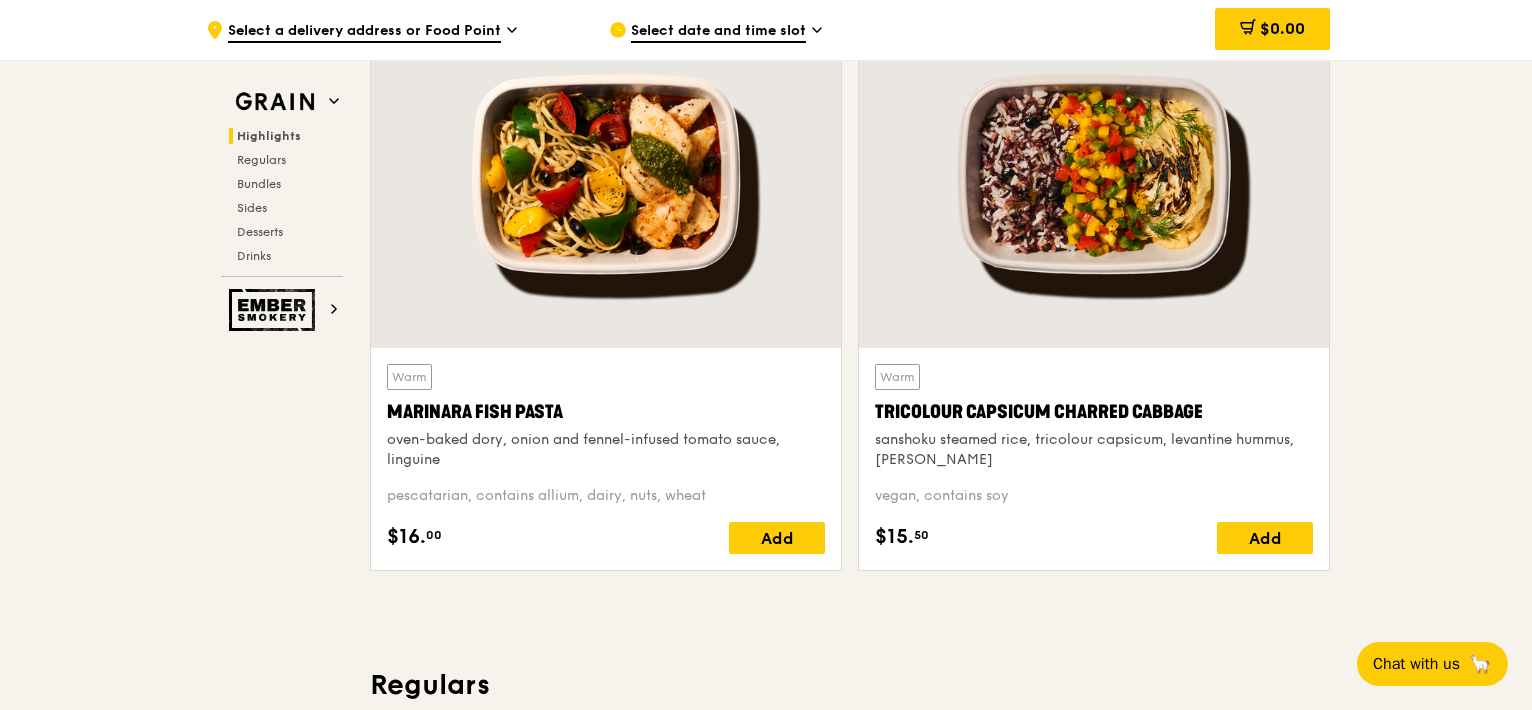 scroll, scrollTop: 564, scrollLeft: 0, axis: vertical 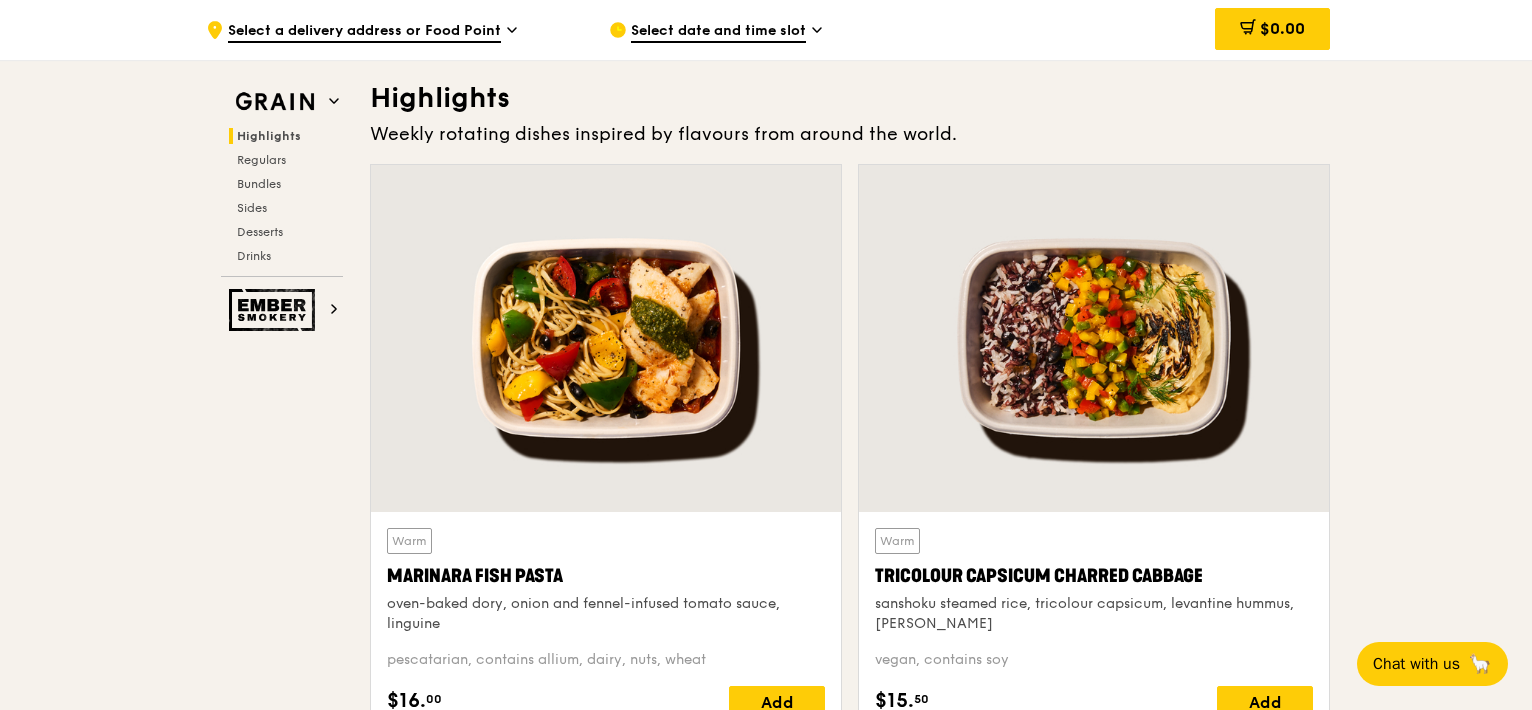 click on "Warm
Marinara Fish Pasta
oven-baked dory, onion and fennel-infused tomato sauce, linguine
pescatarian, contains allium, dairy, nuts, wheat
$16.
00
Add" at bounding box center (606, 623) 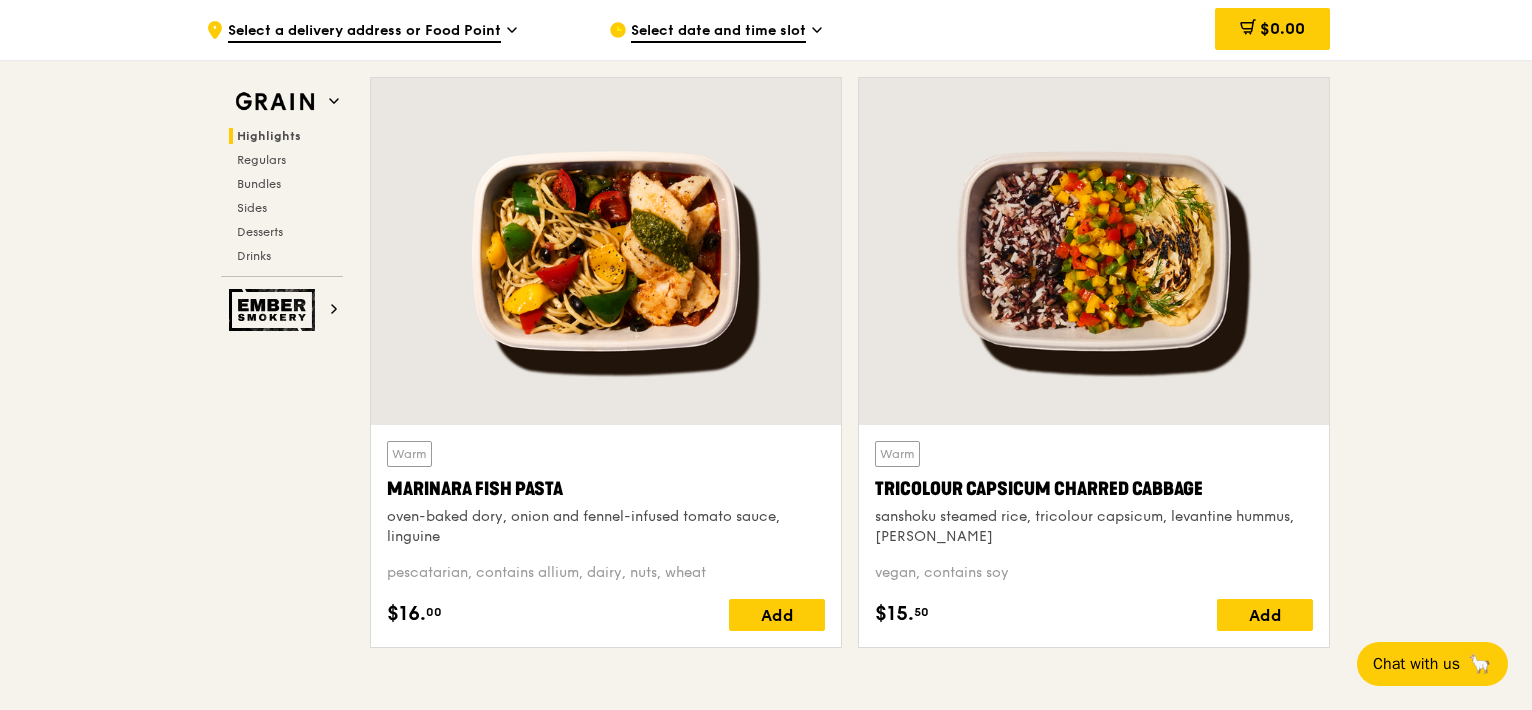 scroll, scrollTop: 864, scrollLeft: 0, axis: vertical 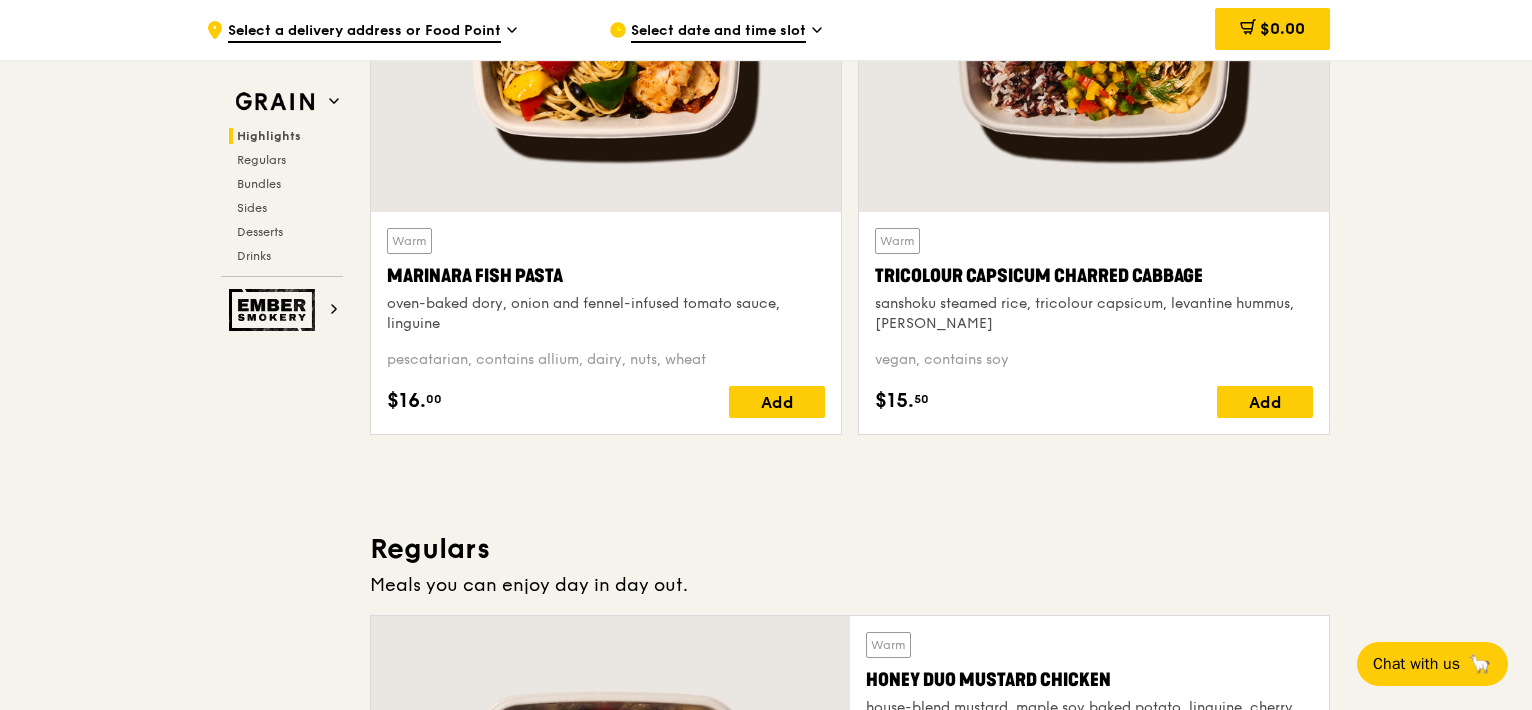 click on "oven-baked dory, onion and fennel-infused tomato sauce, linguine" at bounding box center [606, 314] 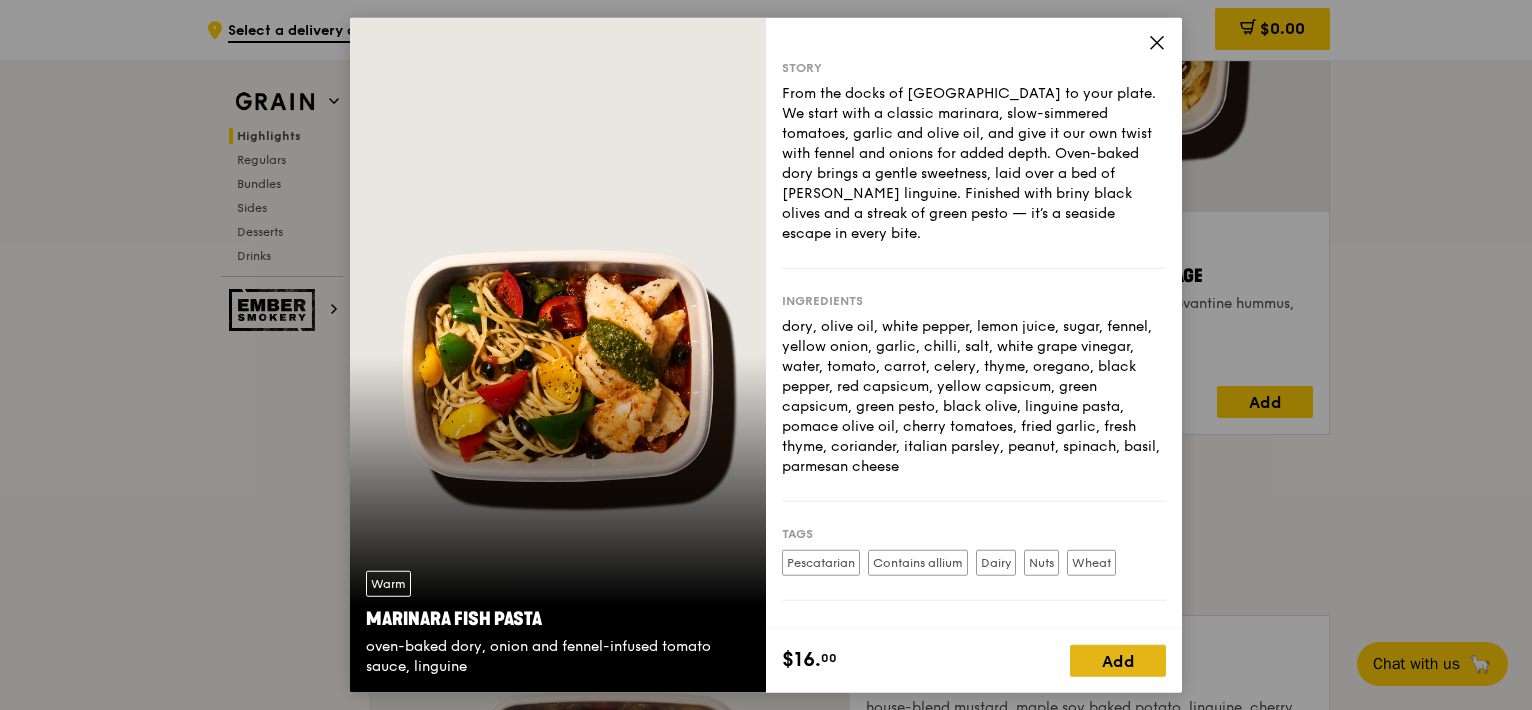 click on "Add" at bounding box center (1118, 660) 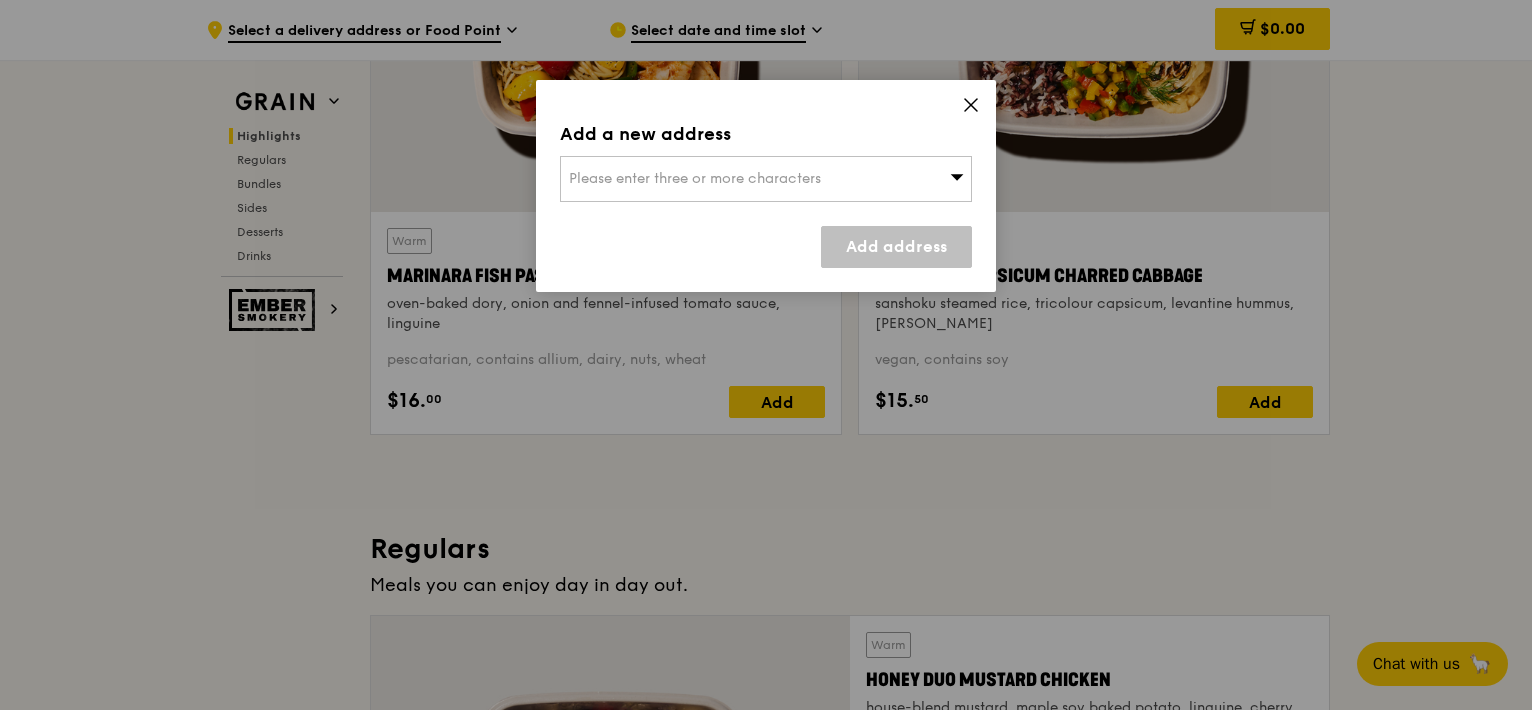 click 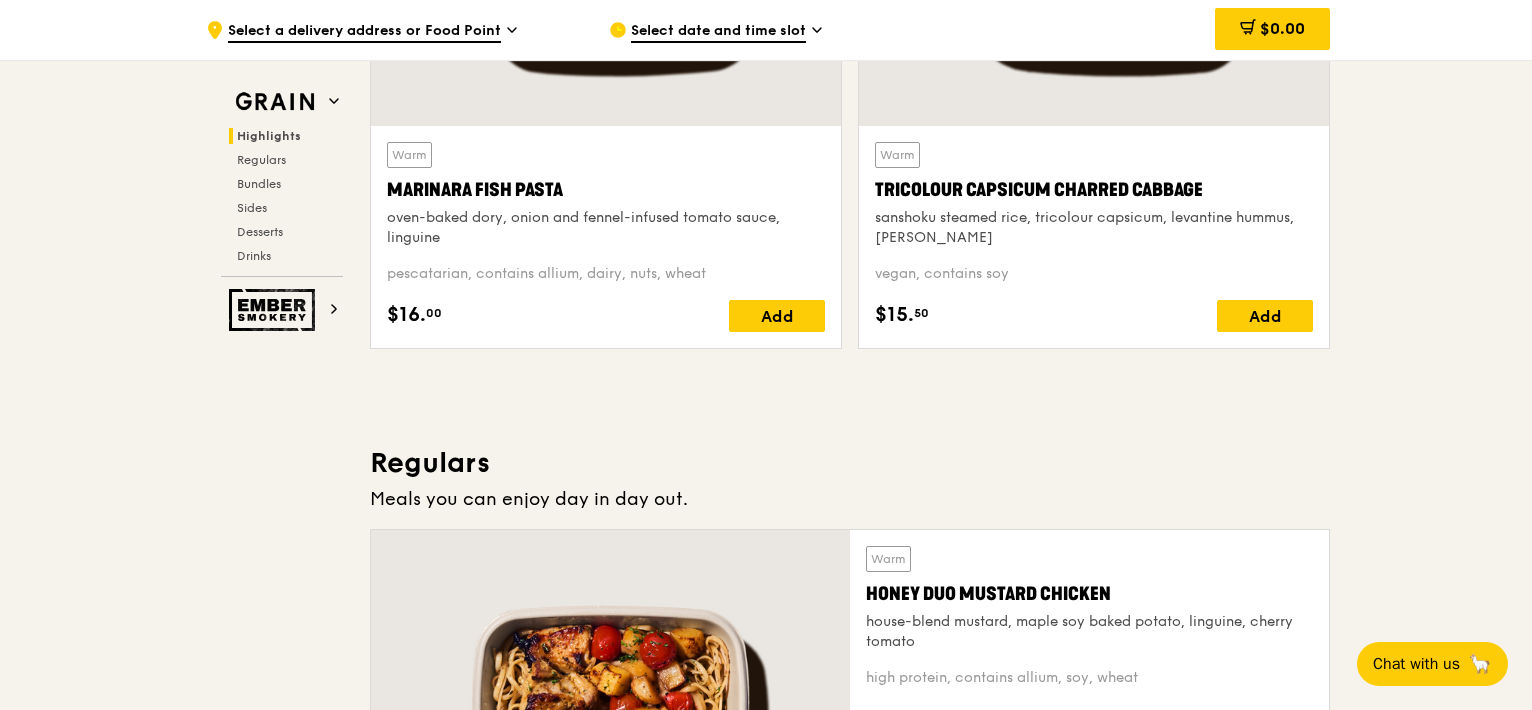 scroll, scrollTop: 1164, scrollLeft: 0, axis: vertical 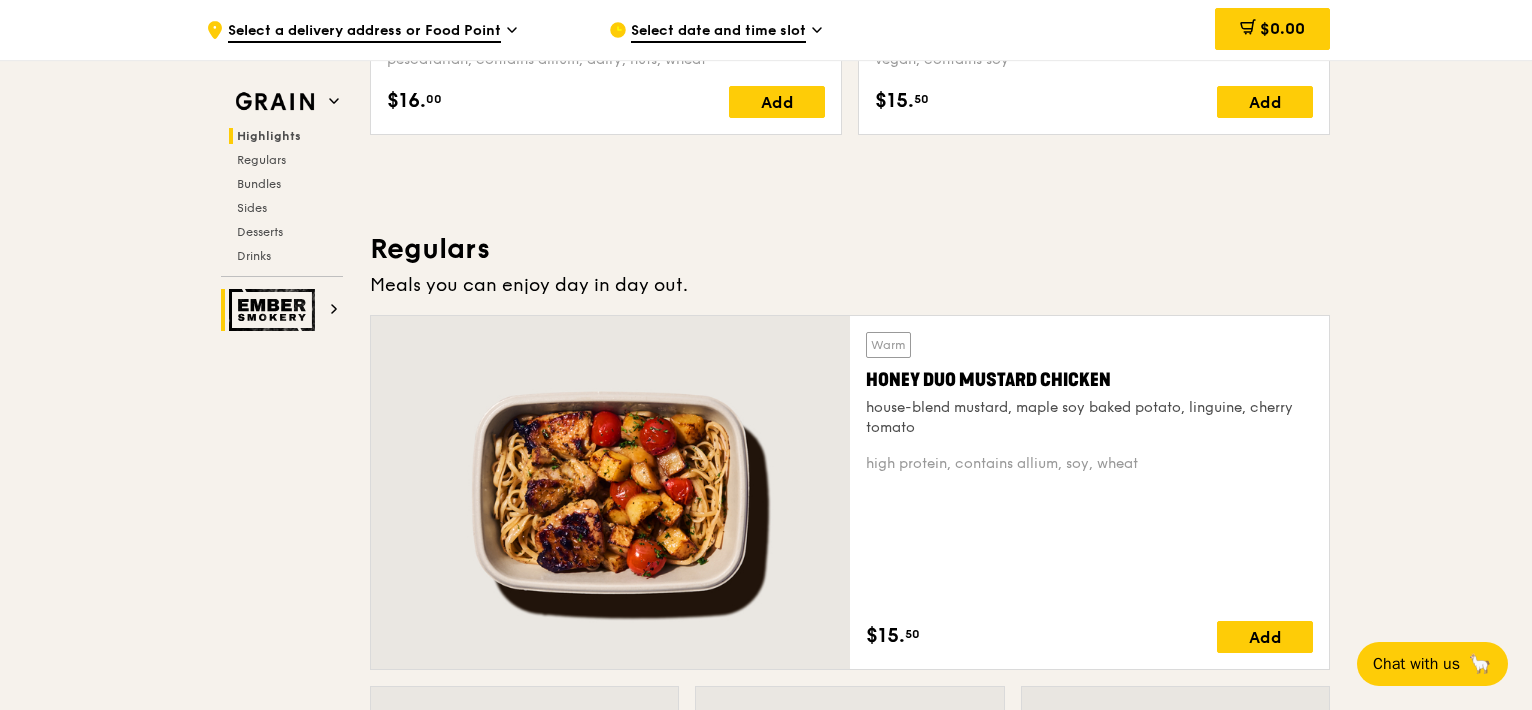 click at bounding box center [275, 310] 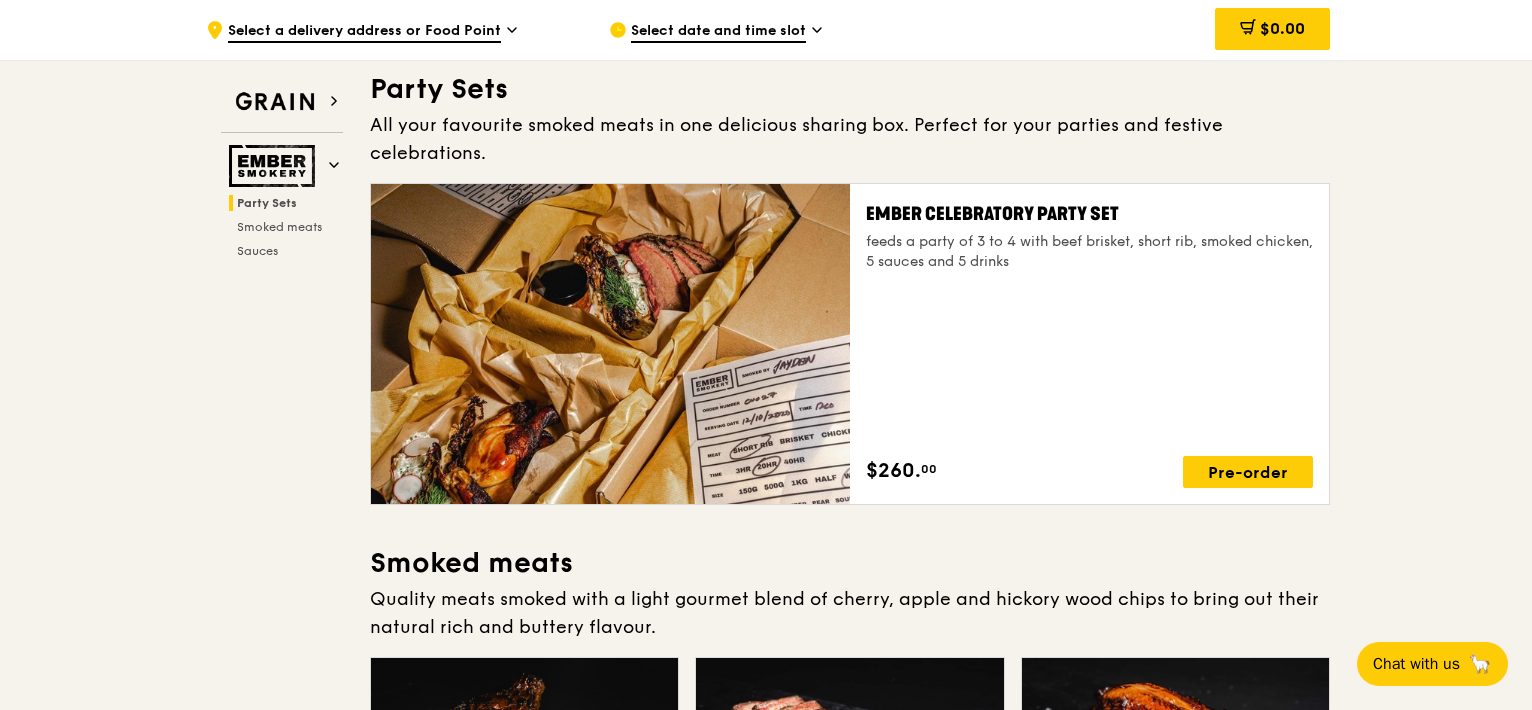 scroll, scrollTop: 0, scrollLeft: 0, axis: both 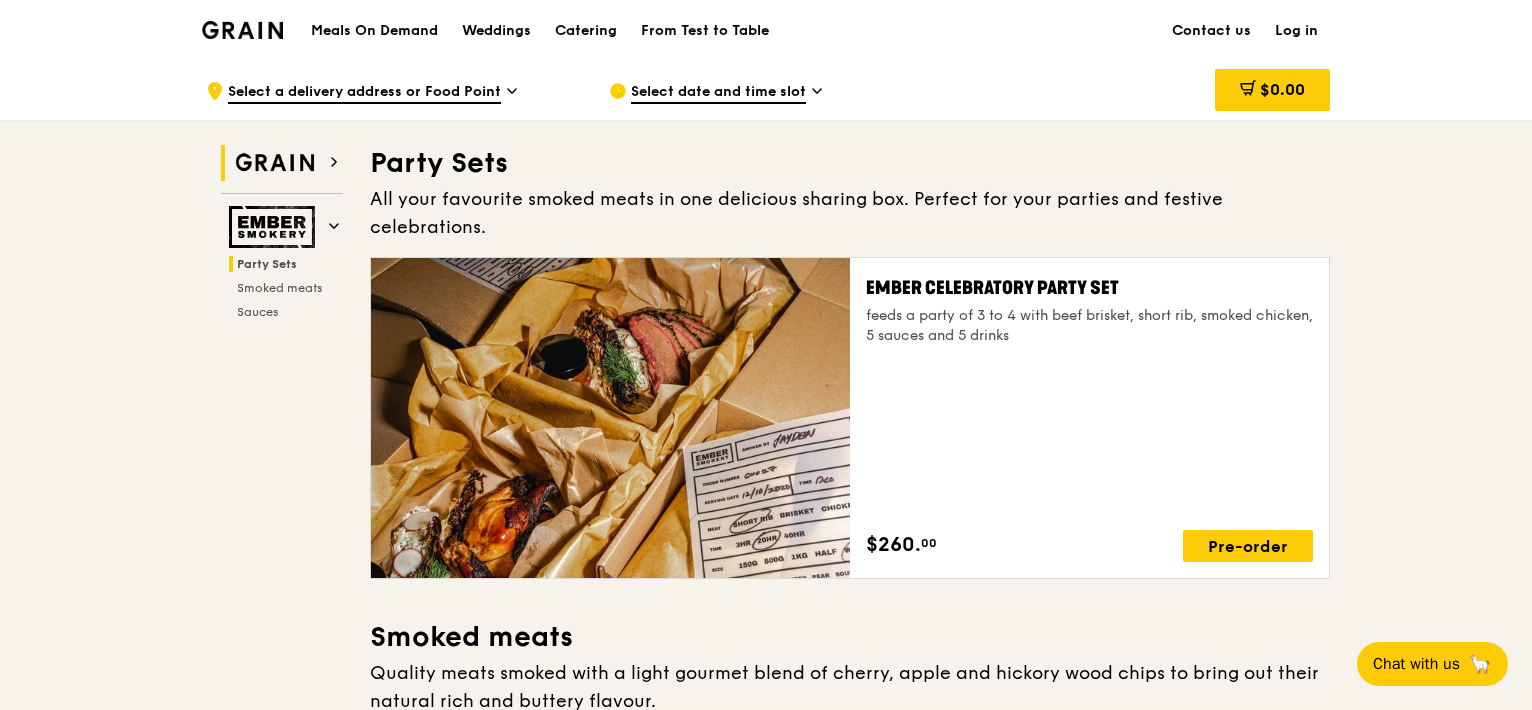 click at bounding box center (275, 163) 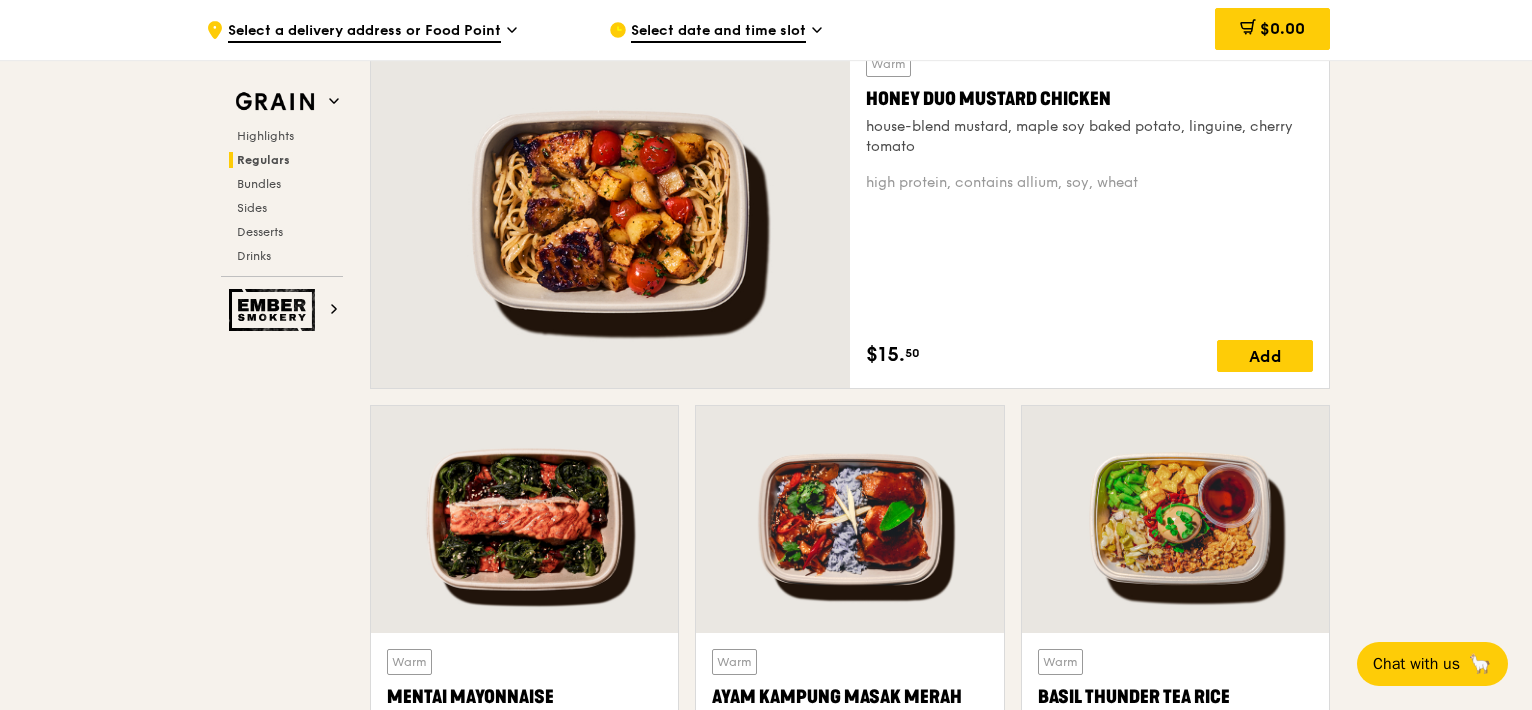 scroll, scrollTop: 1464, scrollLeft: 0, axis: vertical 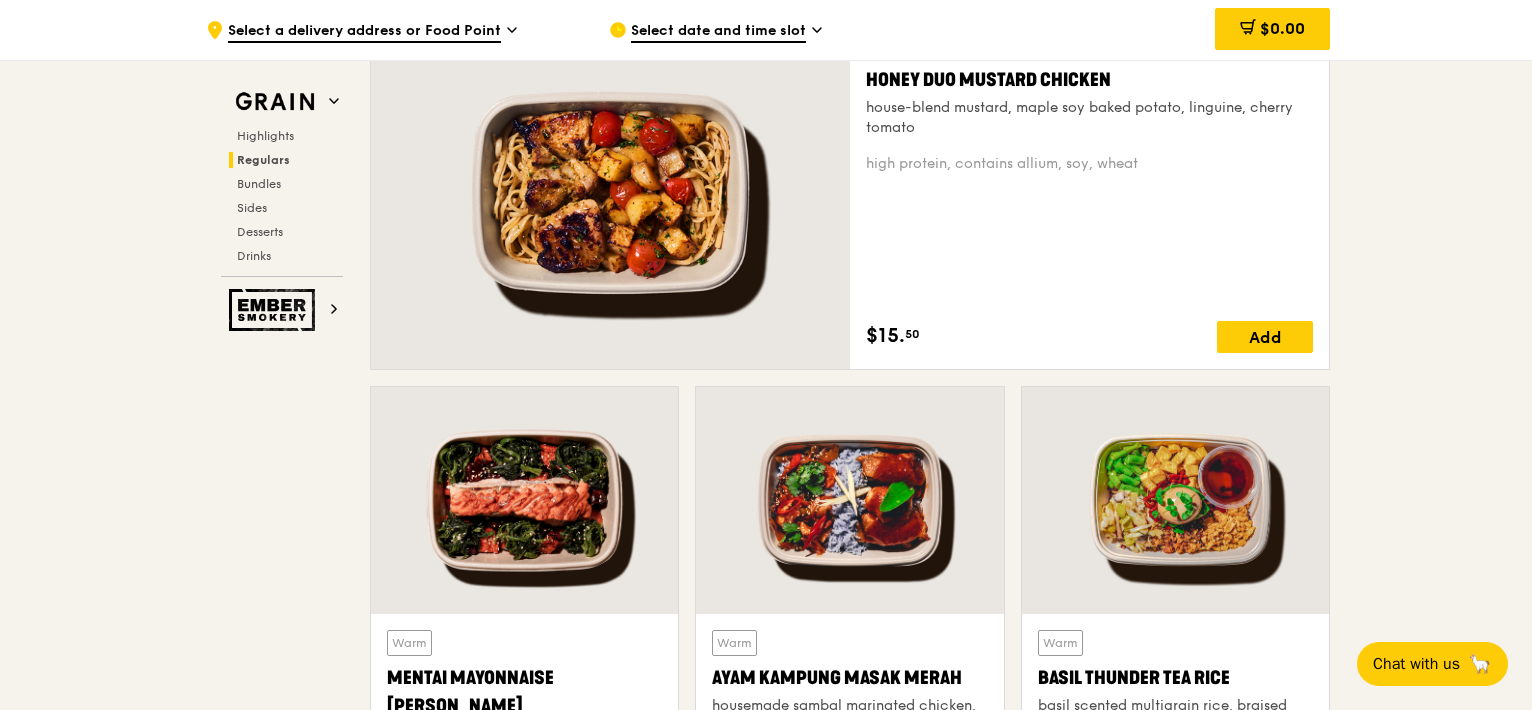 click at bounding box center (610, 192) 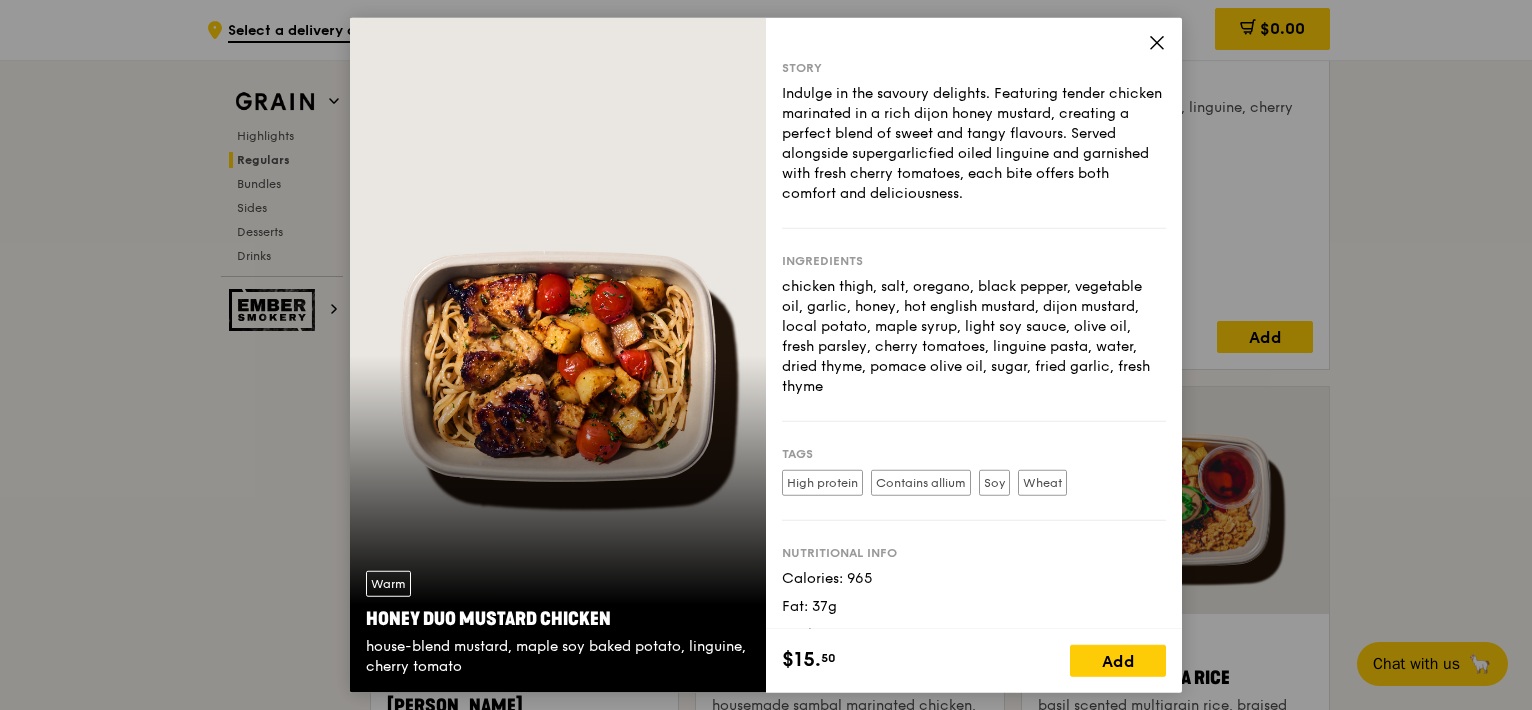 click 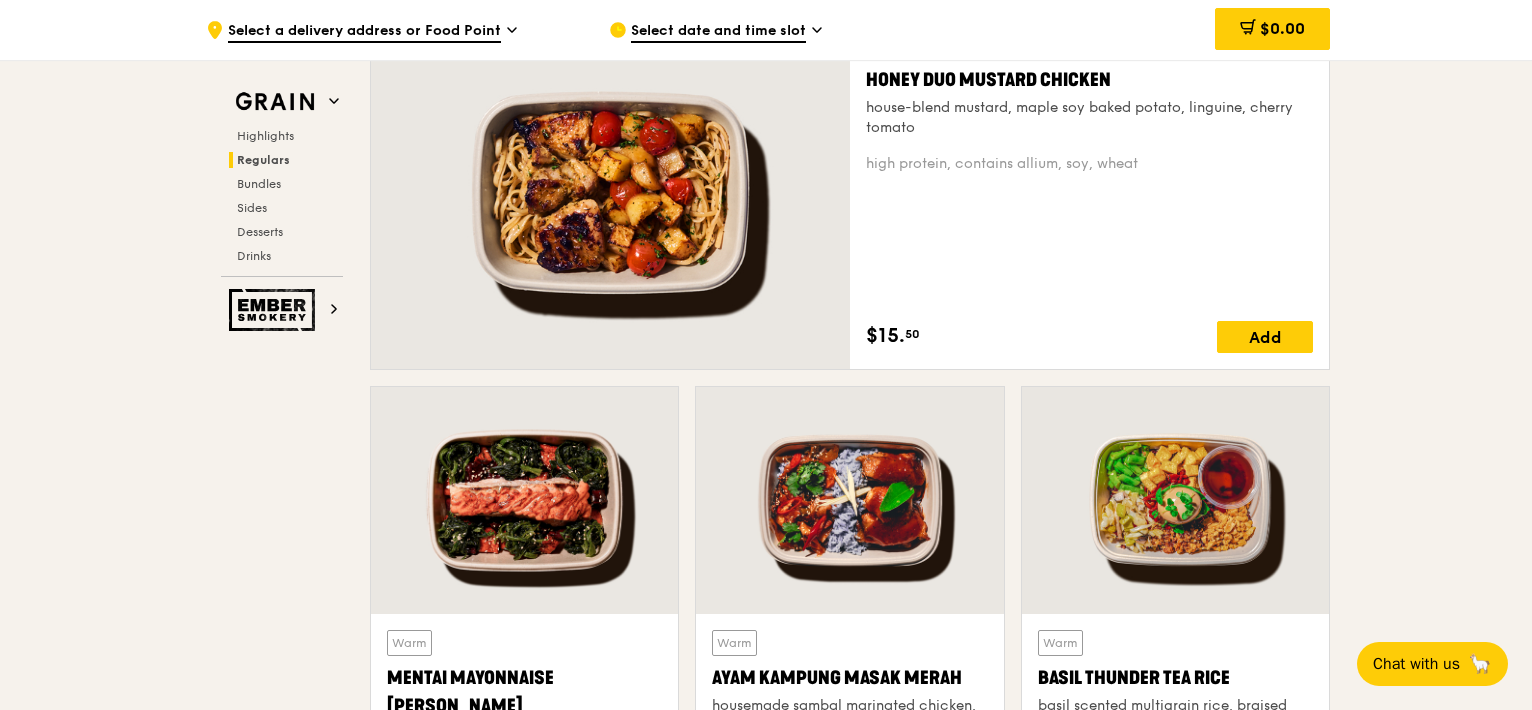 click on "Warm
Honey Duo Mustard Chicken
house-blend mustard, maple soy baked potato, linguine, cherry tomato
high protein, contains allium, soy, wheat
$15.
50
Add" at bounding box center (1089, 192) 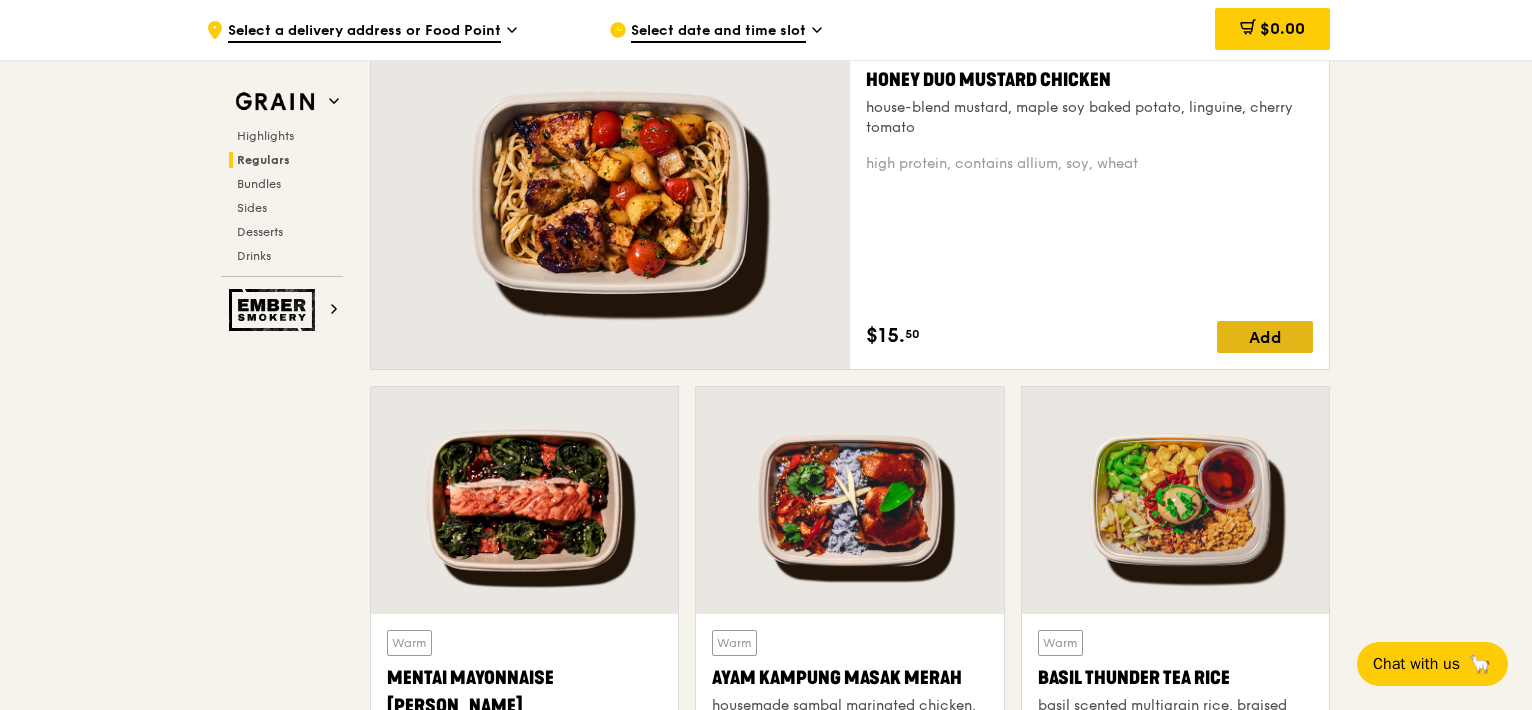 click on "Add" at bounding box center (1265, 337) 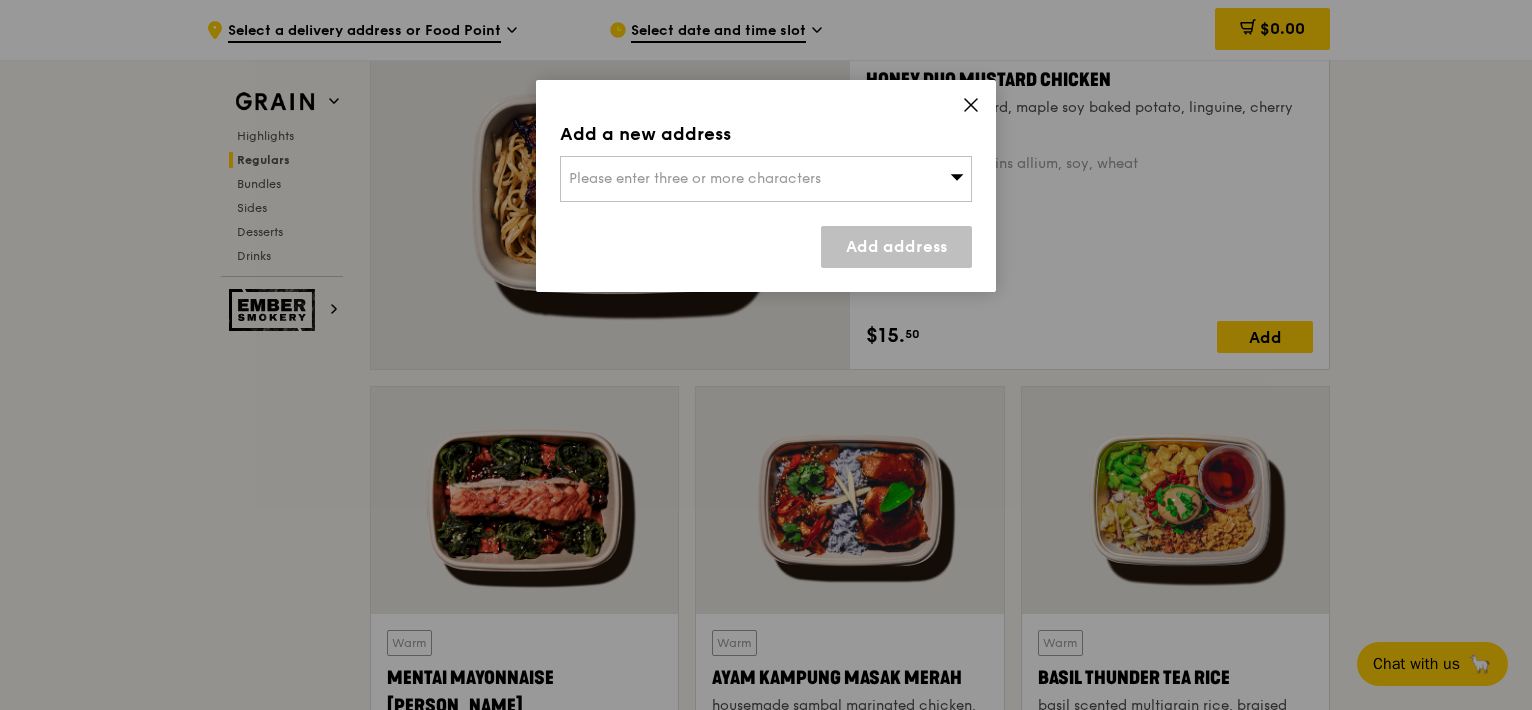 click 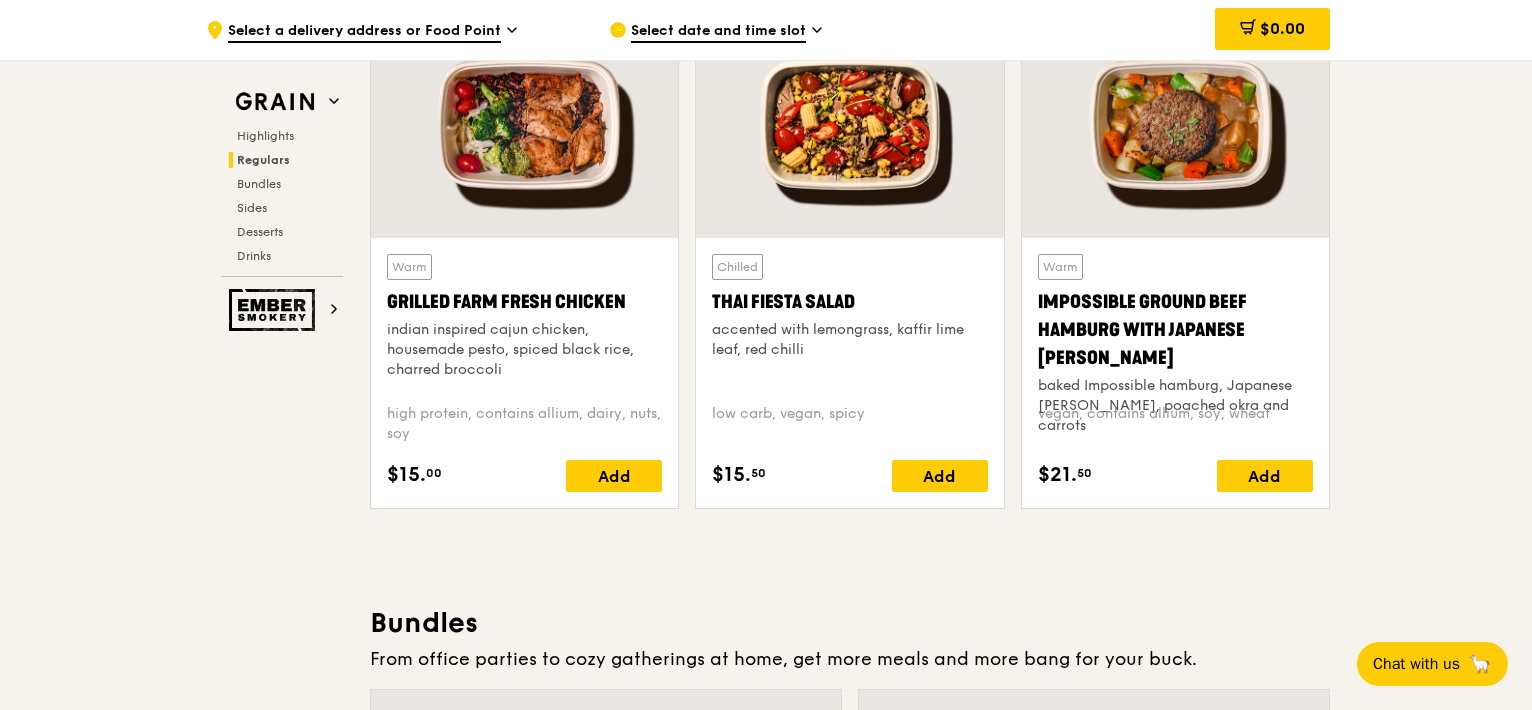 scroll, scrollTop: 2364, scrollLeft: 0, axis: vertical 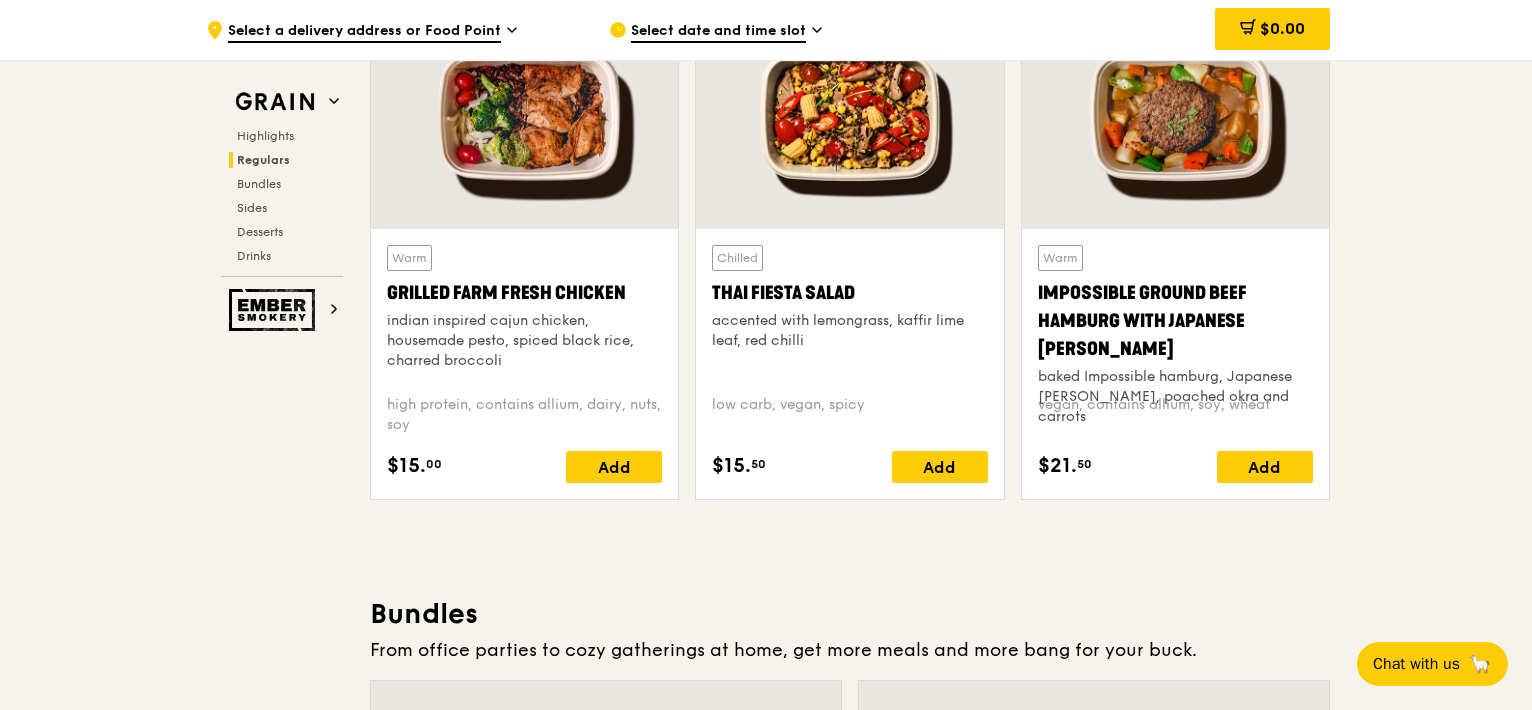 click on "Warm
Grilled Farm Fresh Chicken
indian inspired cajun chicken, housemade pesto, spiced black rice, charred broccoli
high protein, contains allium, dairy, nuts, soy
$15.
00
Add" at bounding box center (524, 364) 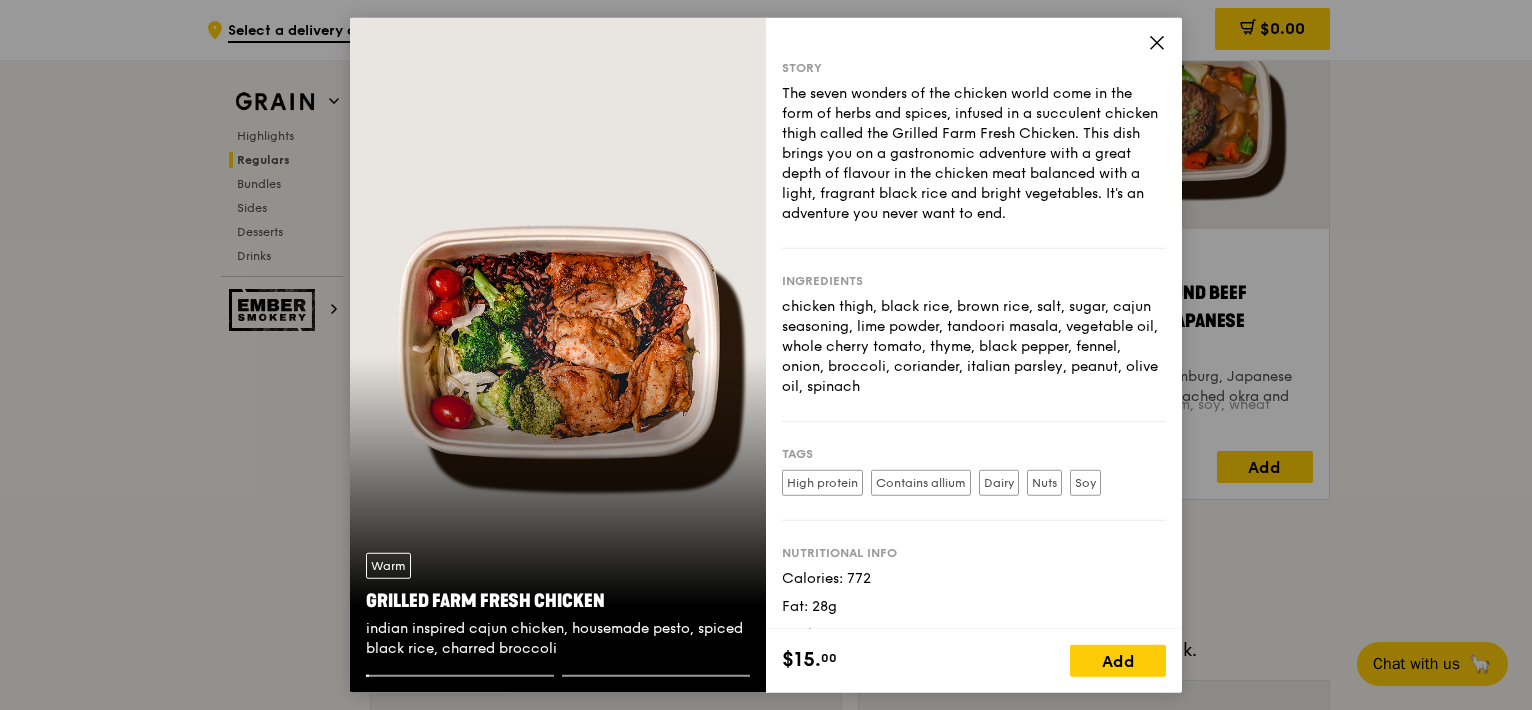 click on "Warm
Grilled Farm Fresh Chicken
indian inspired cajun chicken, housemade pesto, spiced black rice, charred broccoli" at bounding box center (558, 355) 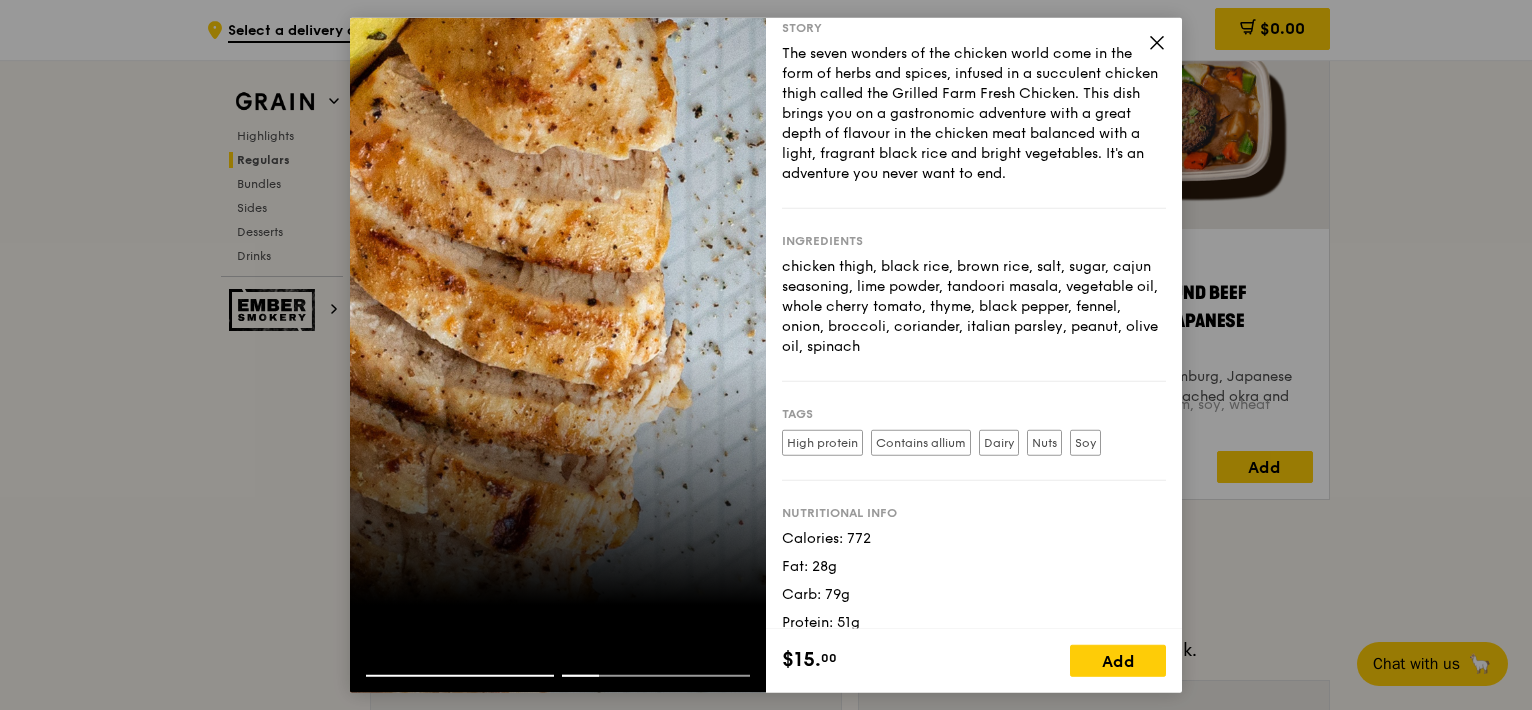 scroll, scrollTop: 60, scrollLeft: 0, axis: vertical 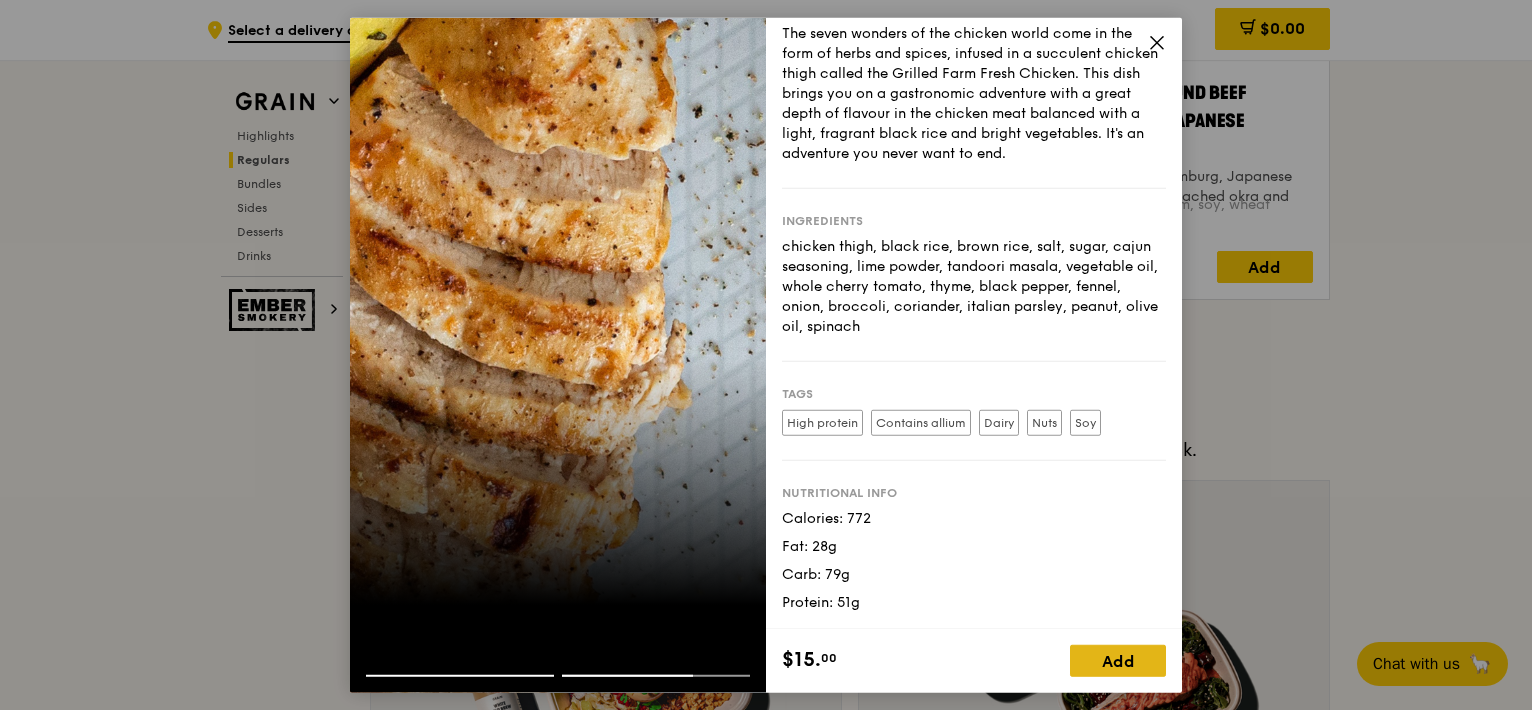 click on "Add" at bounding box center [1118, 660] 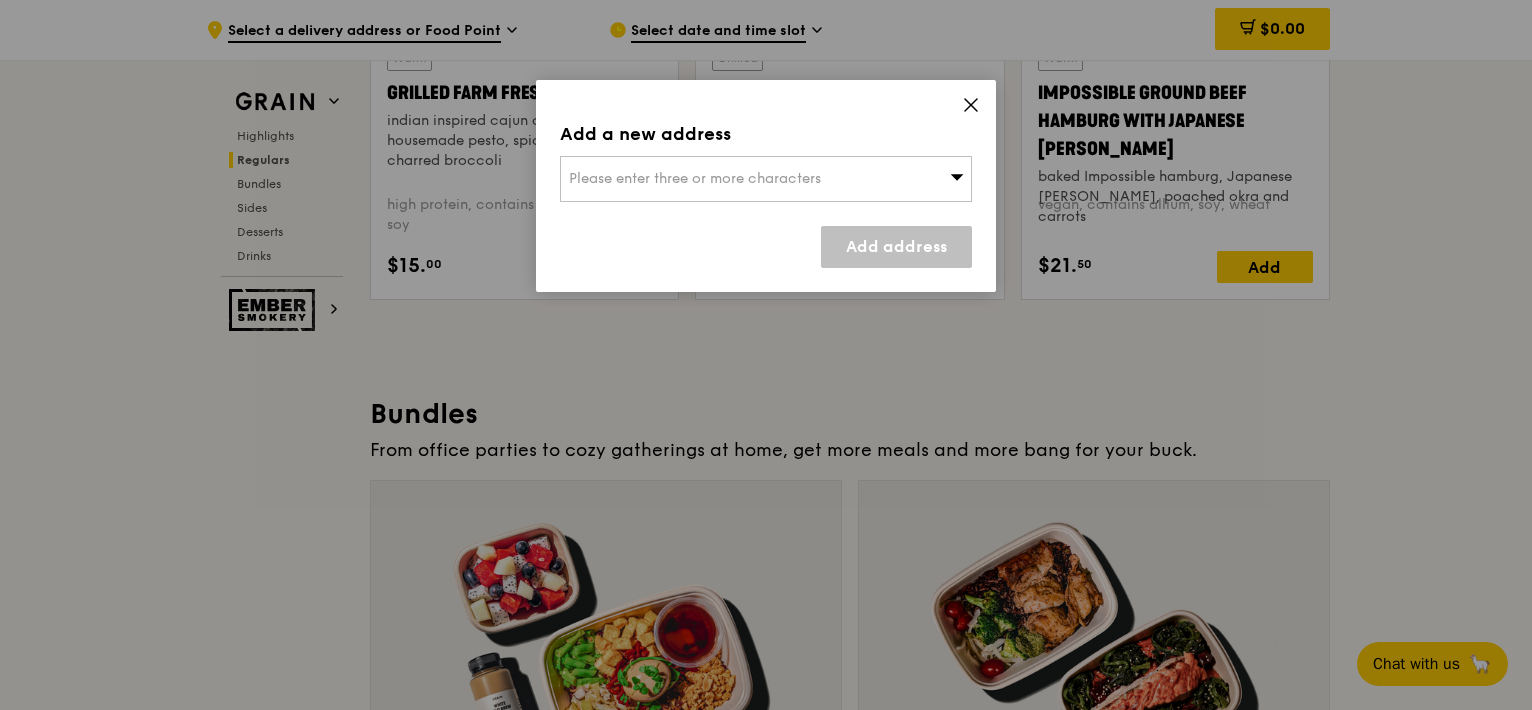 click on "Please enter three or more characters" at bounding box center [766, 179] 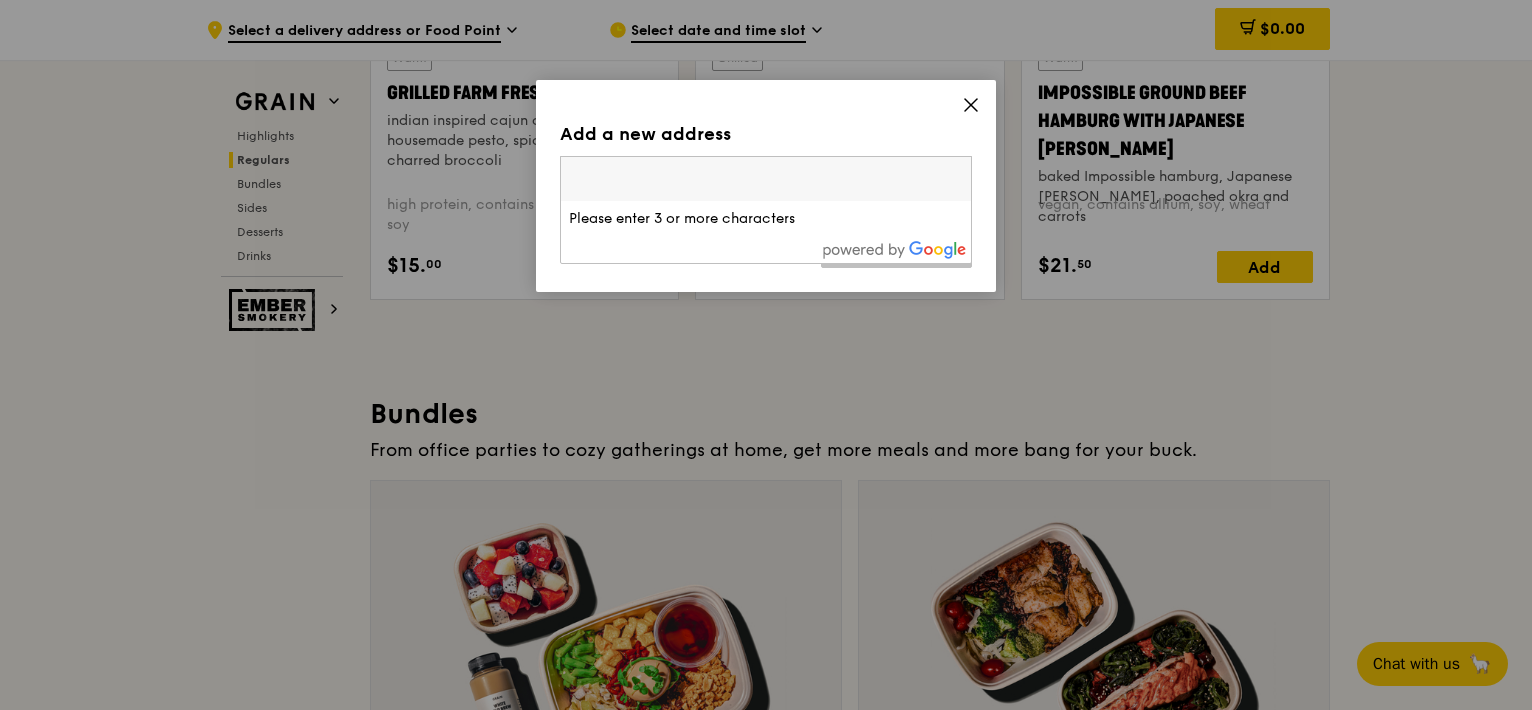 click on "Please enter 3 or more characters" at bounding box center (766, 219) 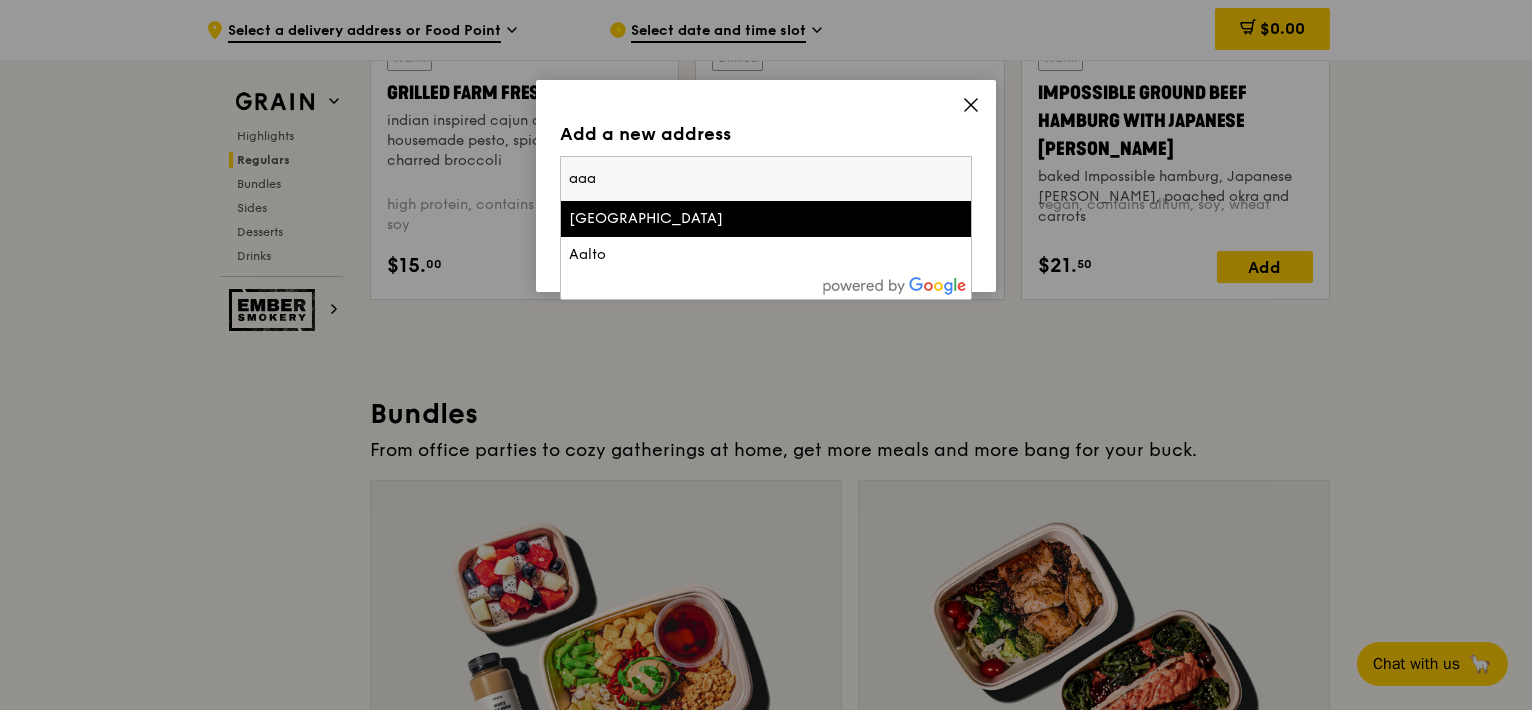 type on "aaa" 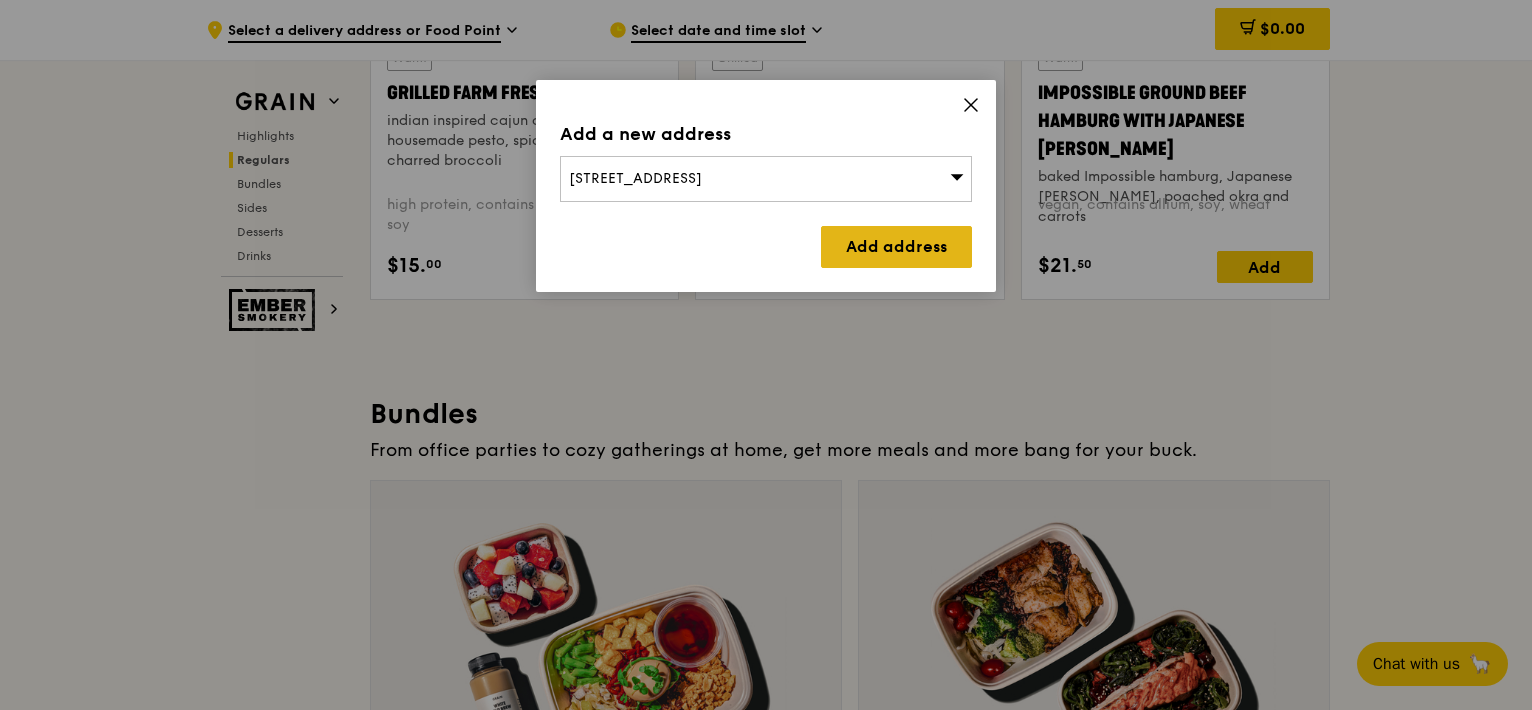 click on "Add address" at bounding box center (896, 247) 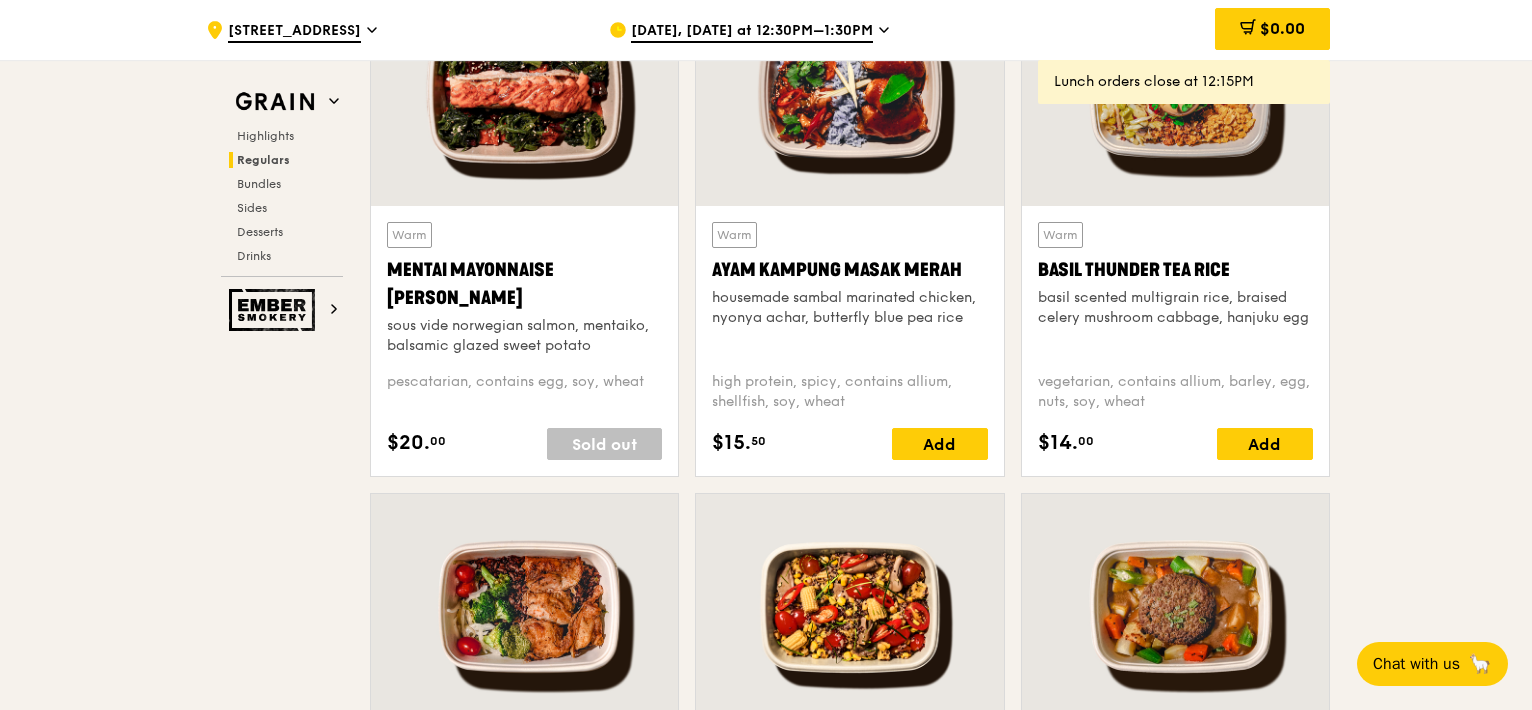scroll, scrollTop: 1864, scrollLeft: 0, axis: vertical 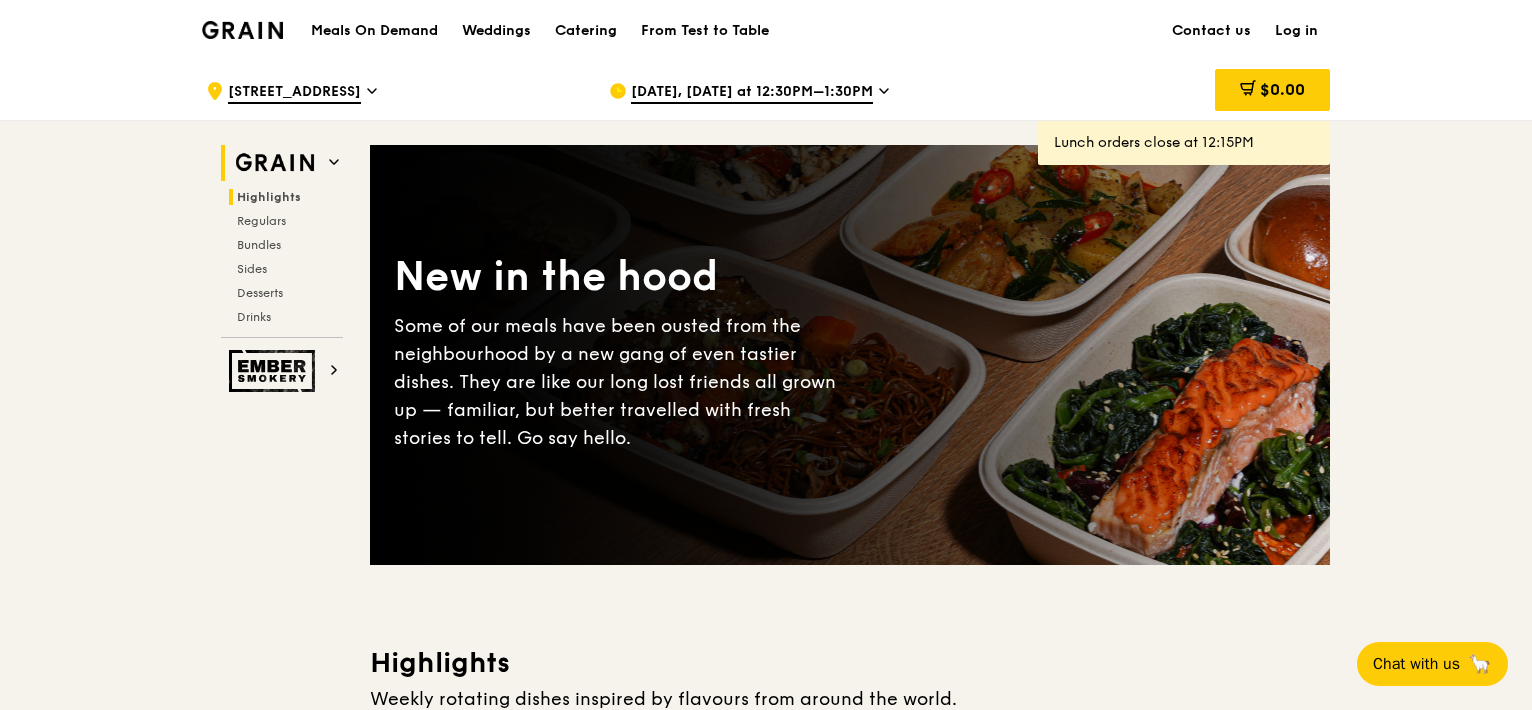 click on "Highlights" at bounding box center (269, 197) 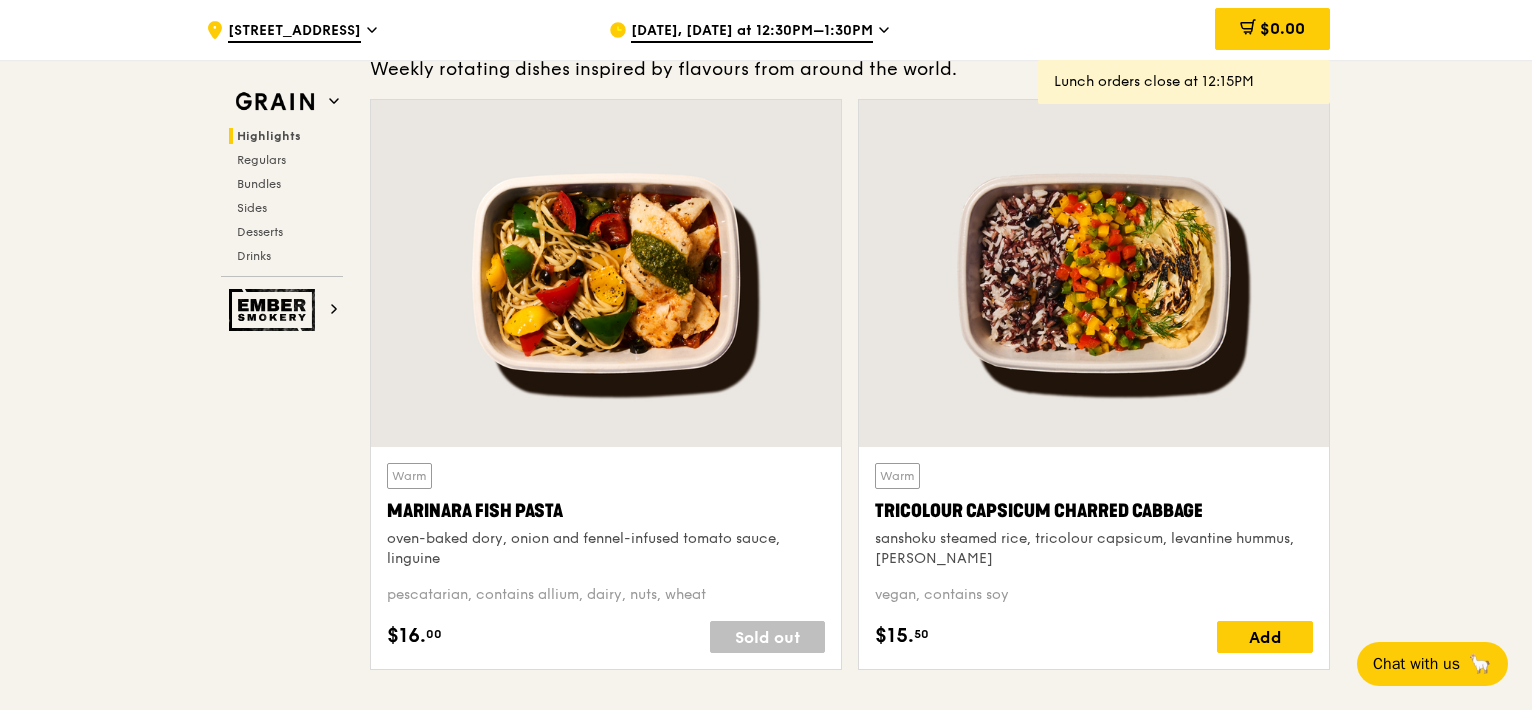 scroll, scrollTop: 664, scrollLeft: 0, axis: vertical 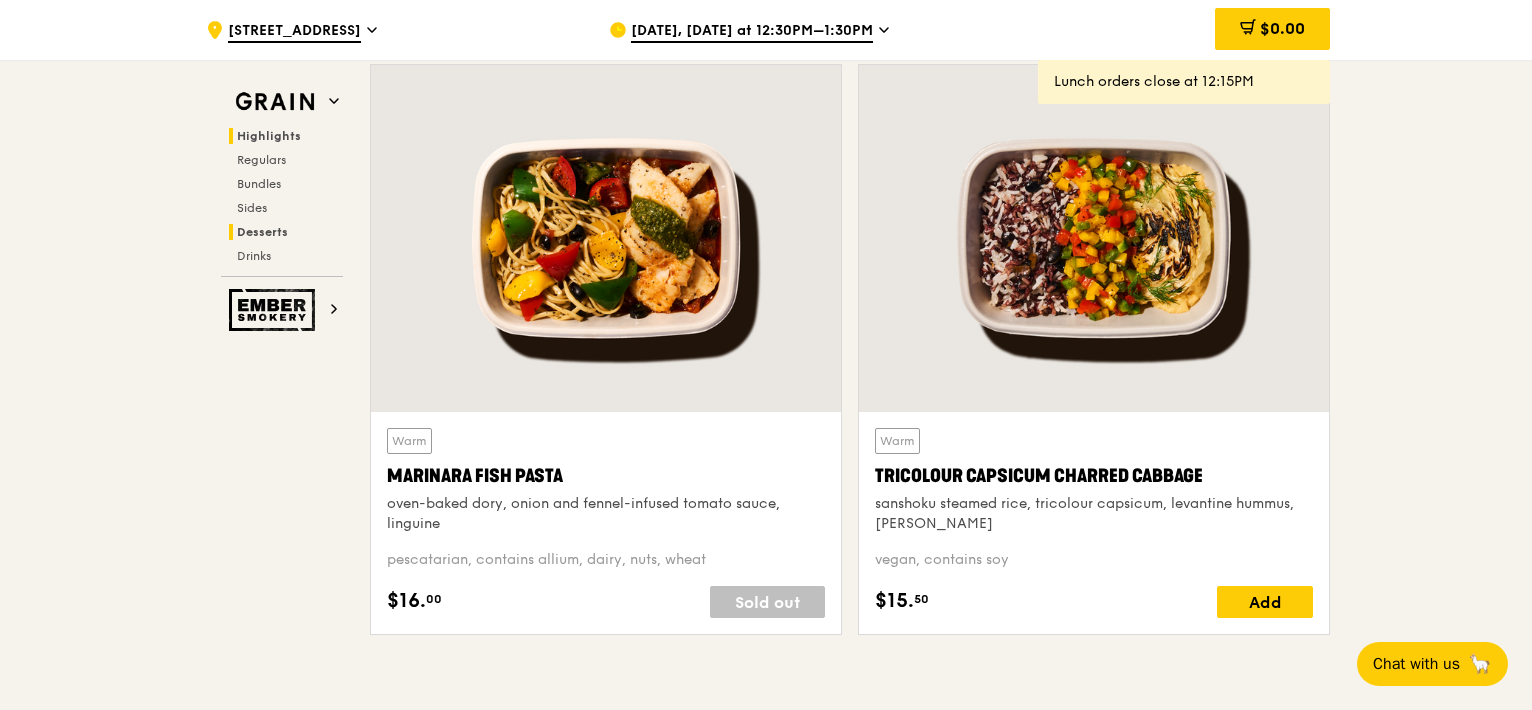 click on "Desserts" at bounding box center (262, 232) 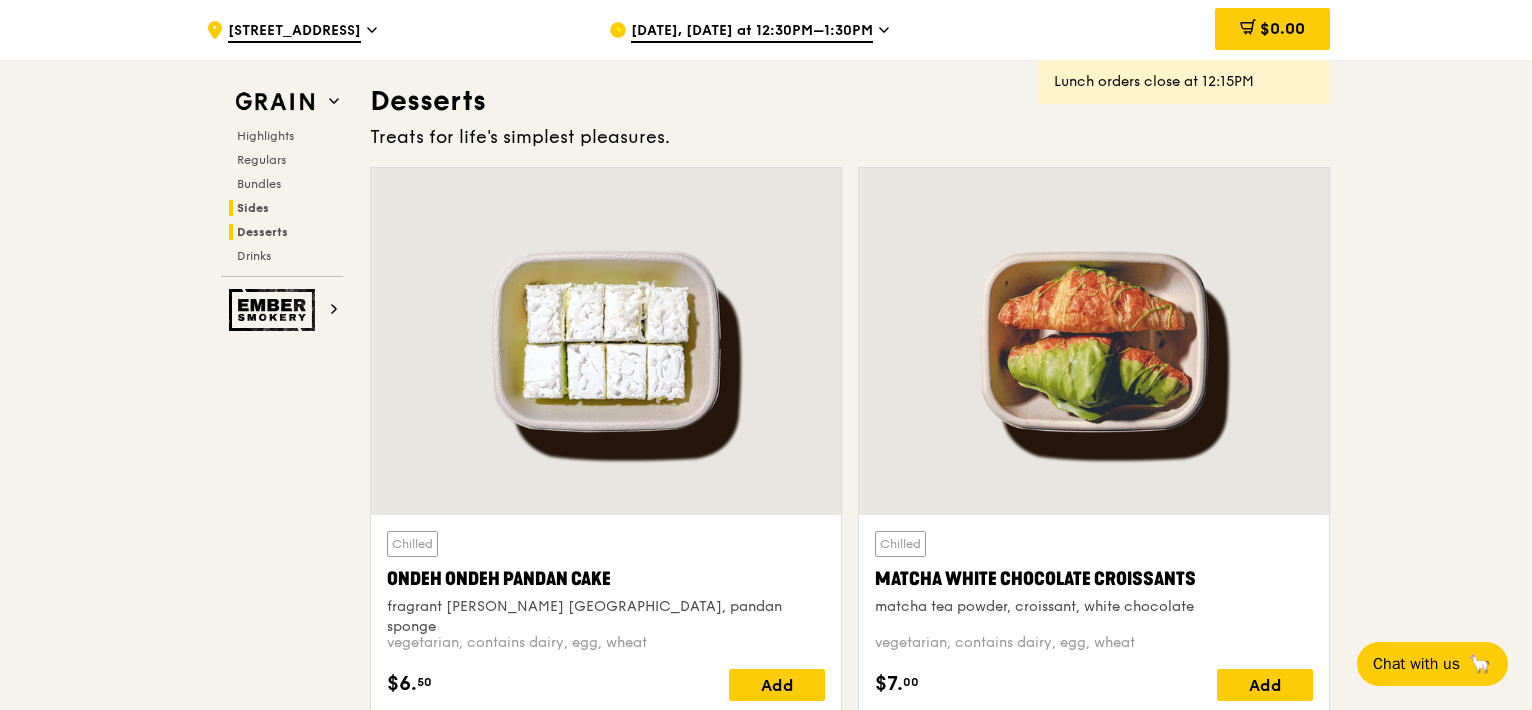 click on "Sides" at bounding box center [253, 208] 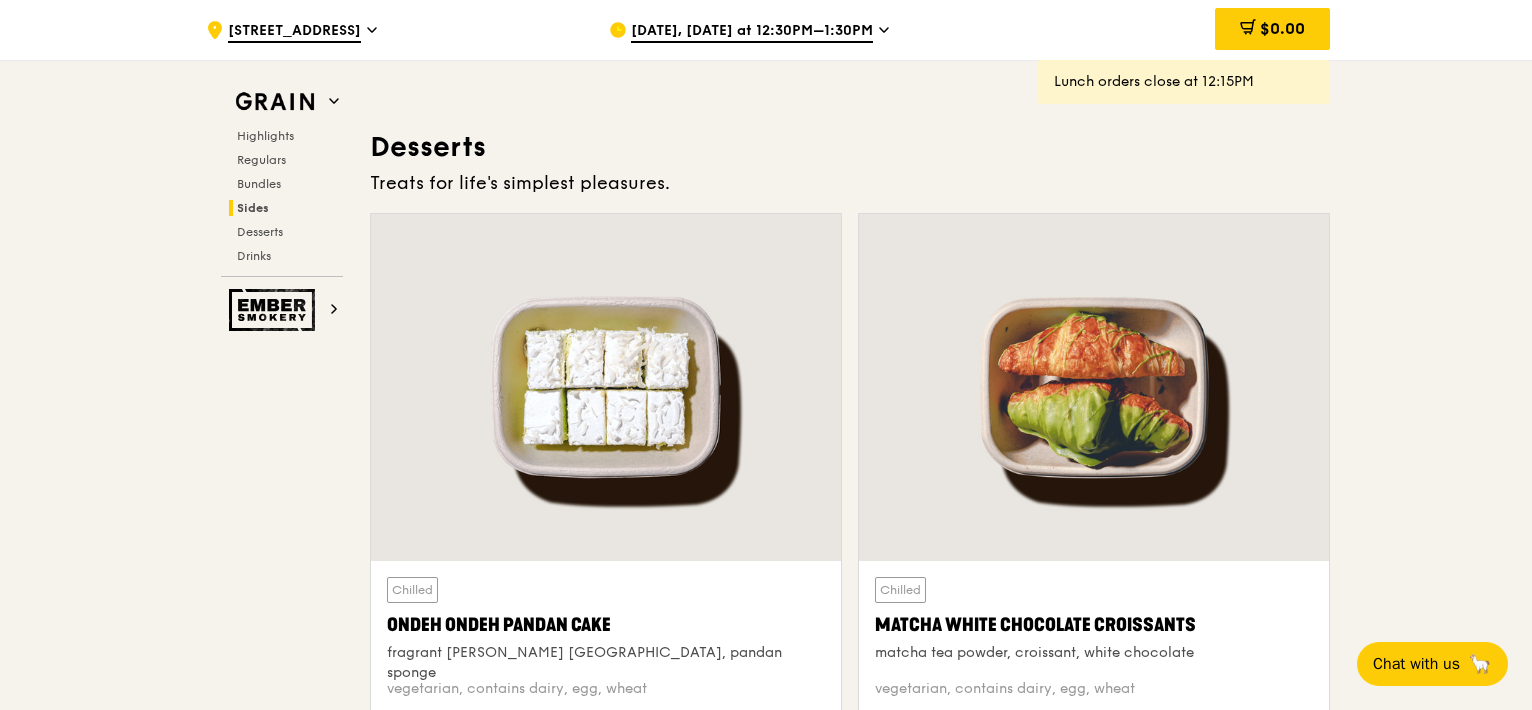 scroll, scrollTop: 5752, scrollLeft: 0, axis: vertical 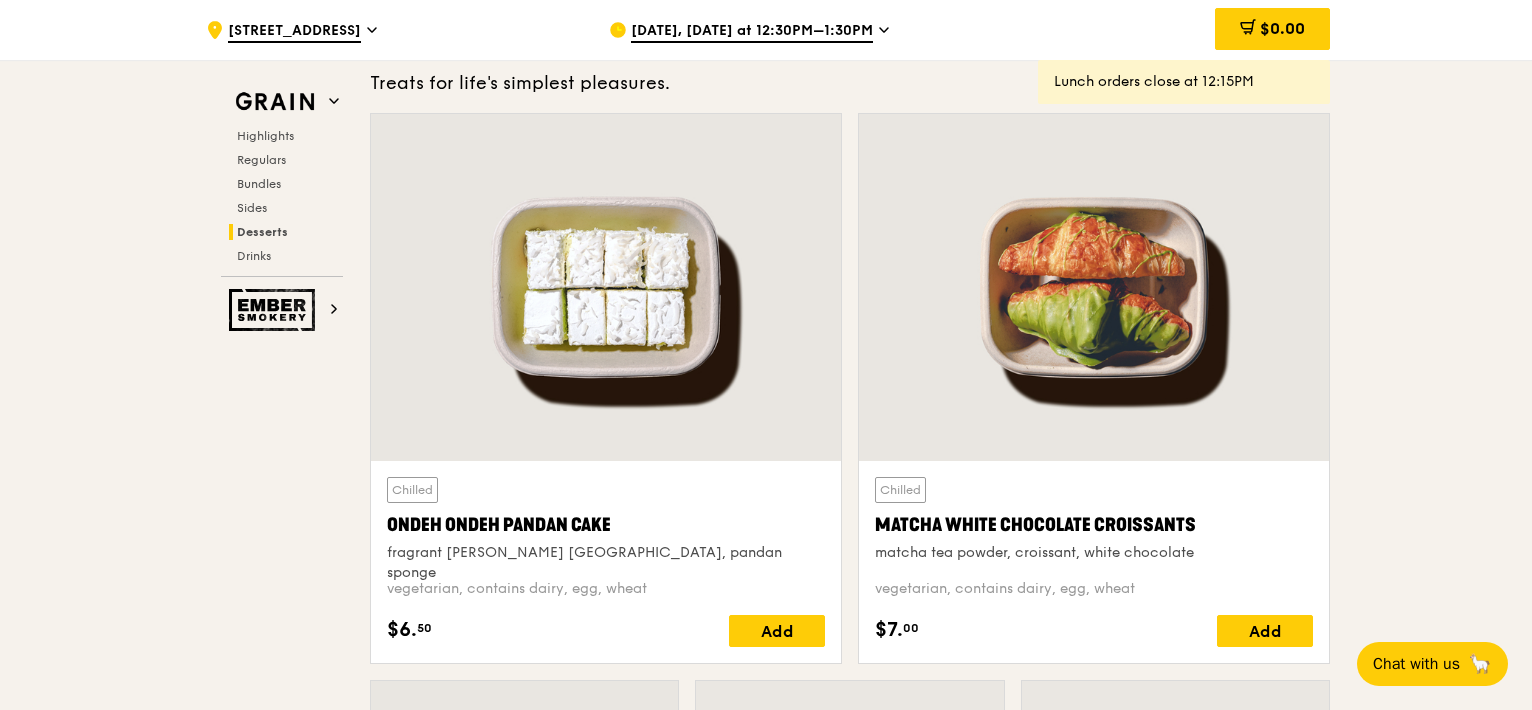 click on "Highlights
Regulars
Bundles
Sides
Desserts
Drinks" at bounding box center [282, 196] 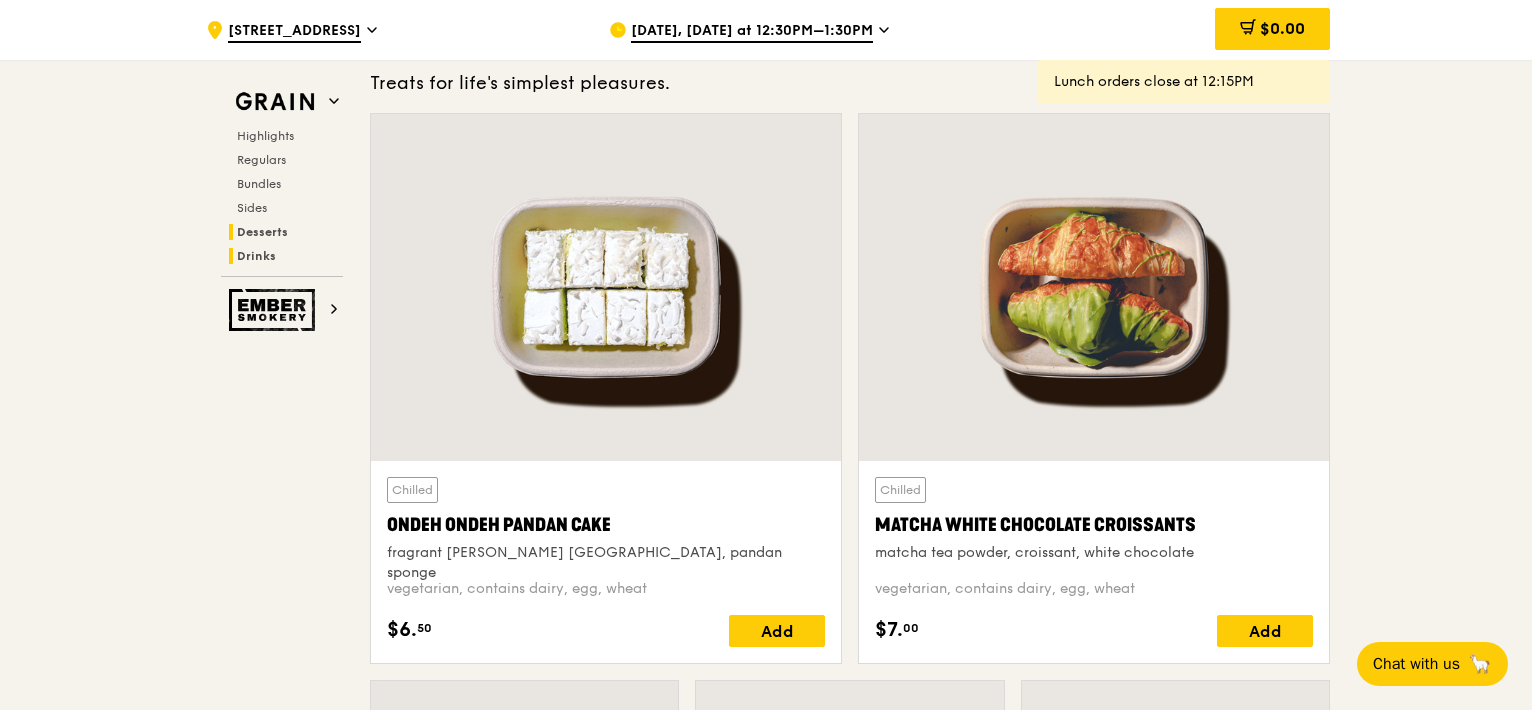 click on "Drinks" at bounding box center [256, 256] 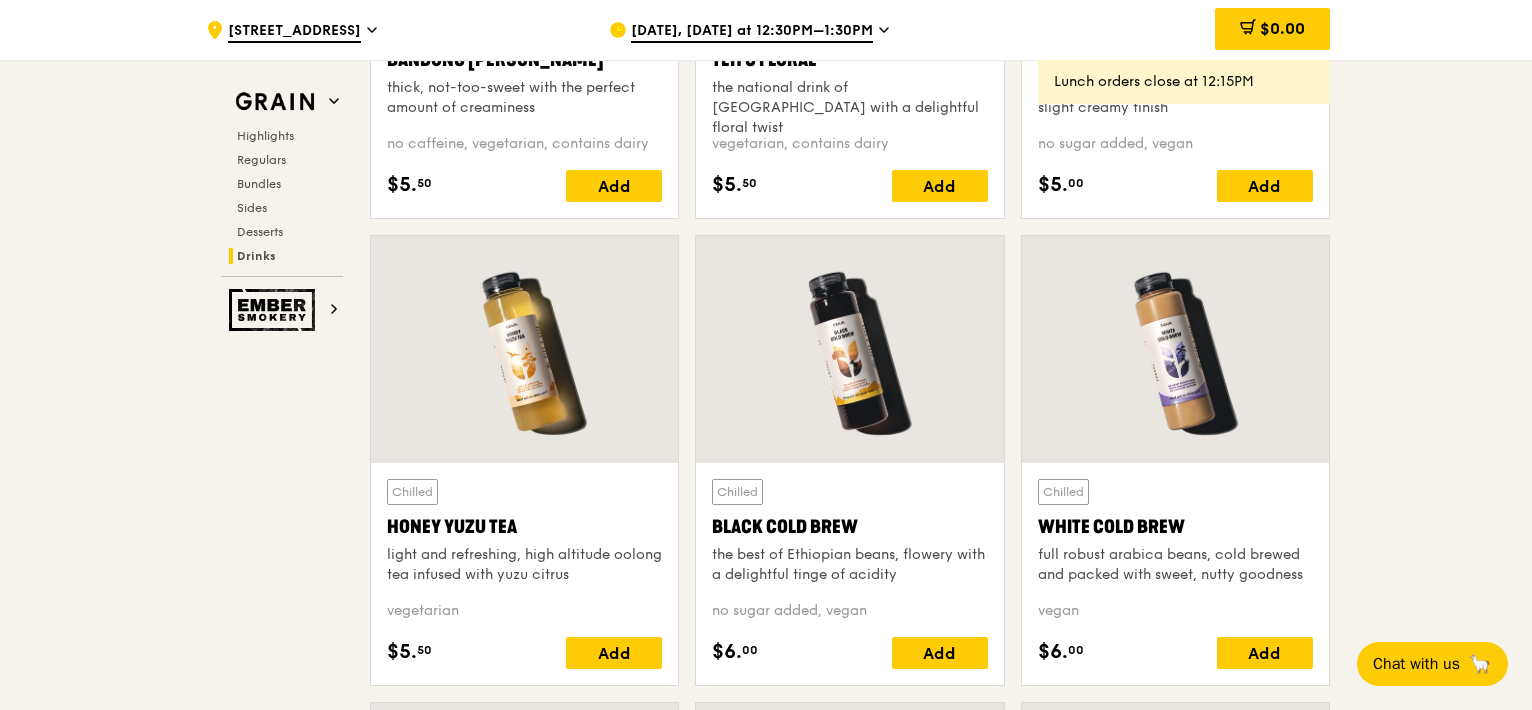 scroll, scrollTop: 7415, scrollLeft: 0, axis: vertical 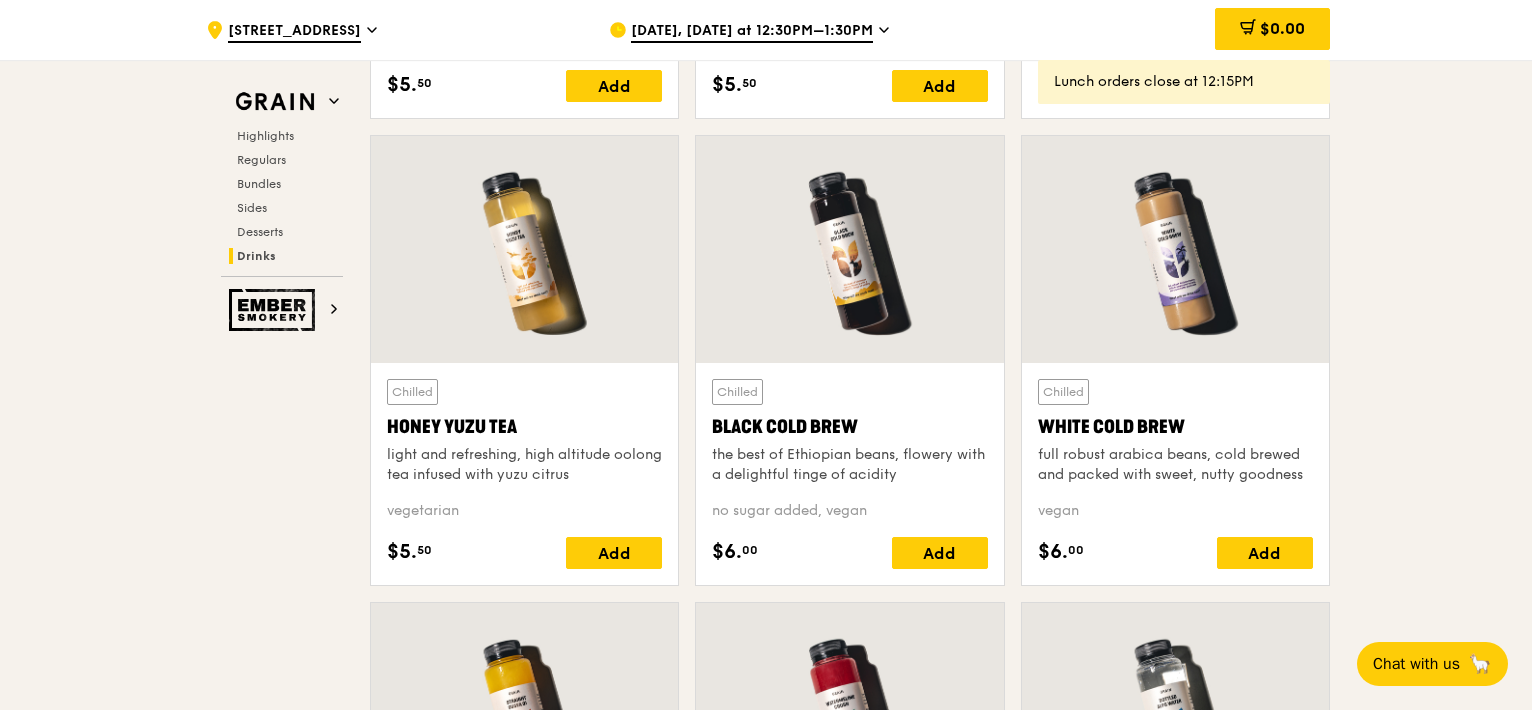 click on "Black Cold Brew" at bounding box center (849, 427) 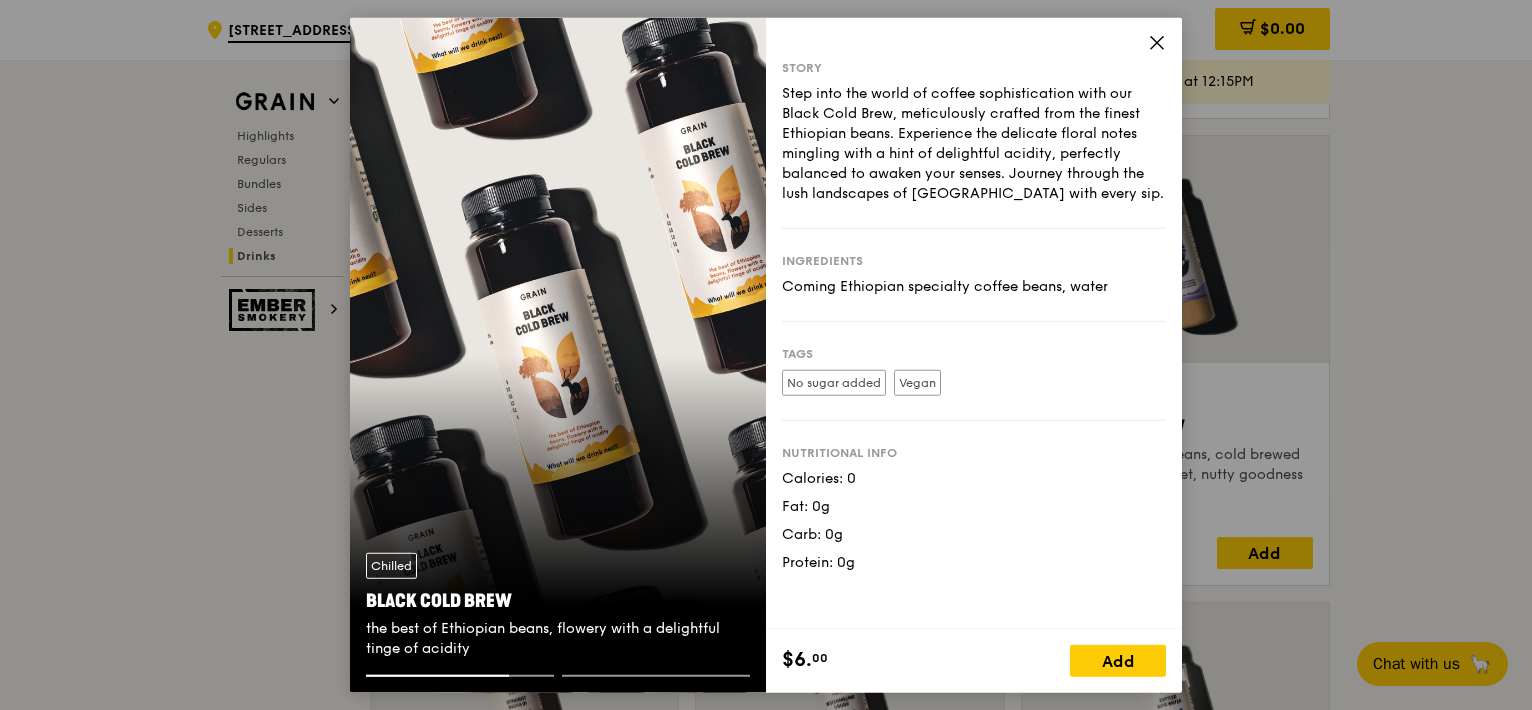 click on "Story
Step into the world of coffee sophistication with our Black Cold Brew, meticulously crafted from the finest Ethiopian beans. Experience the delicate floral notes mingling with a hint of delightful acidity, perfectly balanced to awaken your senses. Journey through the lush landscapes of [GEOGRAPHIC_DATA] with every sip.
Ingredients
Coming Ethiopian specialty coffee beans, water
Tags
No sugar added
Vegan
Nutritional info
Calories: 0
Fat: 0g
Carb: 0g
Protein: 0g" at bounding box center [974, 323] 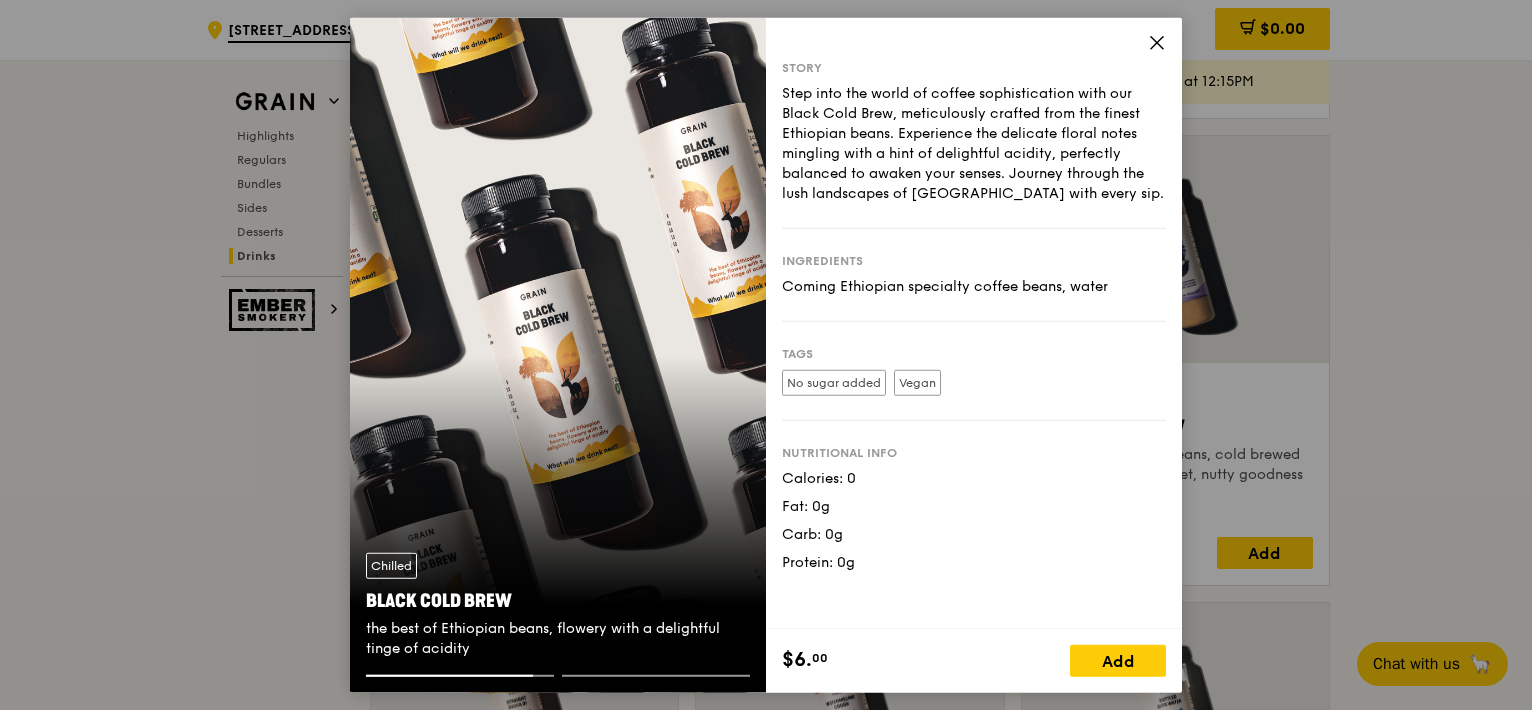 click 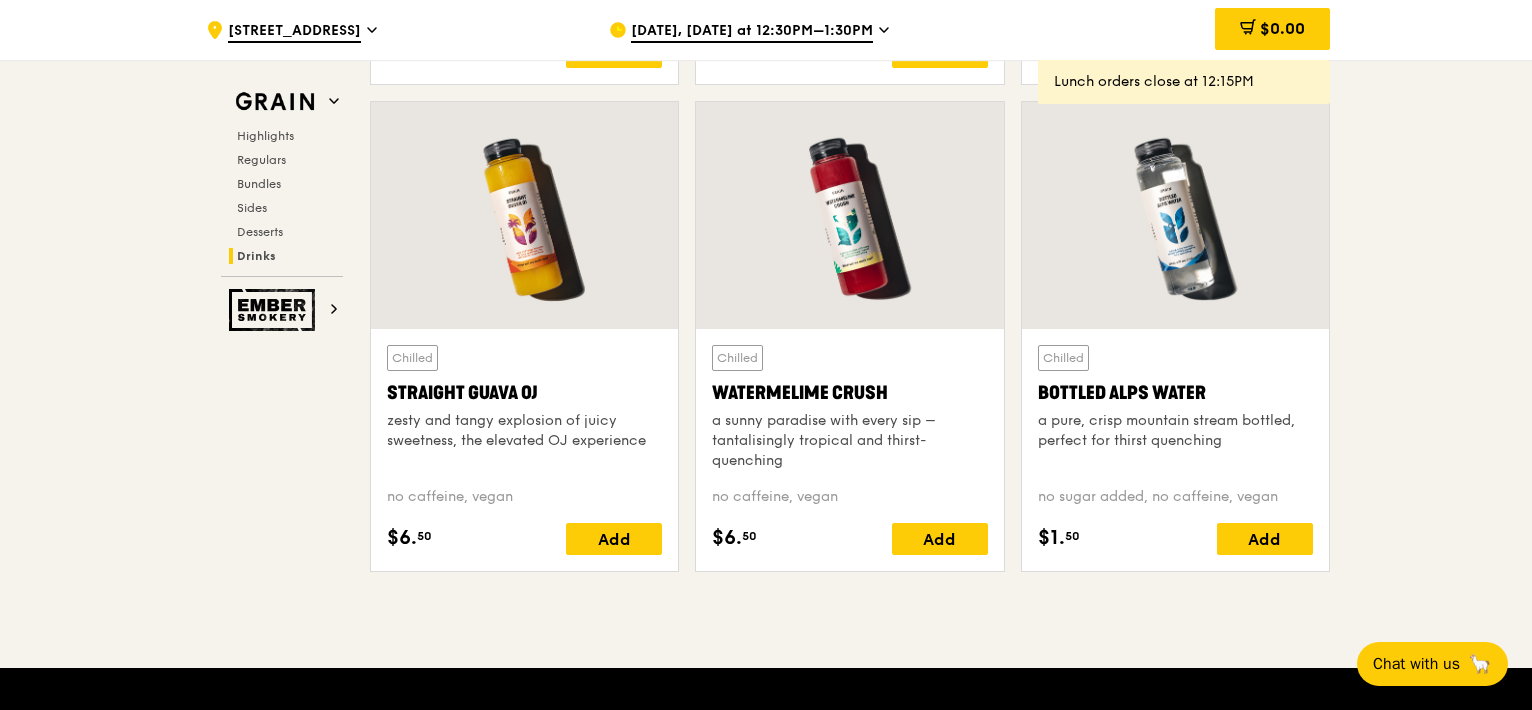 scroll, scrollTop: 7915, scrollLeft: 0, axis: vertical 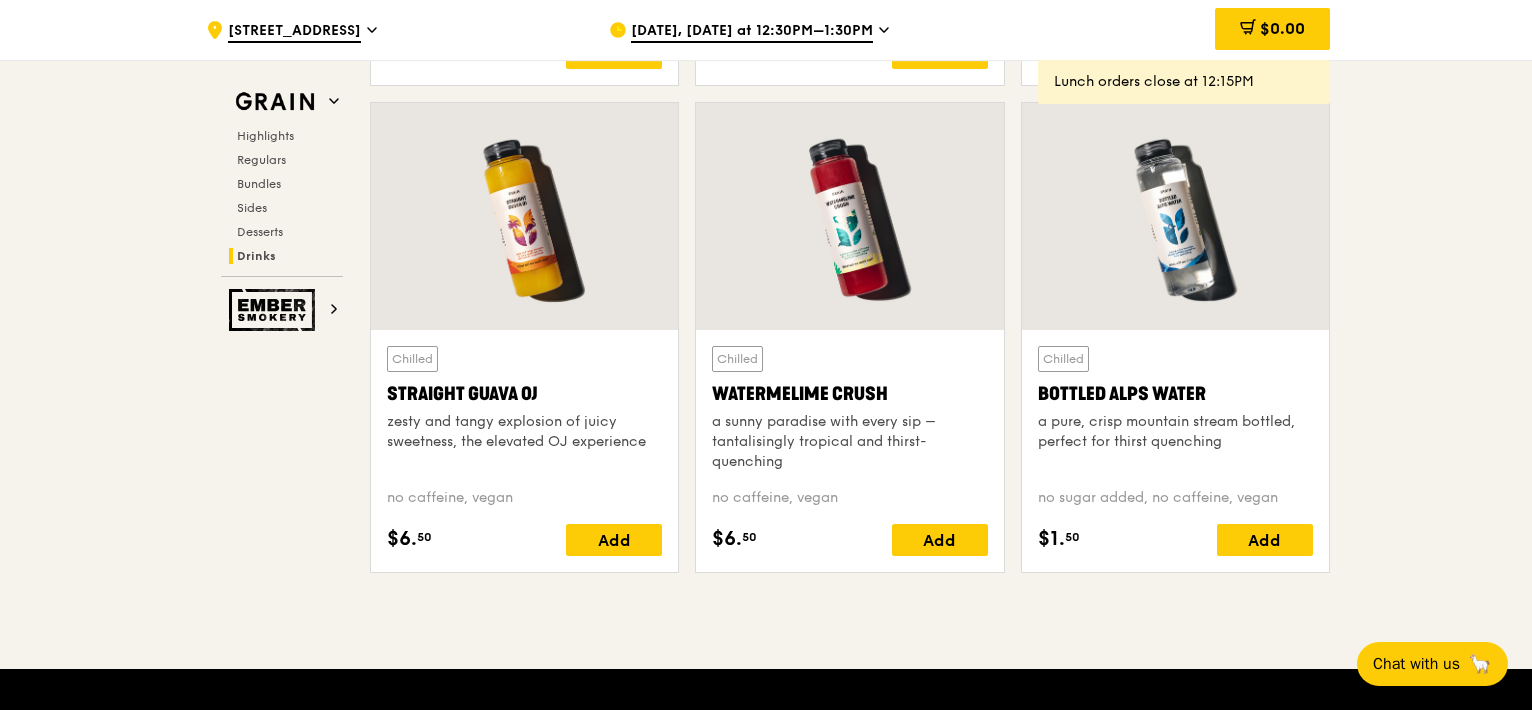click at bounding box center [524, 216] 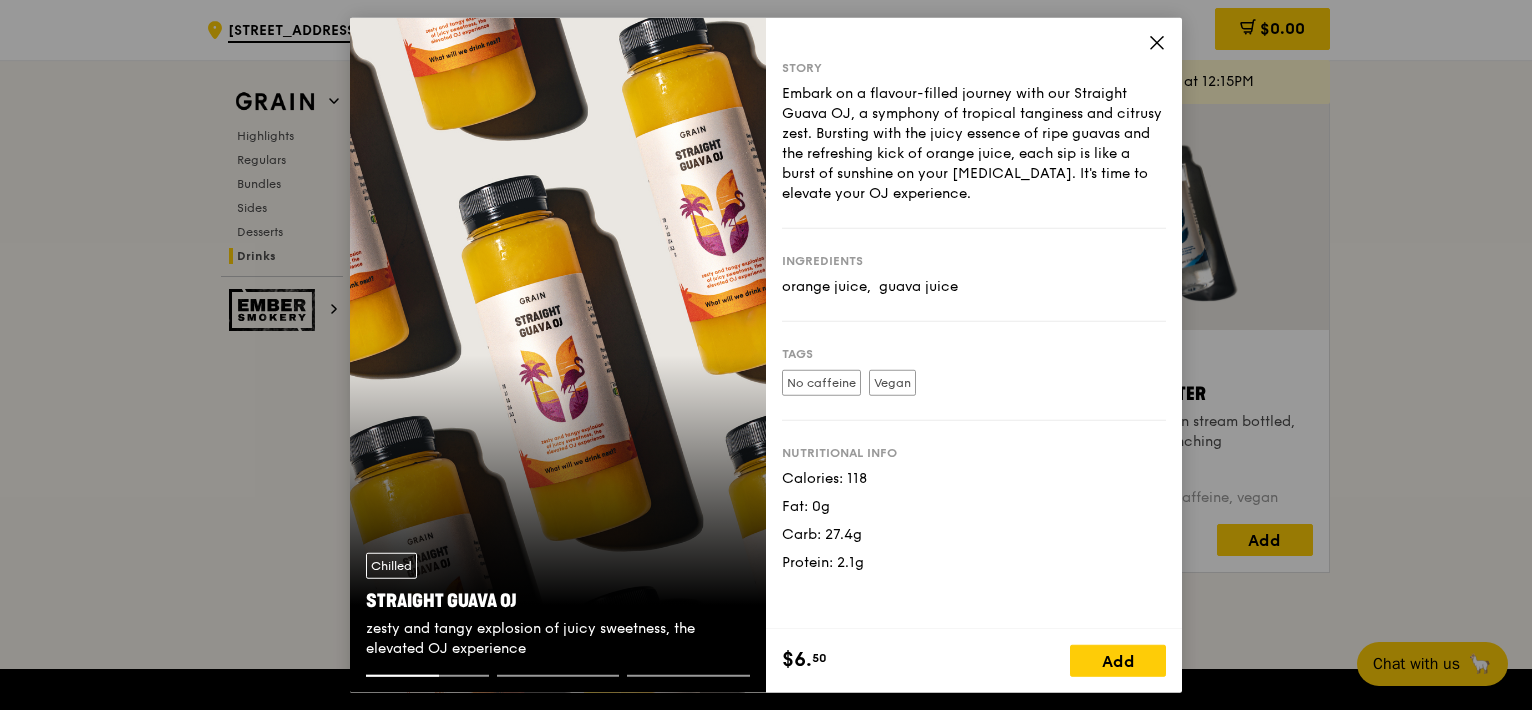 click 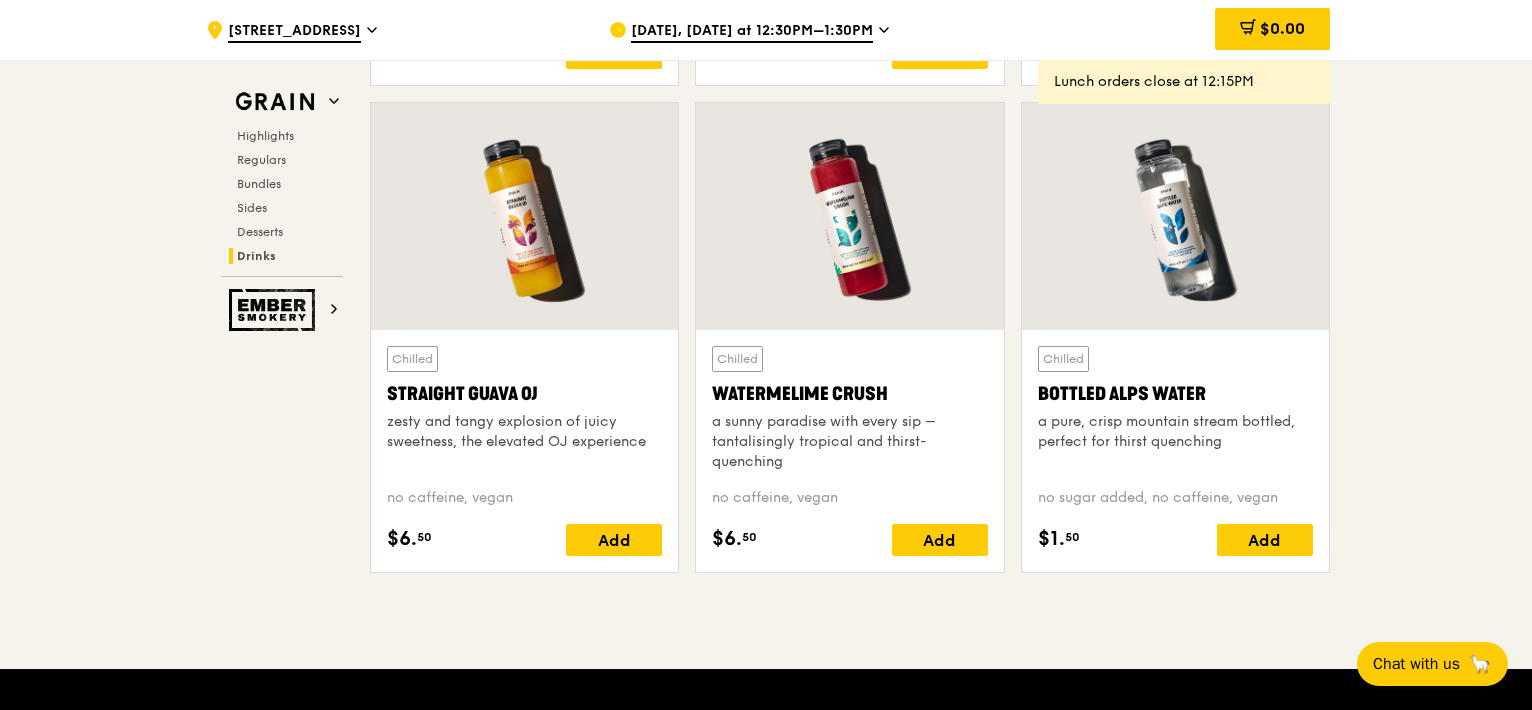 click at bounding box center [849, 216] 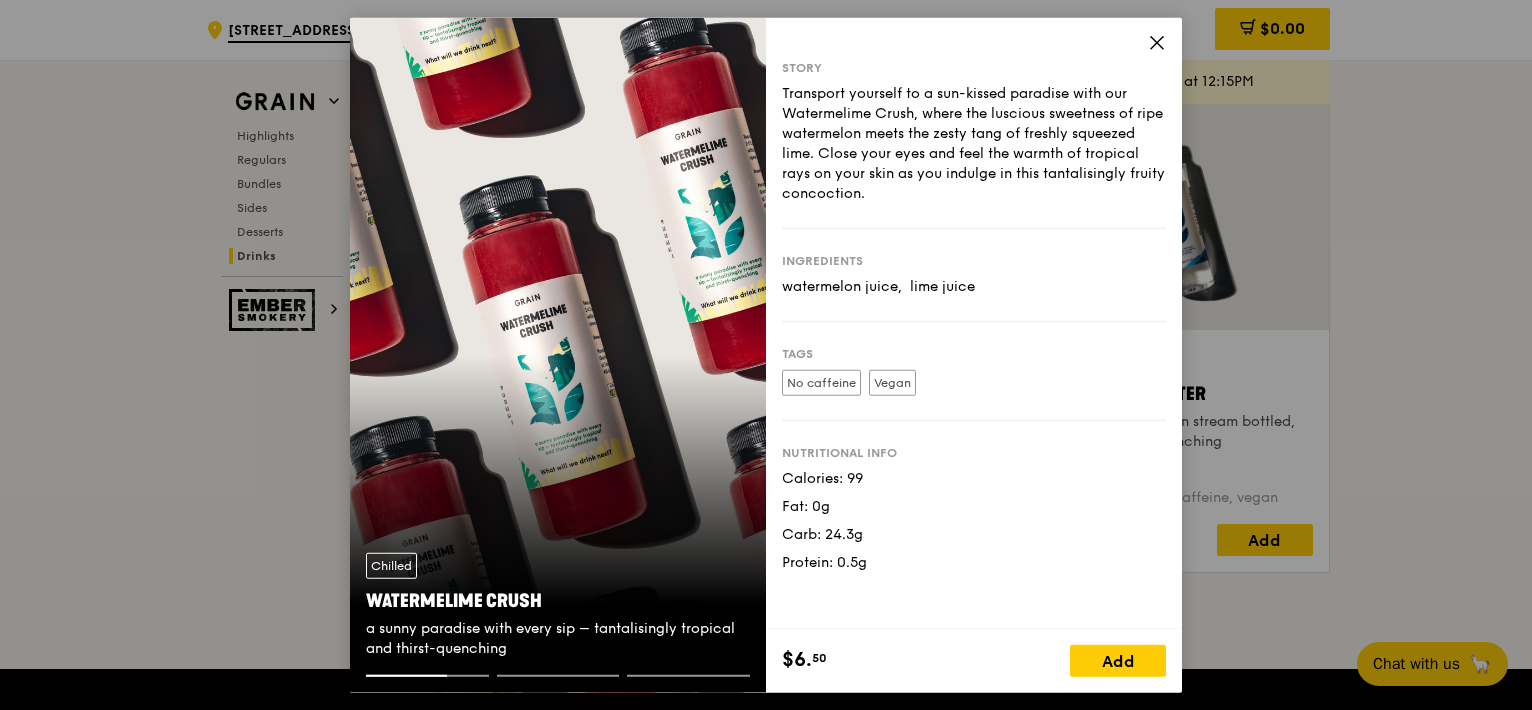click on "Story
Transport yourself to a sun-kissed paradise with our Watermelime Crush, where the luscious sweetness of ripe watermelon meets the zesty tang of freshly squeezed lime. Close your eyes and feel the warmth of tropical rays on your skin as you indulge in this tantalisingly fruity concoction.
Ingredients
watermelon juice,  lime juice
Tags
No caffeine
Vegan
Nutritional info
Calories: 99
Fat: 0g
Carb: 24.3g
Protein: 0.5g" at bounding box center [974, 323] 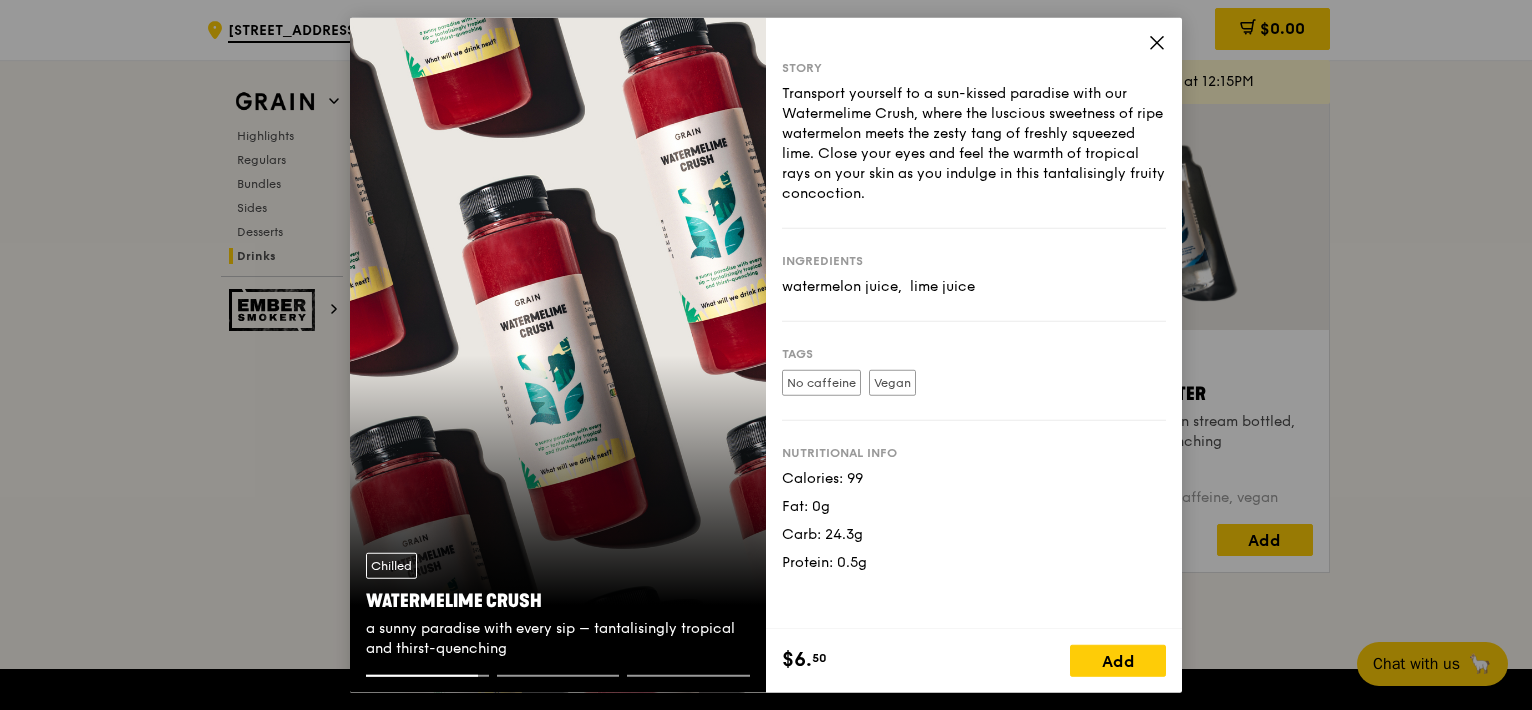 click 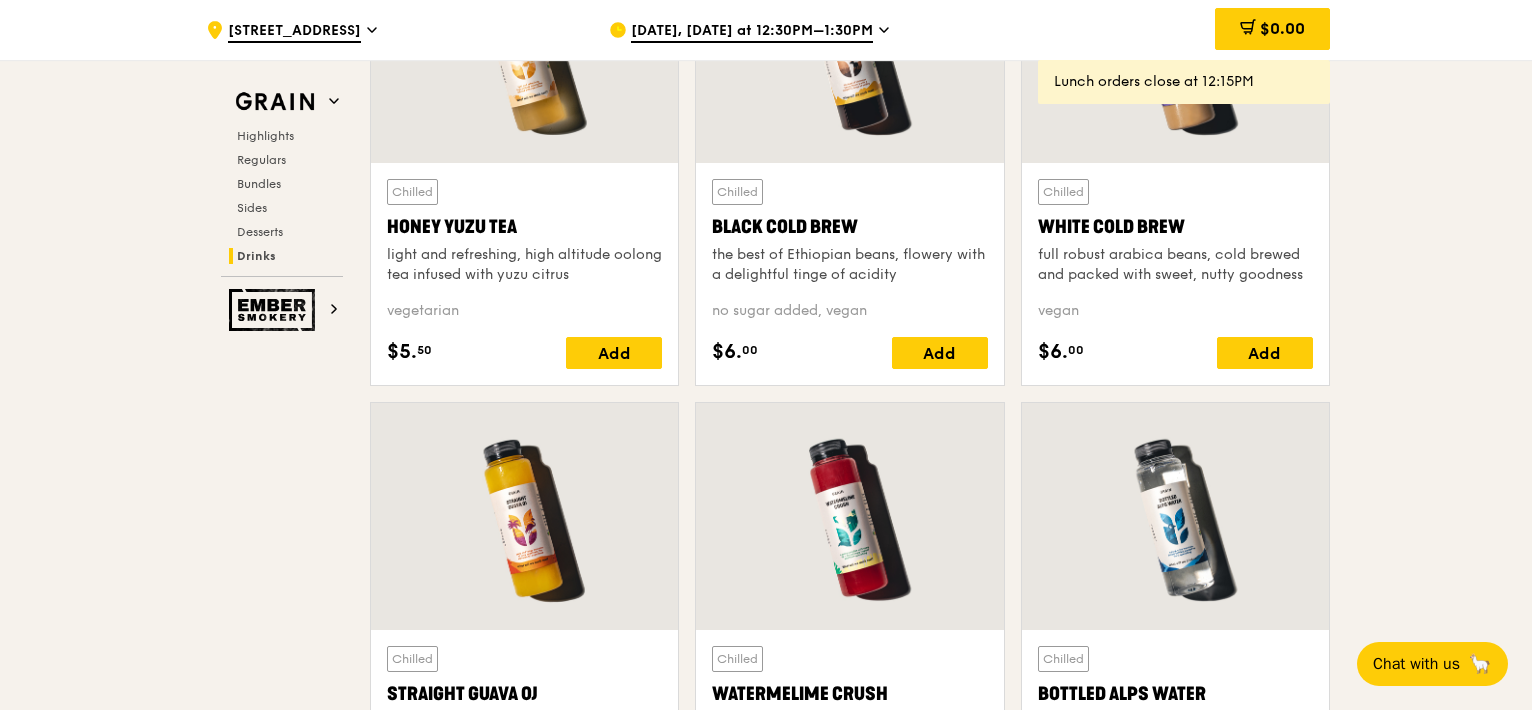 scroll, scrollTop: 7415, scrollLeft: 0, axis: vertical 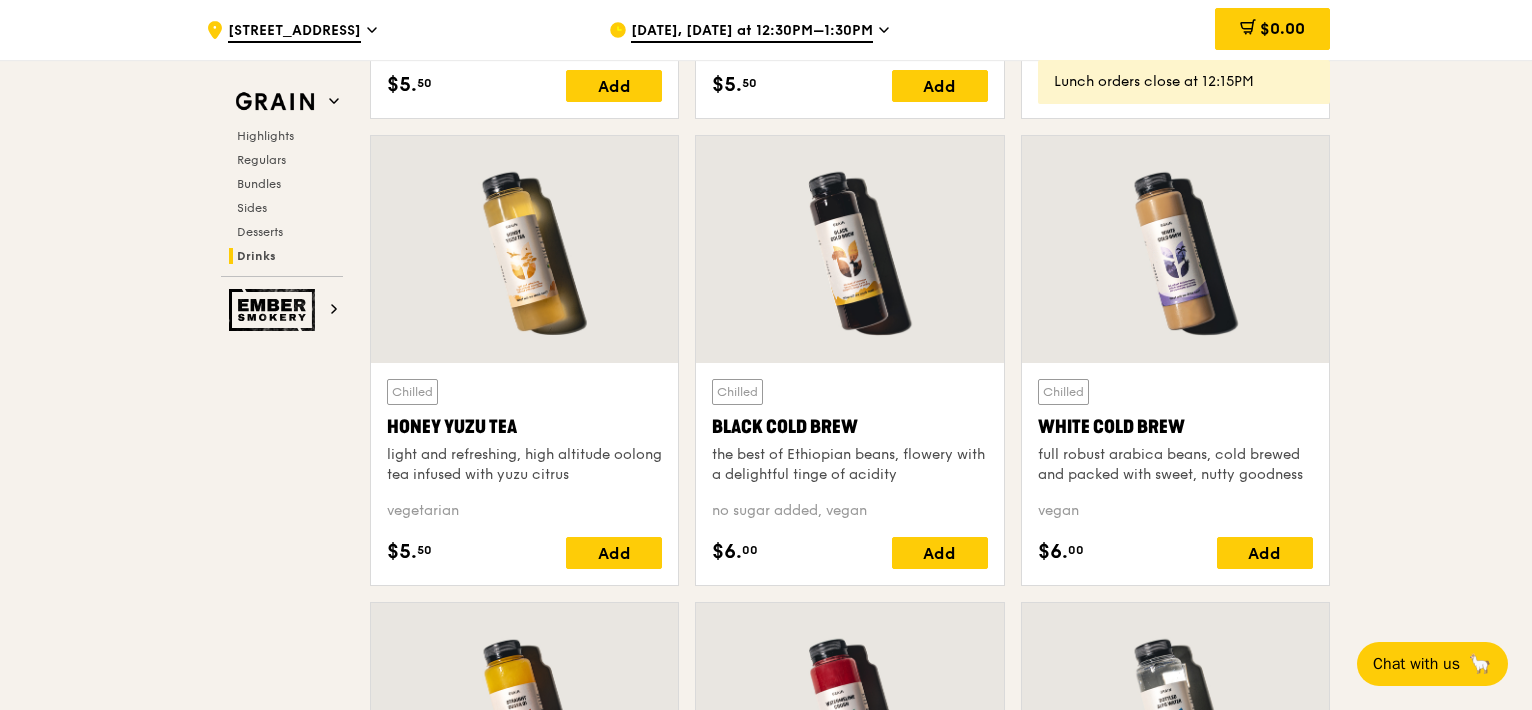 click at bounding box center [524, 249] 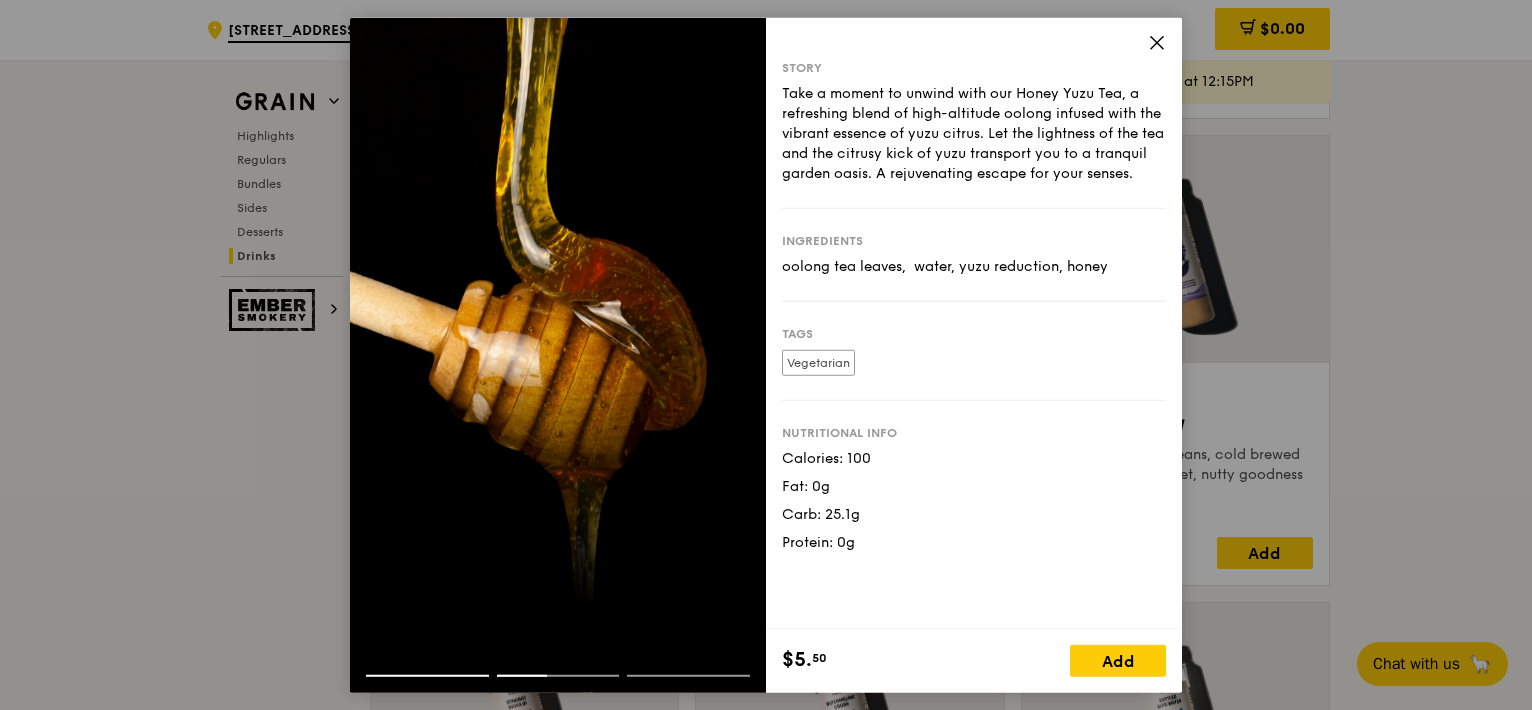 click on "Story
Take a moment to unwind with our Honey Yuzu Tea, a refreshing blend of high-altitude oolong infused with the vibrant essence of yuzu citrus. Let the lightness of the tea and the citrusy kick of yuzu transport you to a tranquil garden oasis. A rejuvenating escape for your senses.
Ingredients
oolong tea leaves,  water, yuzu reduction, honey
Tags
Vegetarian
Nutritional info
Calories: 100
Fat: 0g
Carb: 25.1g
Protein: 0g" at bounding box center [974, 323] 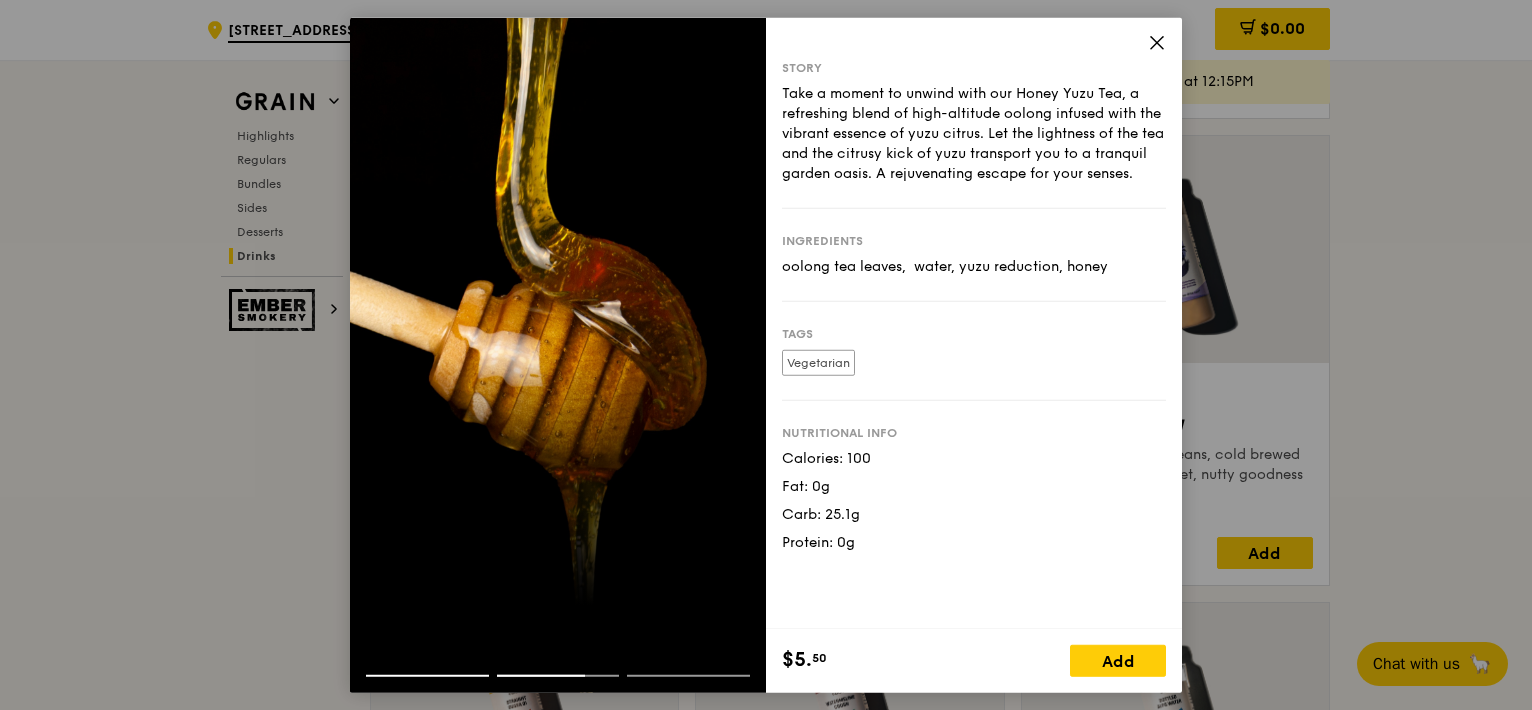 click 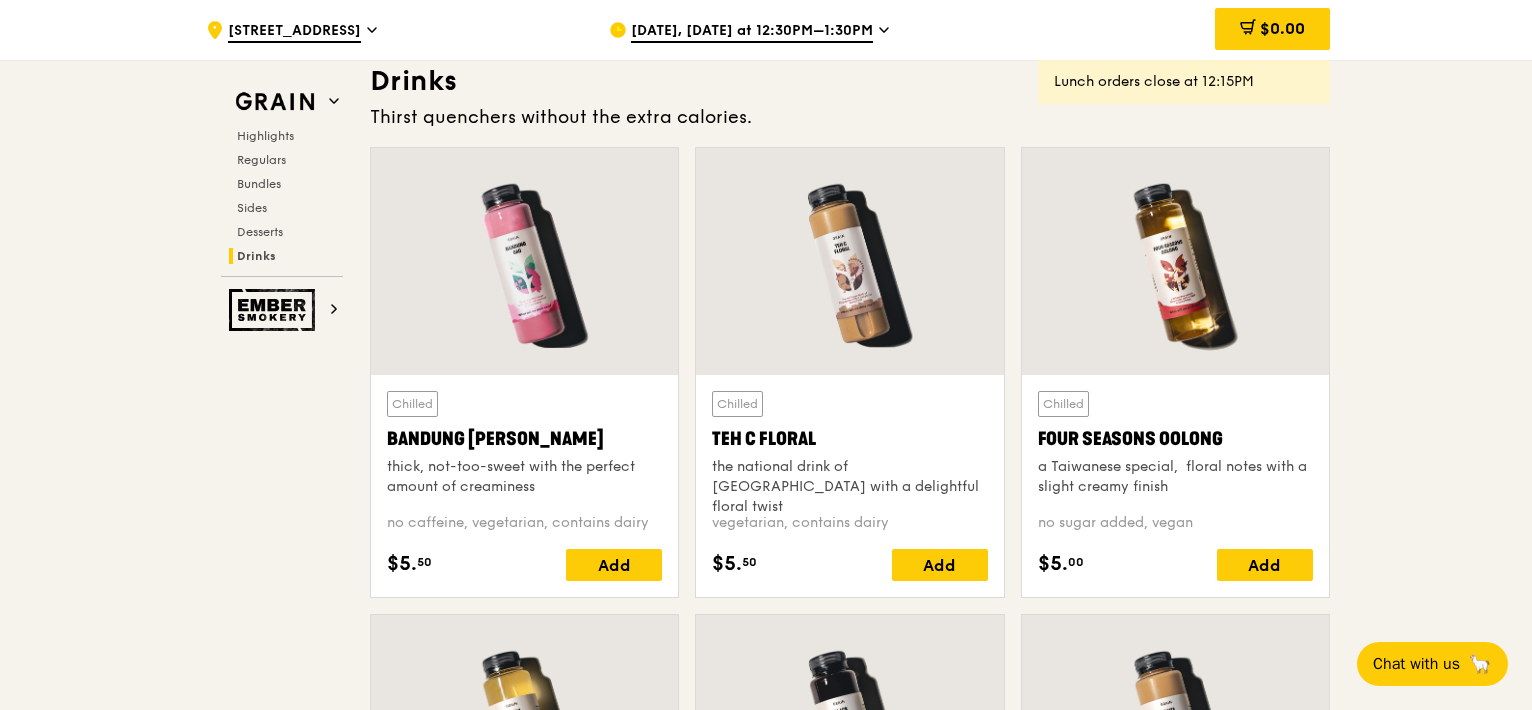 scroll, scrollTop: 6915, scrollLeft: 0, axis: vertical 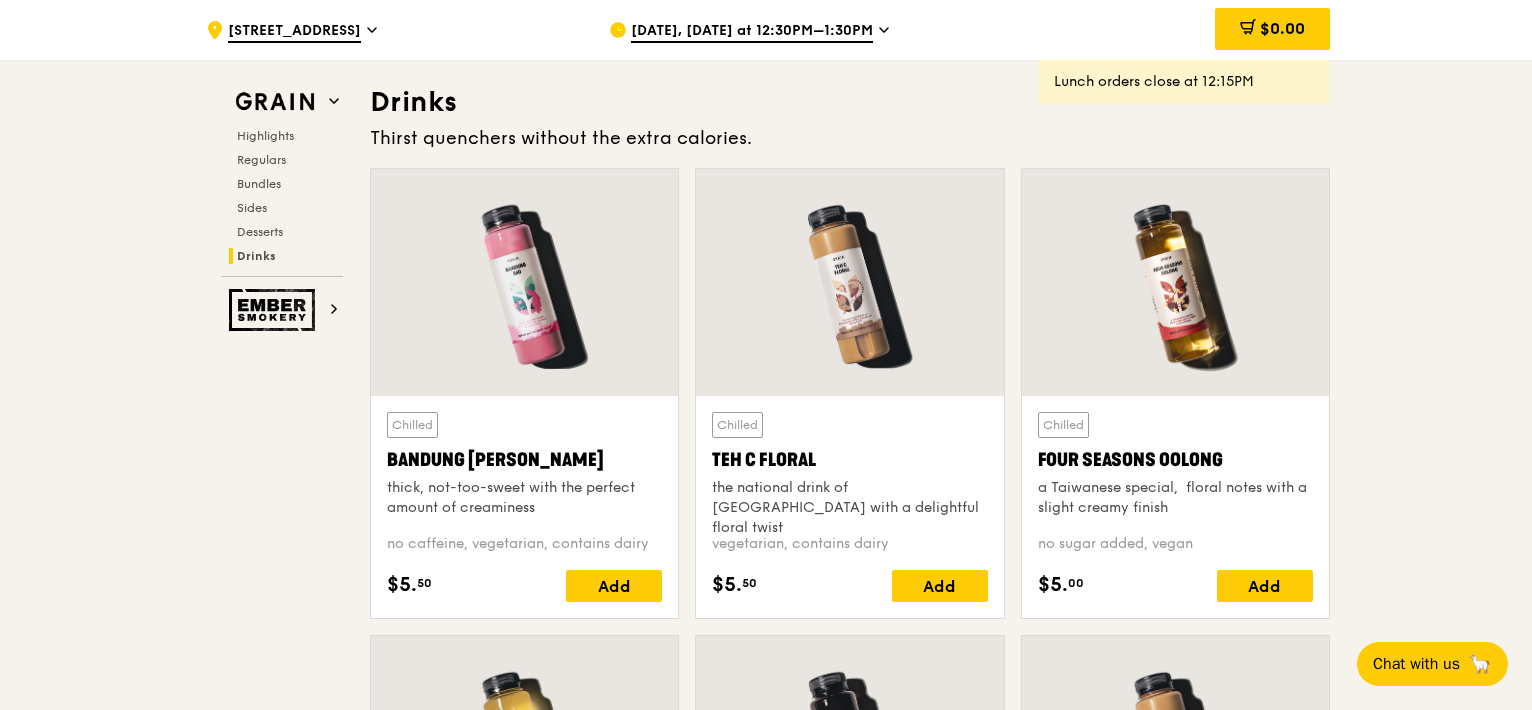 click at bounding box center [1175, 282] 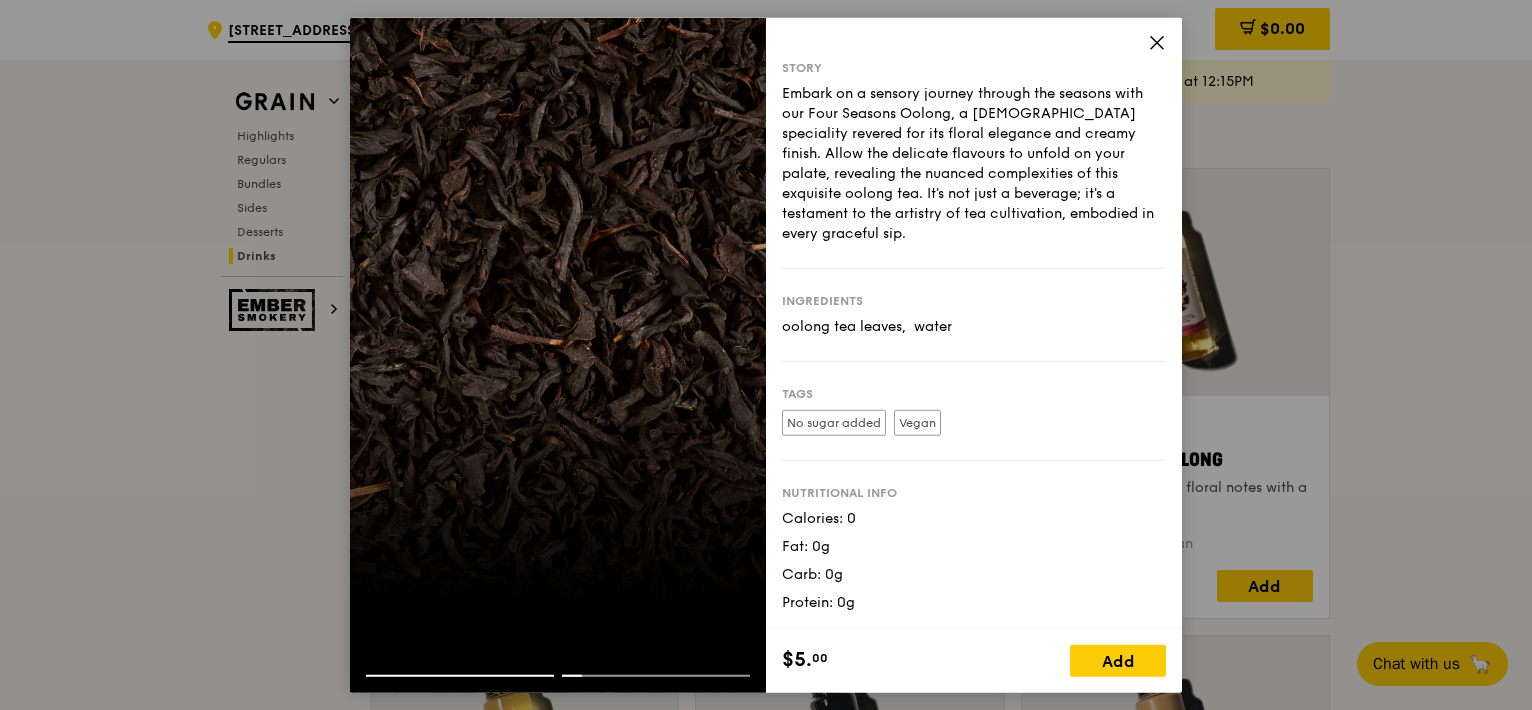 click on "Story
Embark on a sensory journey through the seasons with our Four Seasons Oolong, a Taiwanese speciality revered for its floral elegance and creamy finish. Allow the delicate flavours to unfold on your palate, revealing the nuanced complexities of this exquisite oolong tea. It's not just a beverage; it's a testament to the artistry of tea cultivation, embodied in every graceful sip.
Ingredients
oolong tea leaves,  water
Tags
No sugar added
Vegan
Nutritional info
Calories: 0
Fat: 0g
Carb: 0g
Protein: 0g" at bounding box center (974, 323) 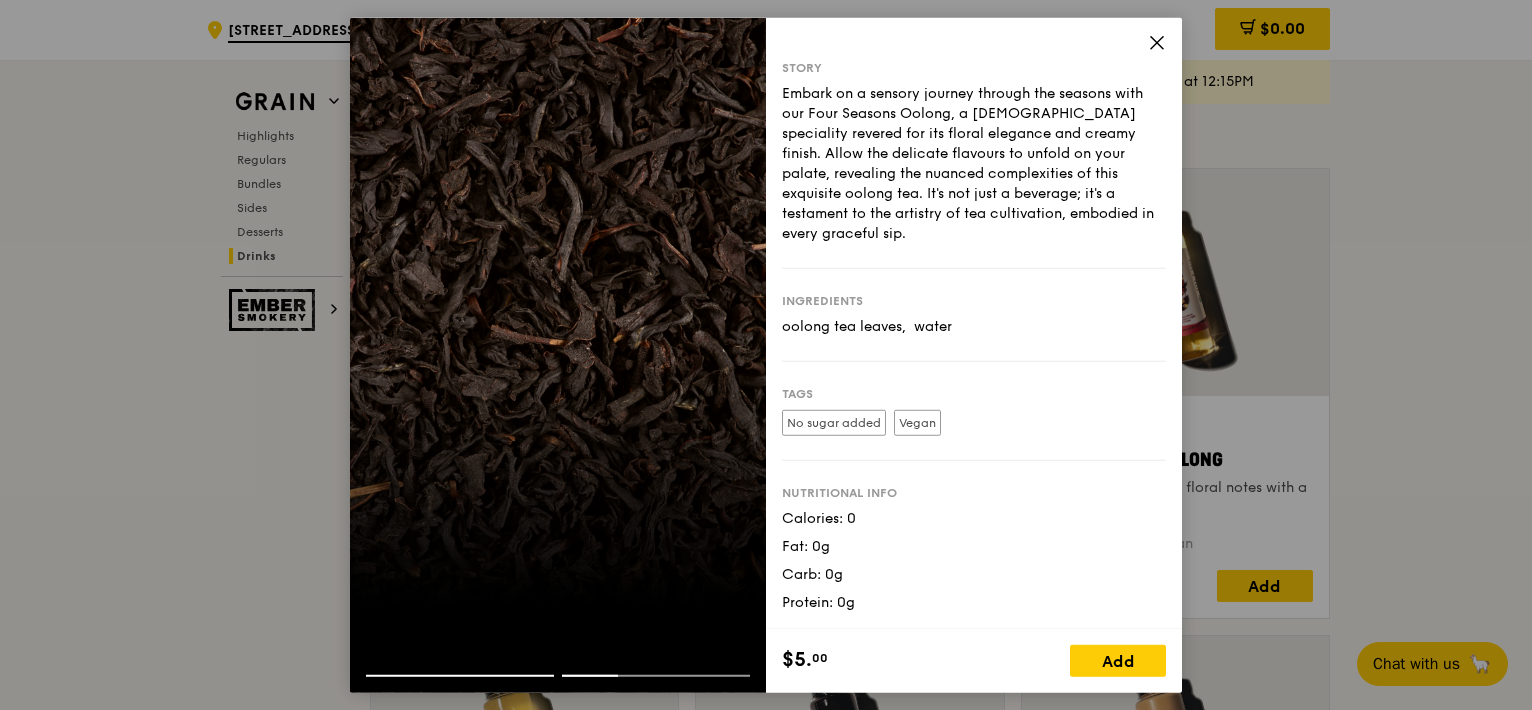 click 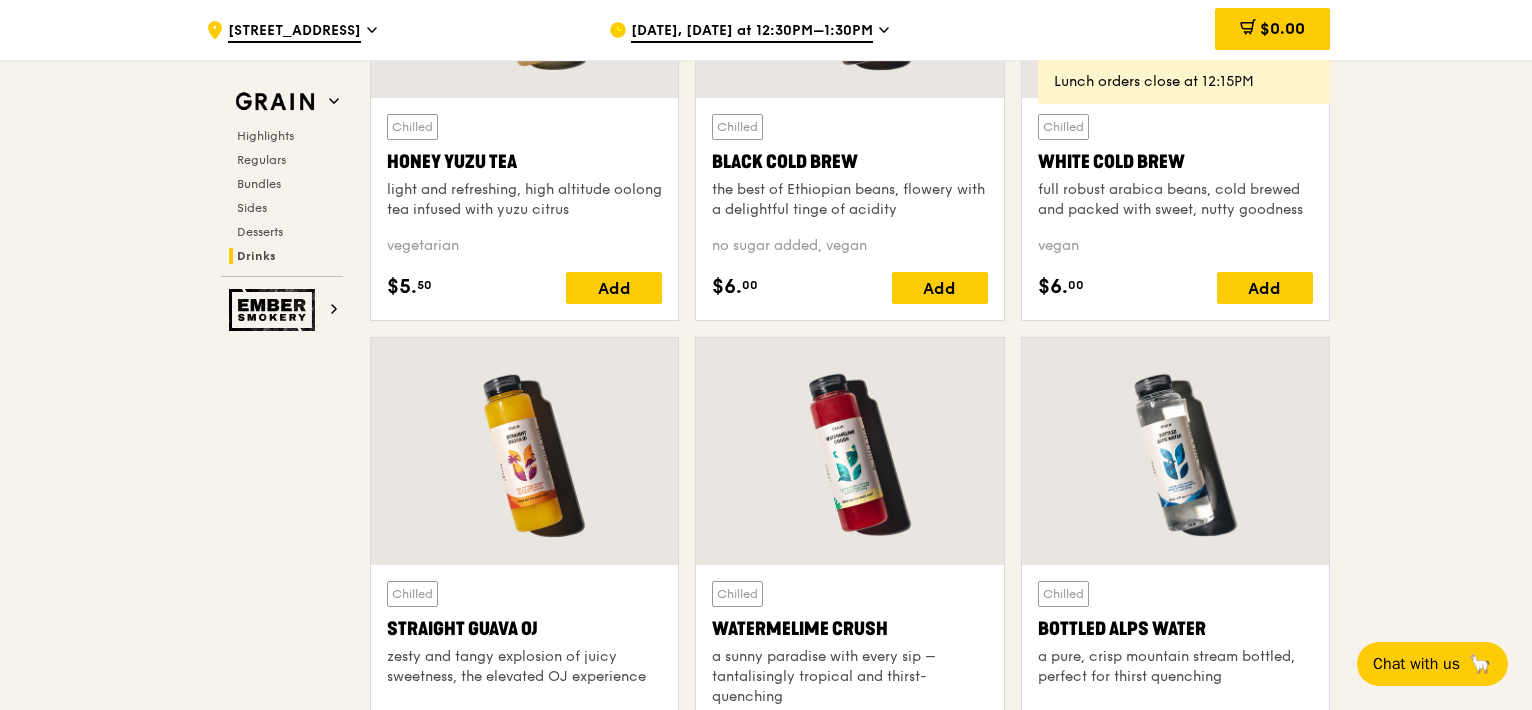 scroll, scrollTop: 7715, scrollLeft: 0, axis: vertical 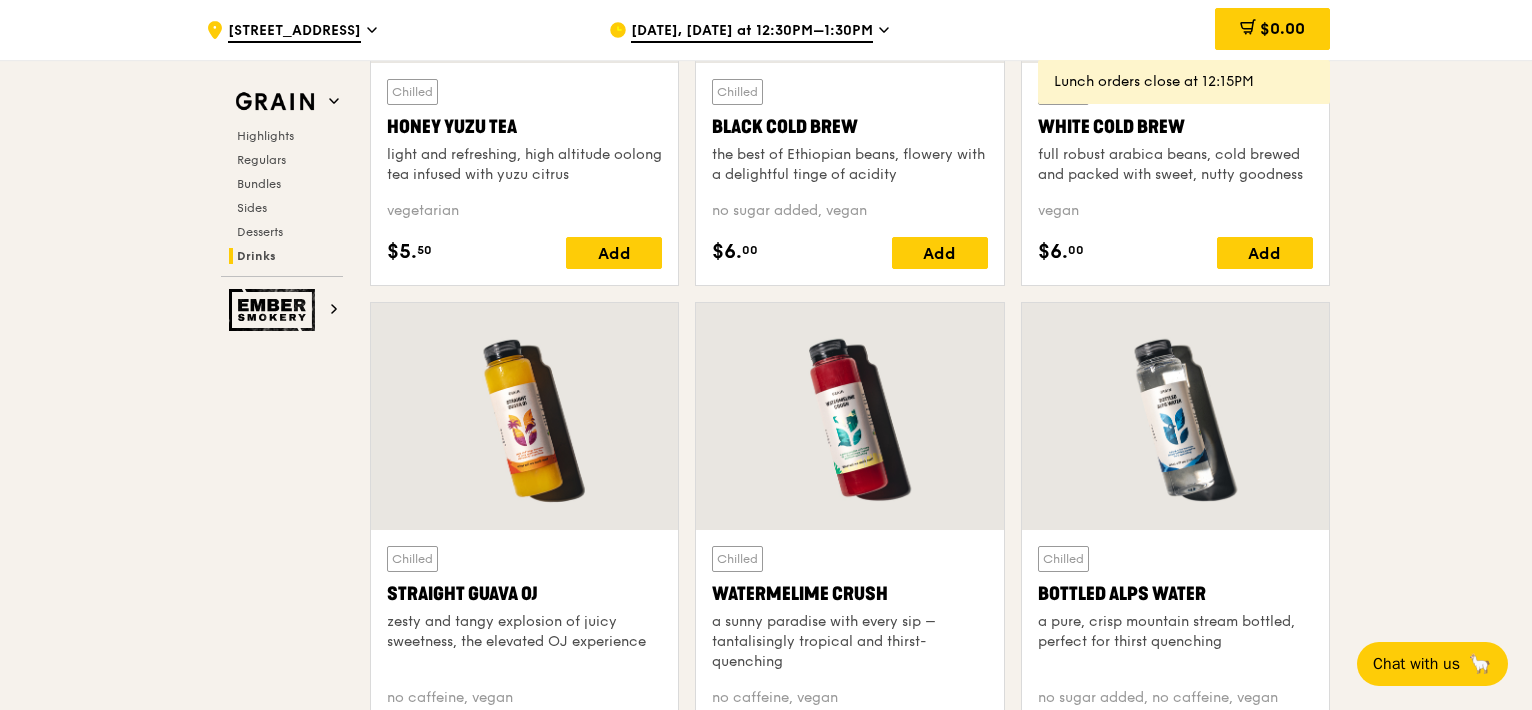 click at bounding box center [524, 416] 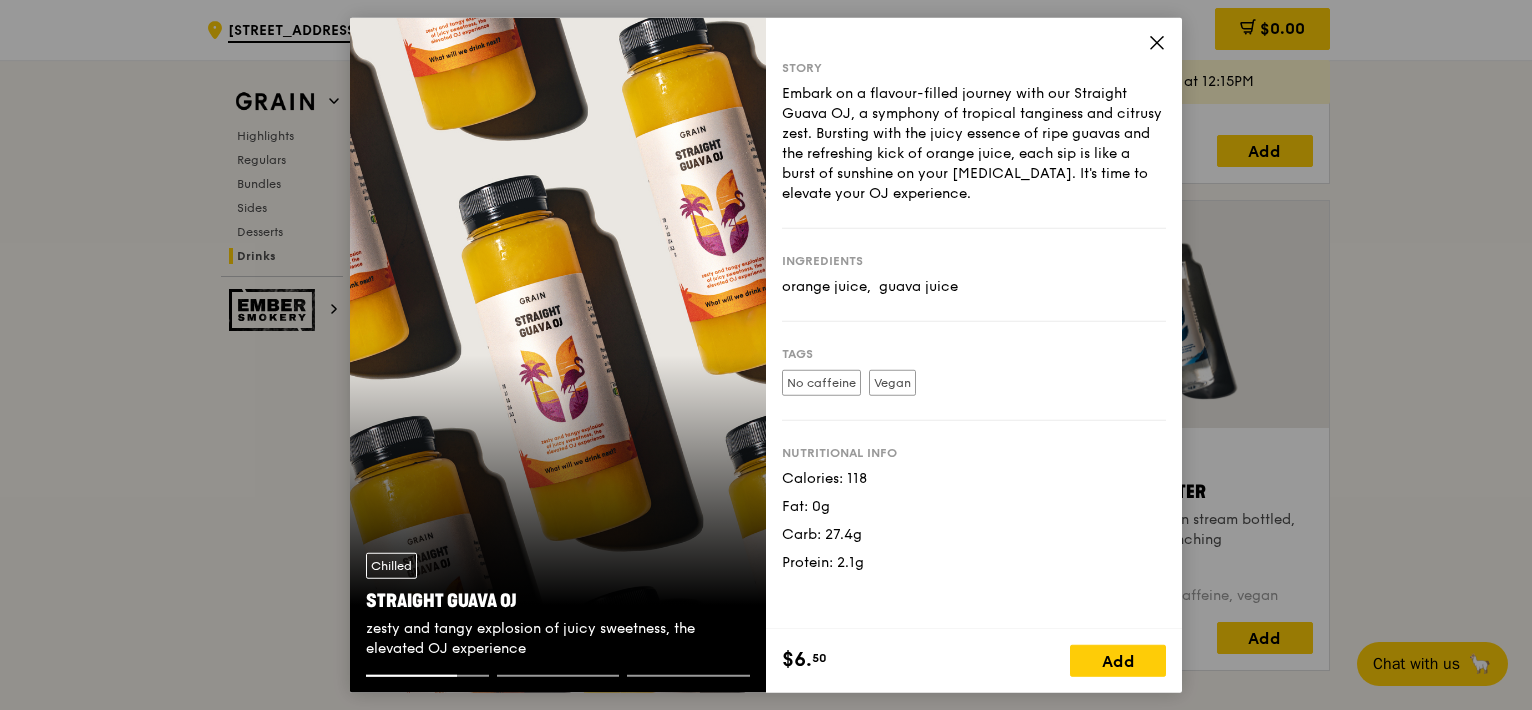 scroll, scrollTop: 7815, scrollLeft: 0, axis: vertical 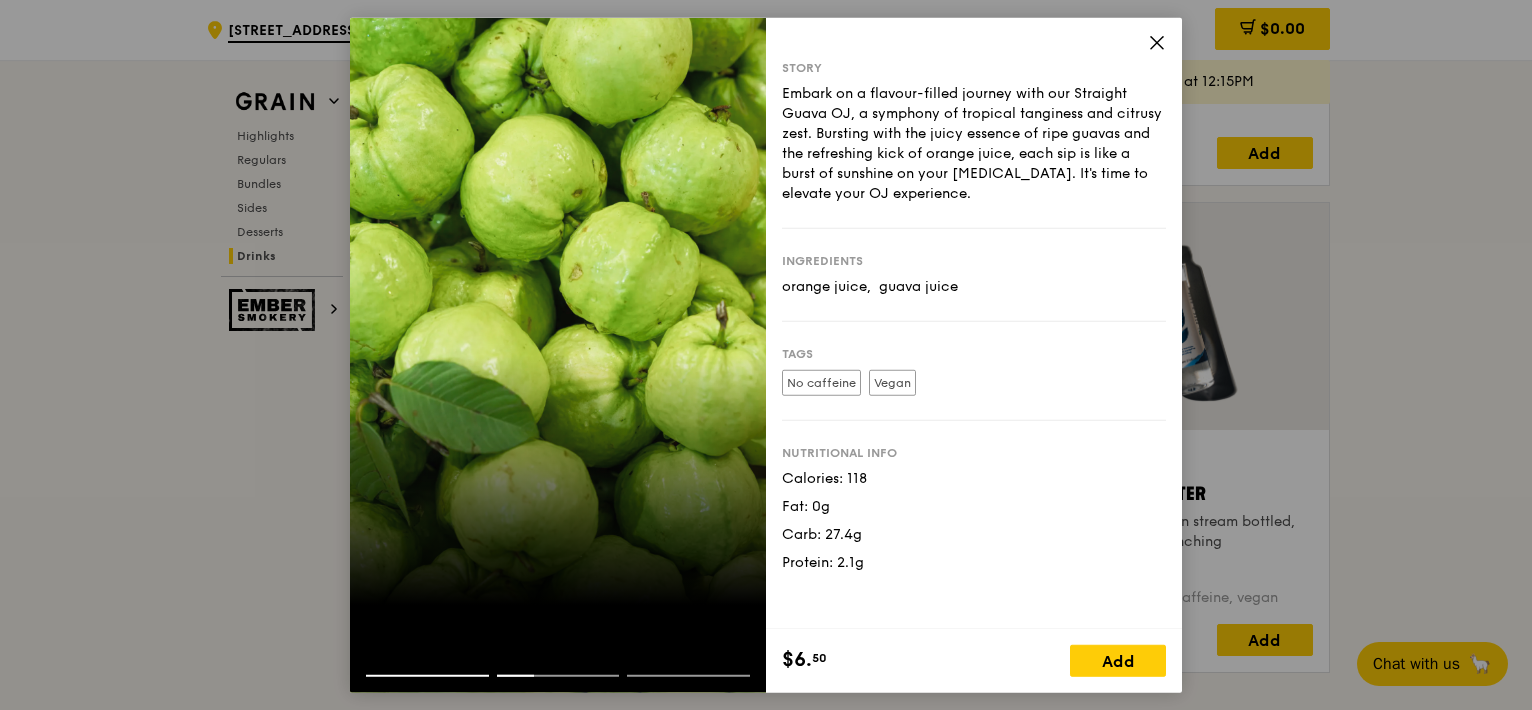 click on "Story
Embark on a flavour-filled journey with our Straight Guava OJ, a symphony of tropical tanginess and citrusy zest. Bursting with the juicy essence of ripe guavas and the refreshing kick of orange juice, each sip is like a burst of sunshine on your [MEDICAL_DATA]. It's time to elevate your OJ experience.
Ingredients
orange juice,  guava juice
Tags
No caffeine
Vegan
Nutritional info
Calories: 118
Fat: 0g
Carb: 27.4g
Protein: 2.1g" at bounding box center (974, 323) 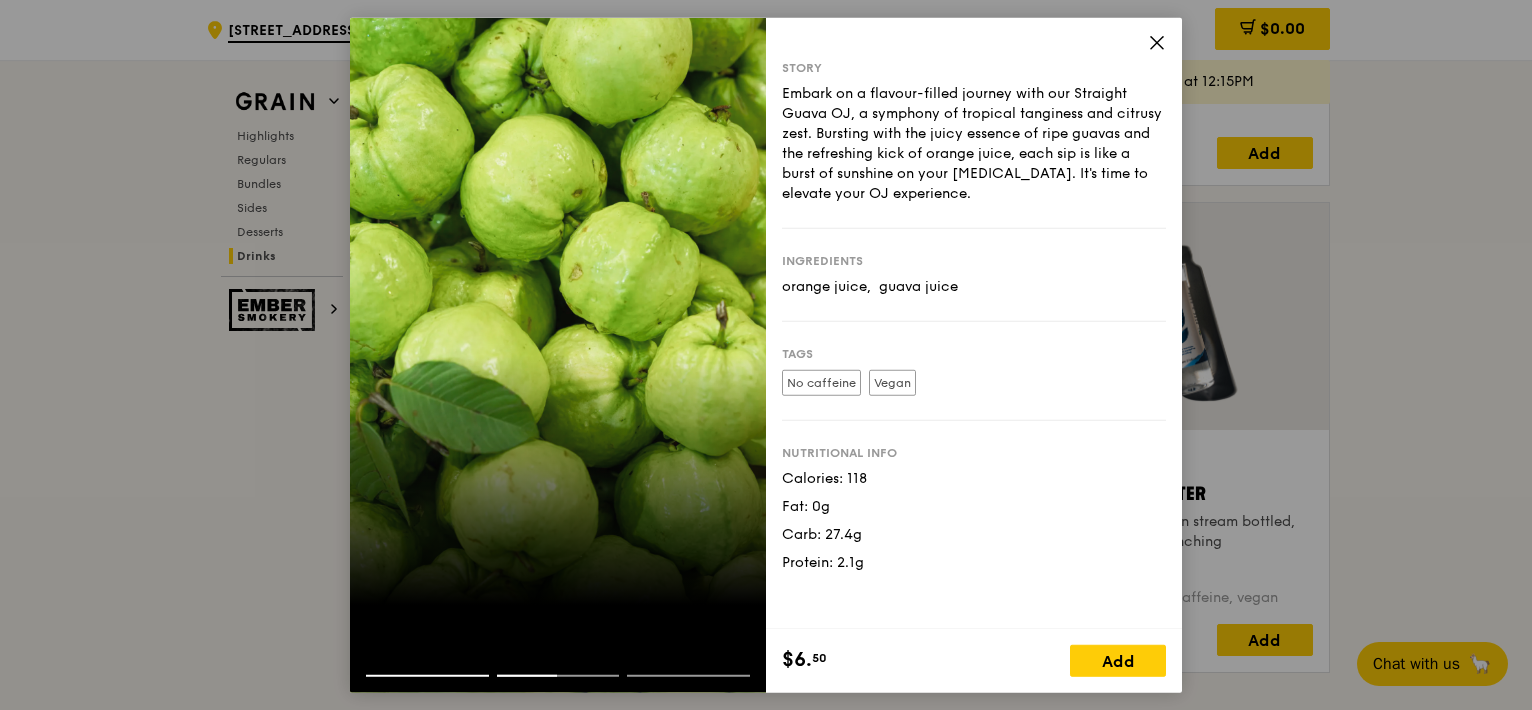 click 